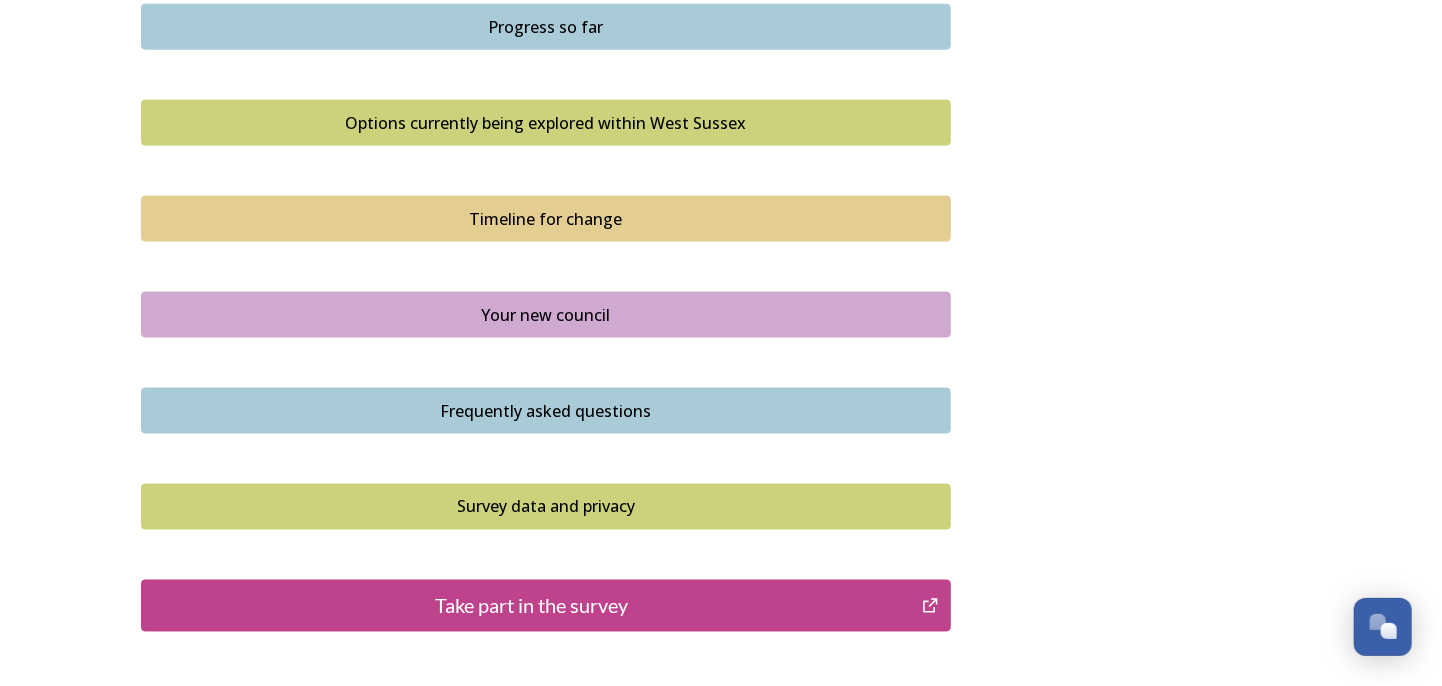 scroll, scrollTop: 1400, scrollLeft: 0, axis: vertical 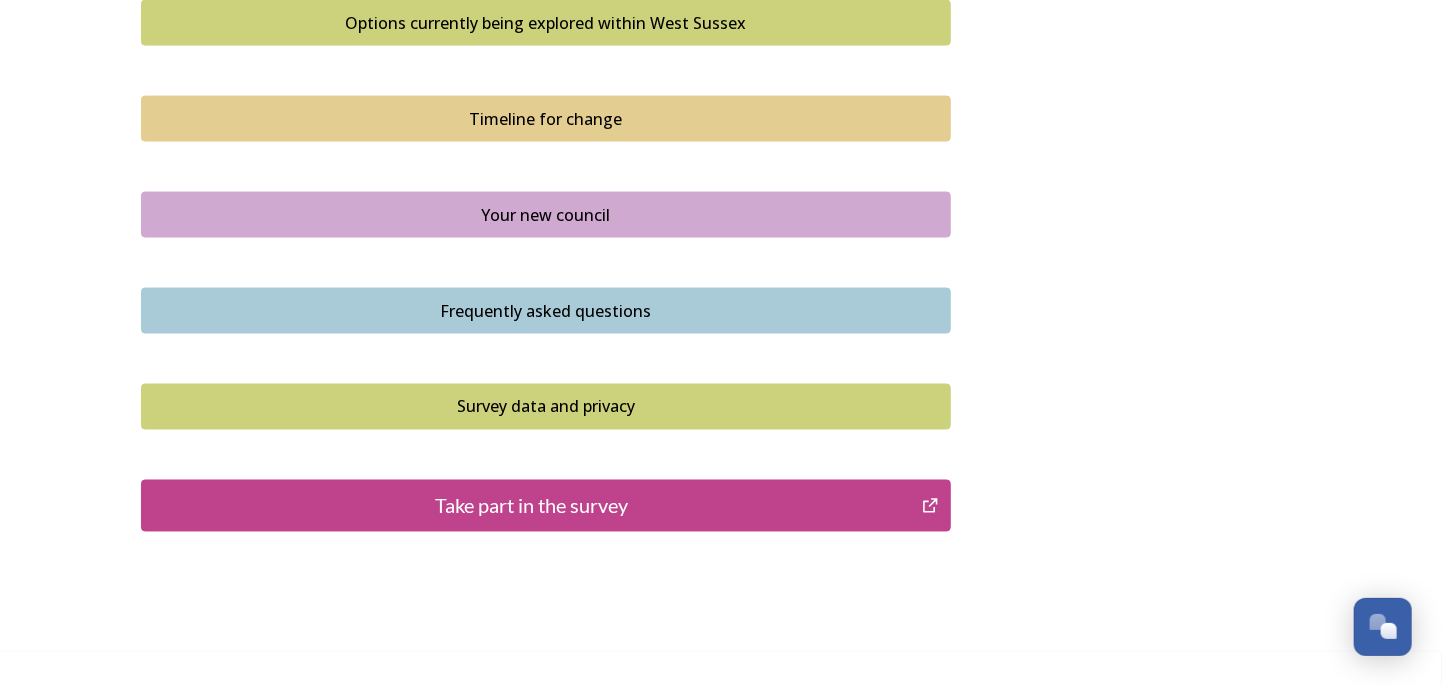 click on "Take part in the survey" at bounding box center (531, 506) 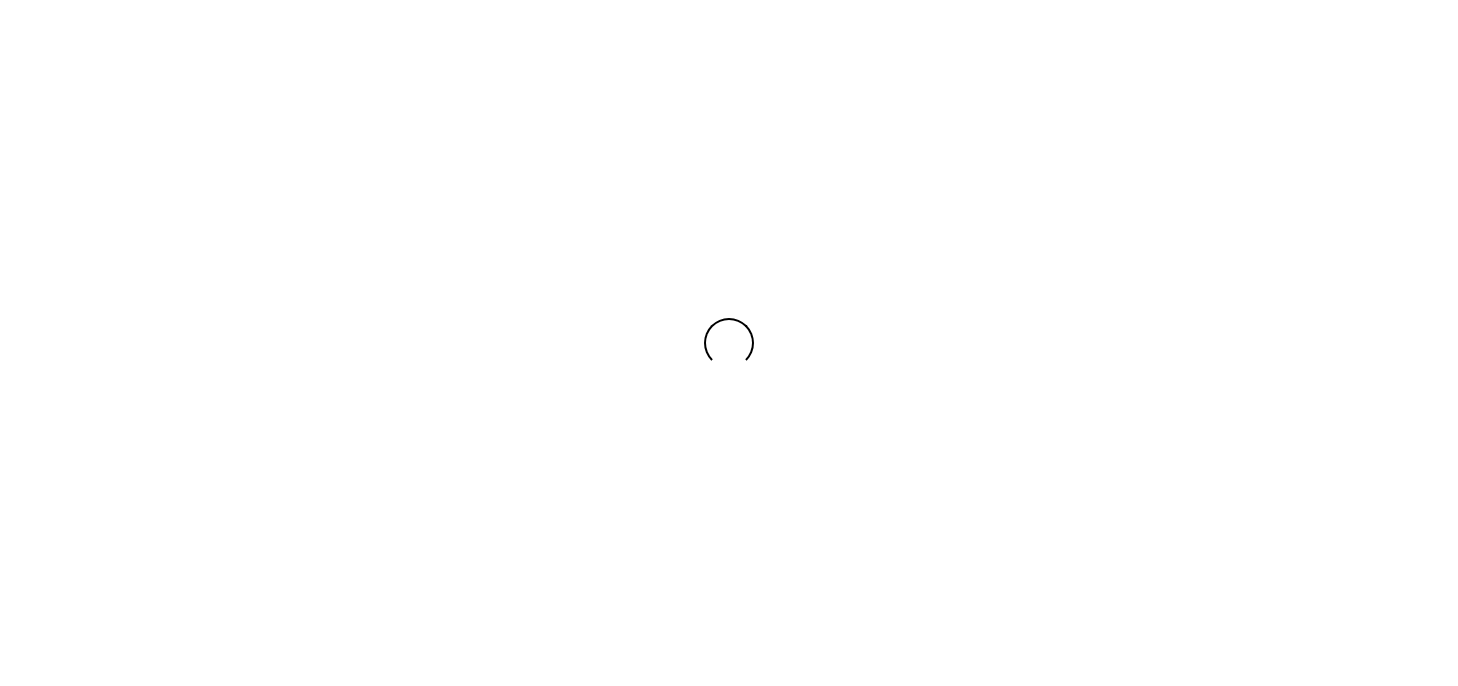 scroll, scrollTop: 0, scrollLeft: 0, axis: both 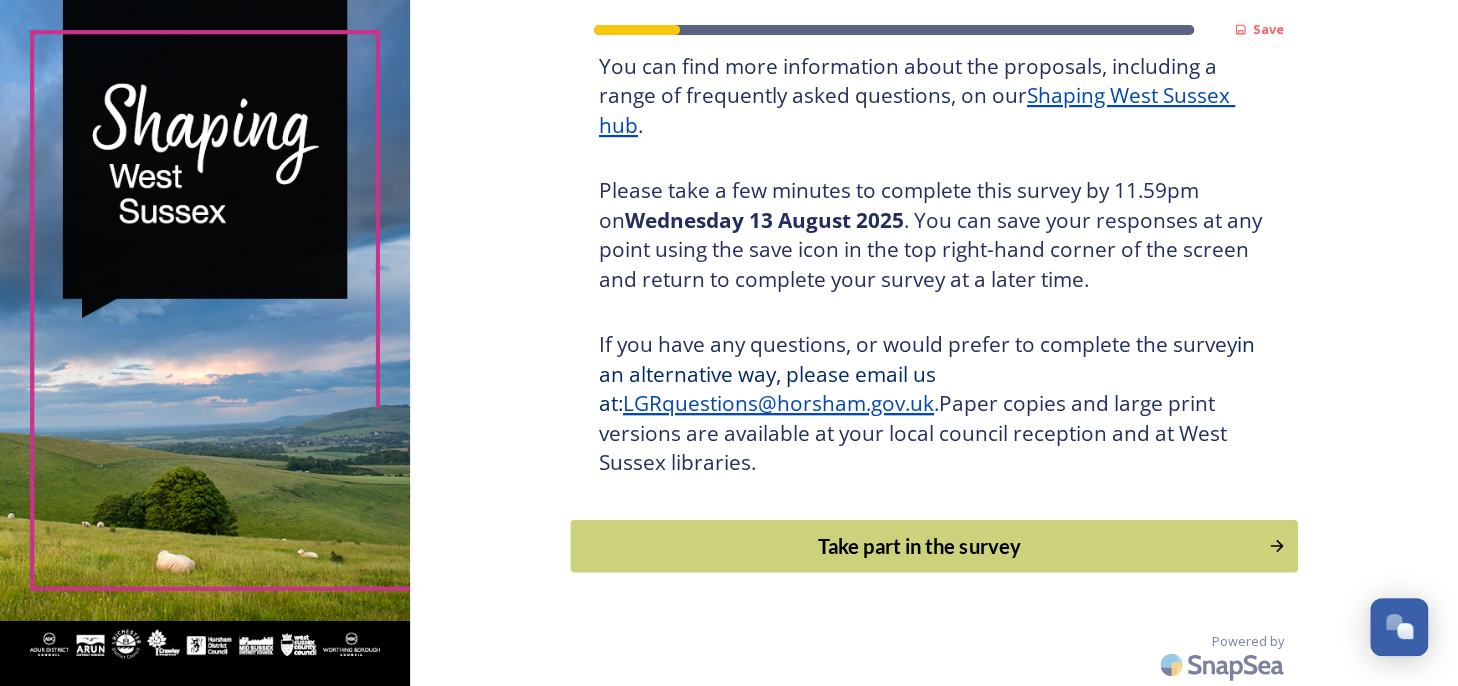 click on "Take part in the survey" at bounding box center (919, 546) 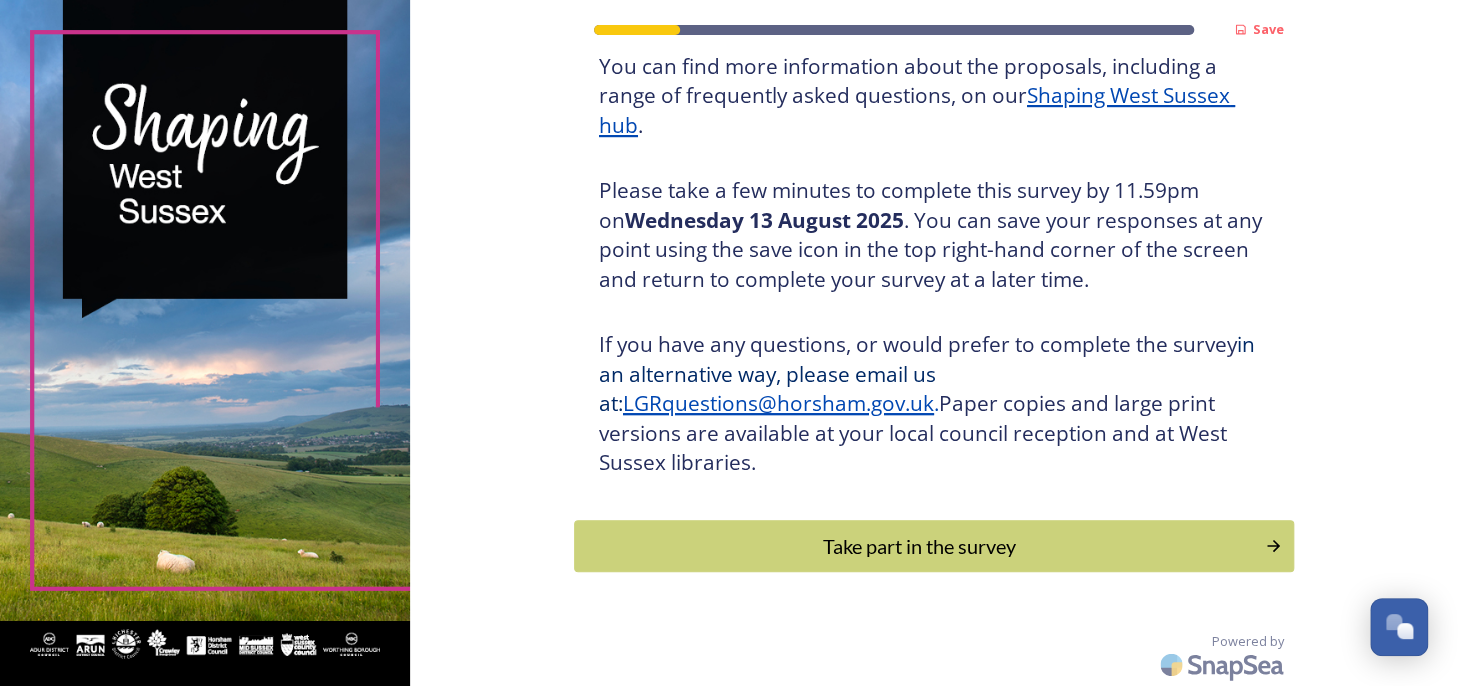 scroll, scrollTop: 0, scrollLeft: 0, axis: both 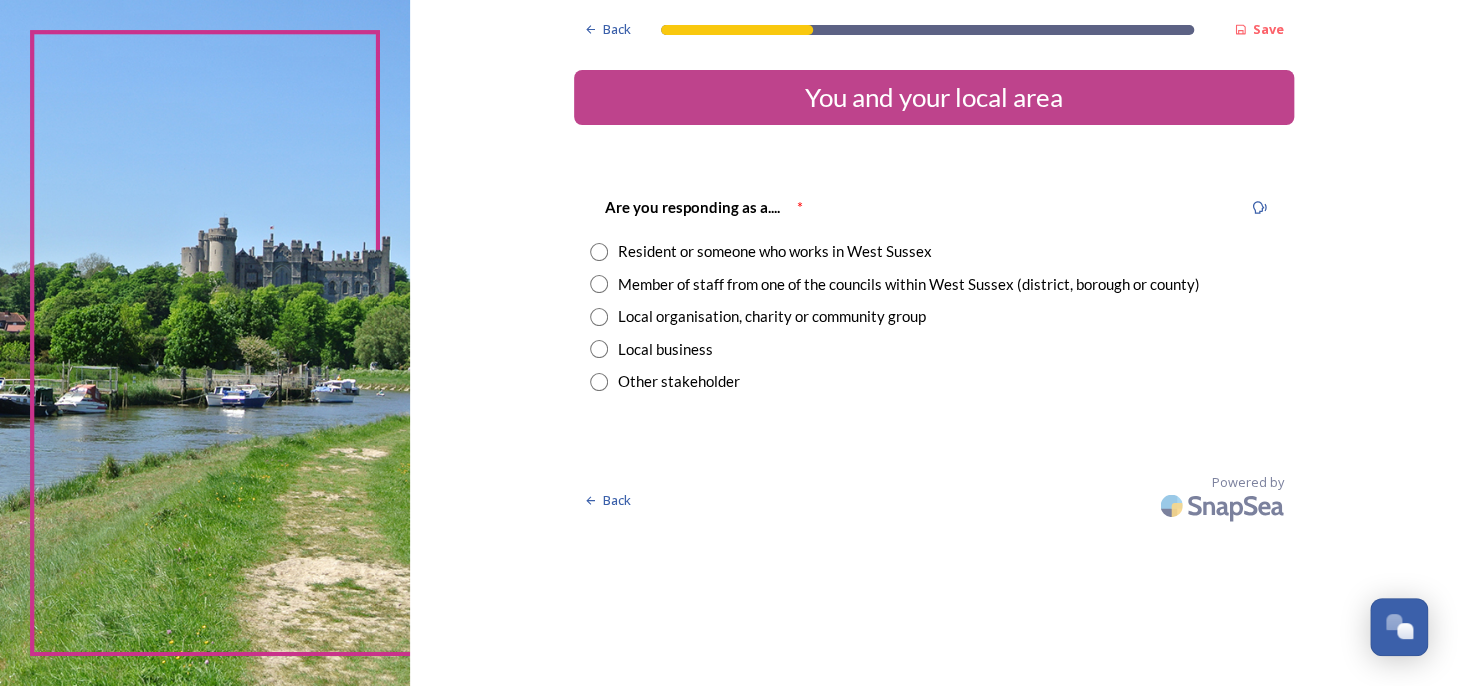 click at bounding box center (599, 284) 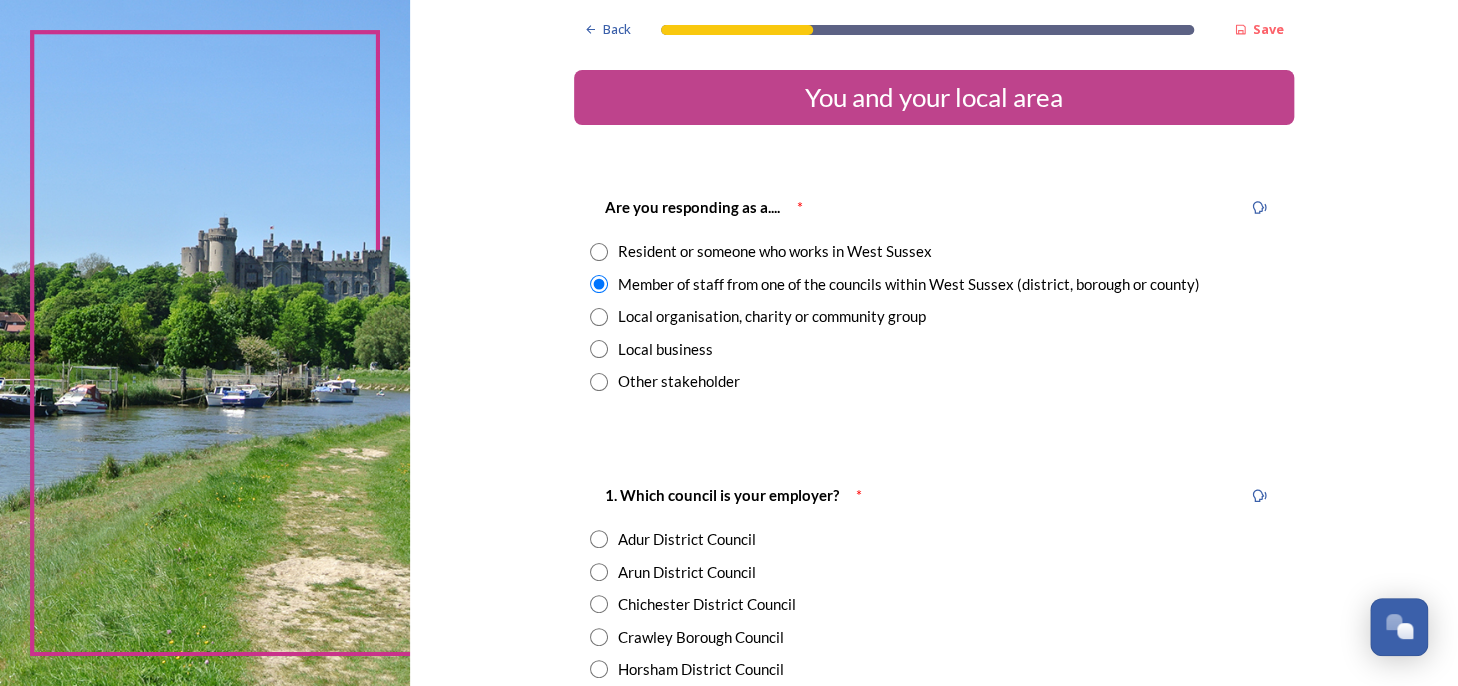 scroll, scrollTop: 200, scrollLeft: 0, axis: vertical 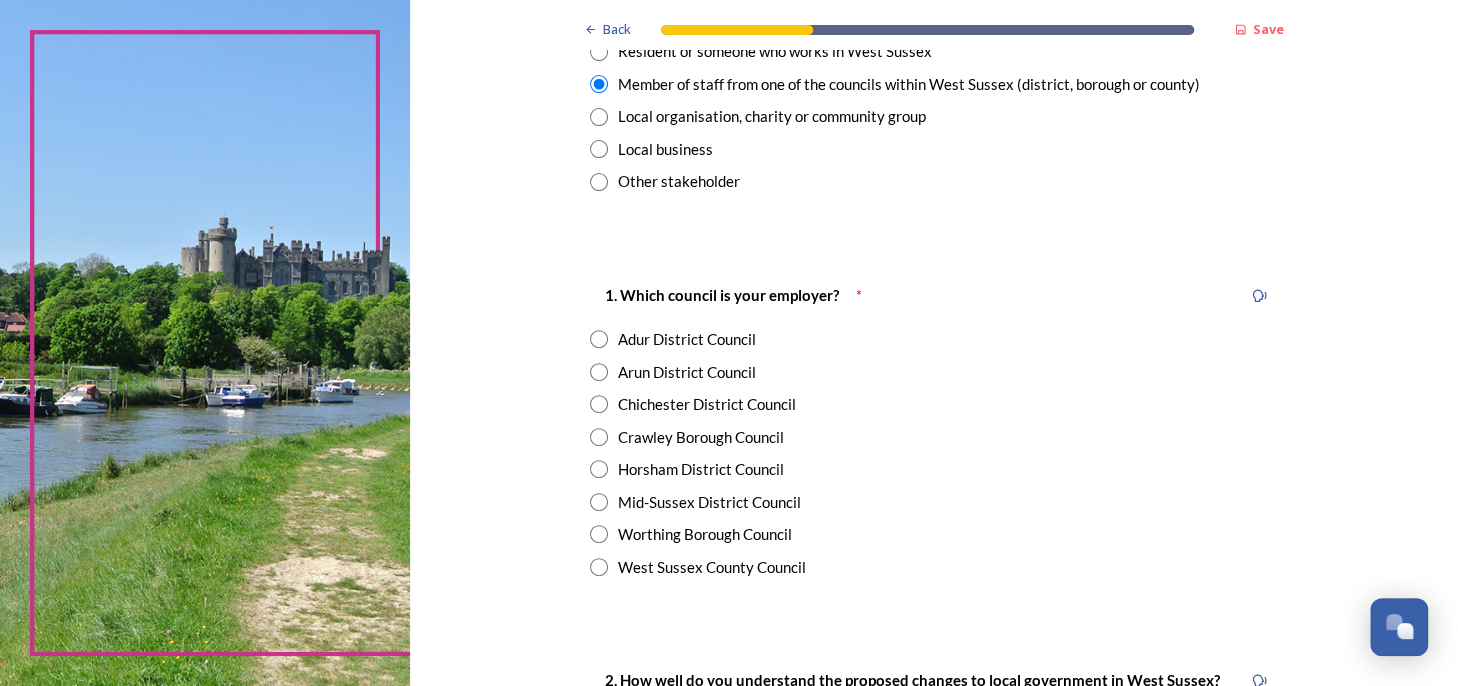 click at bounding box center (599, 372) 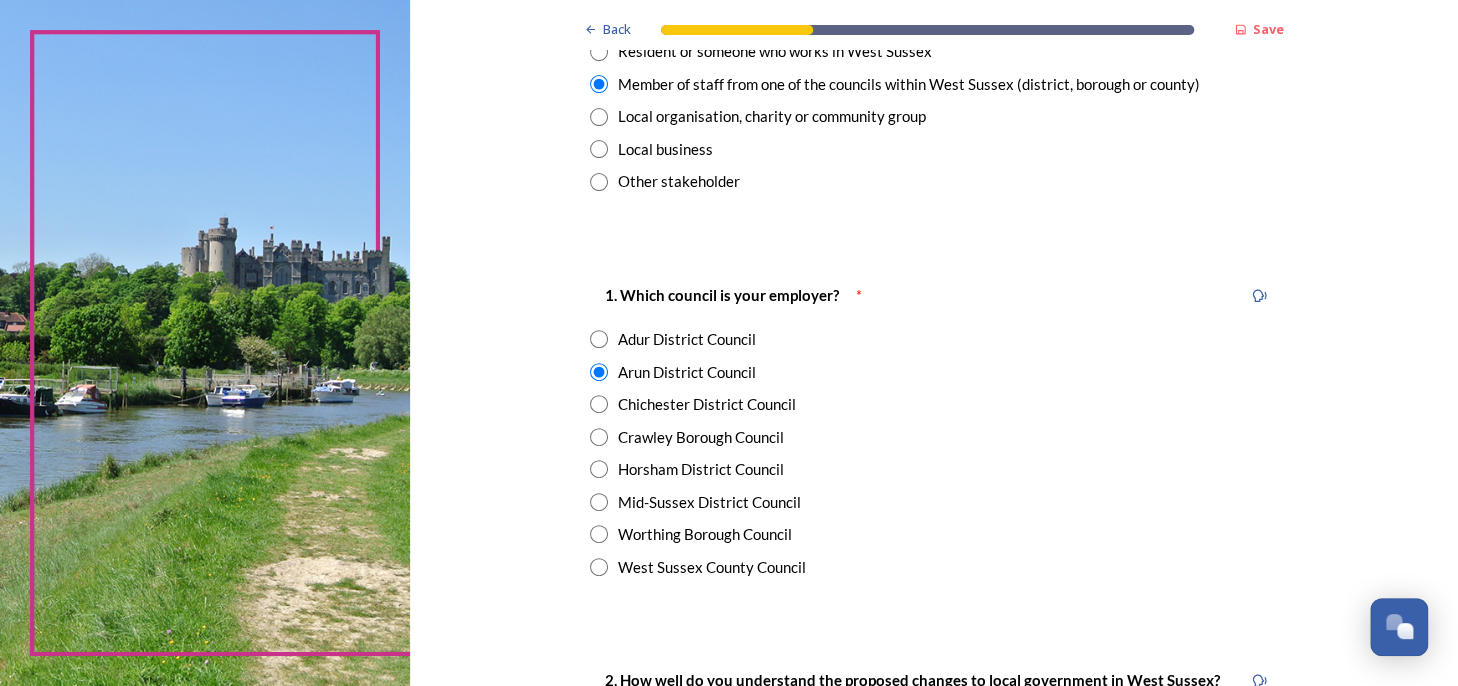 scroll, scrollTop: 500, scrollLeft: 0, axis: vertical 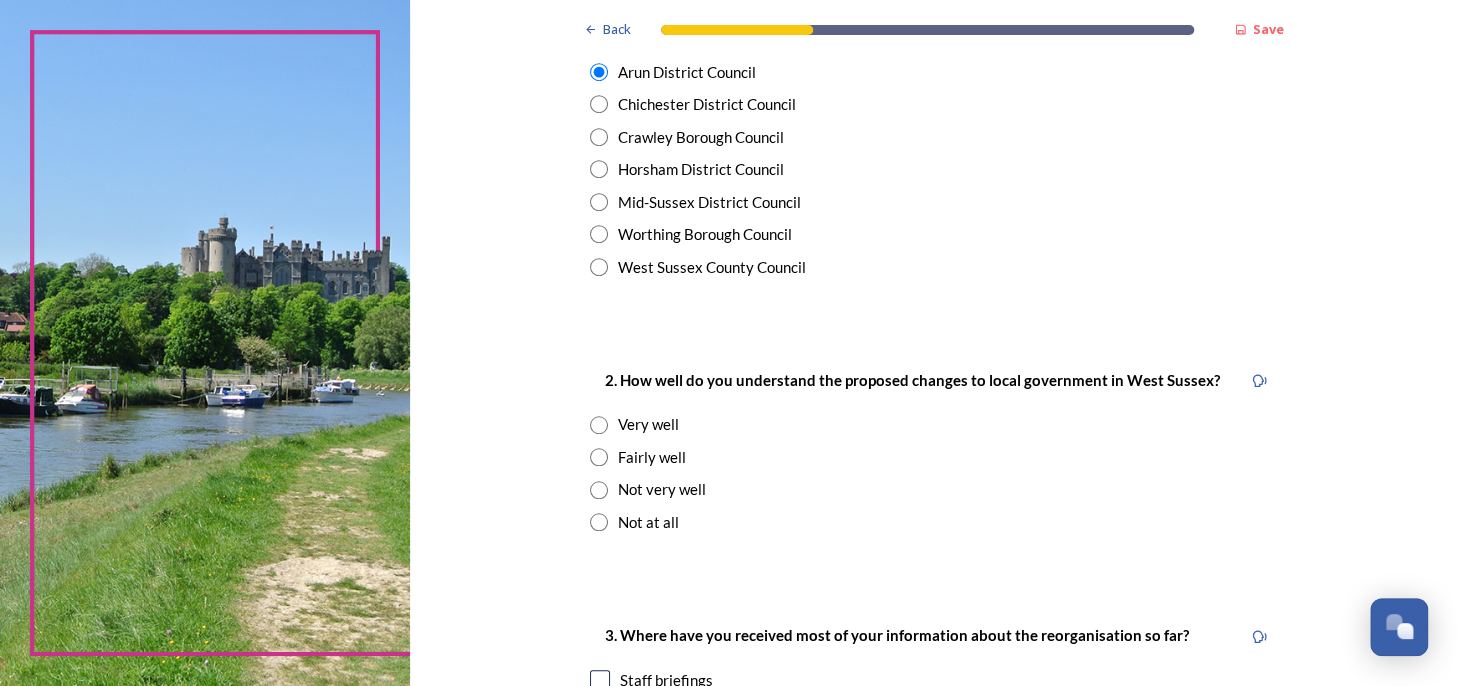 click at bounding box center (599, 457) 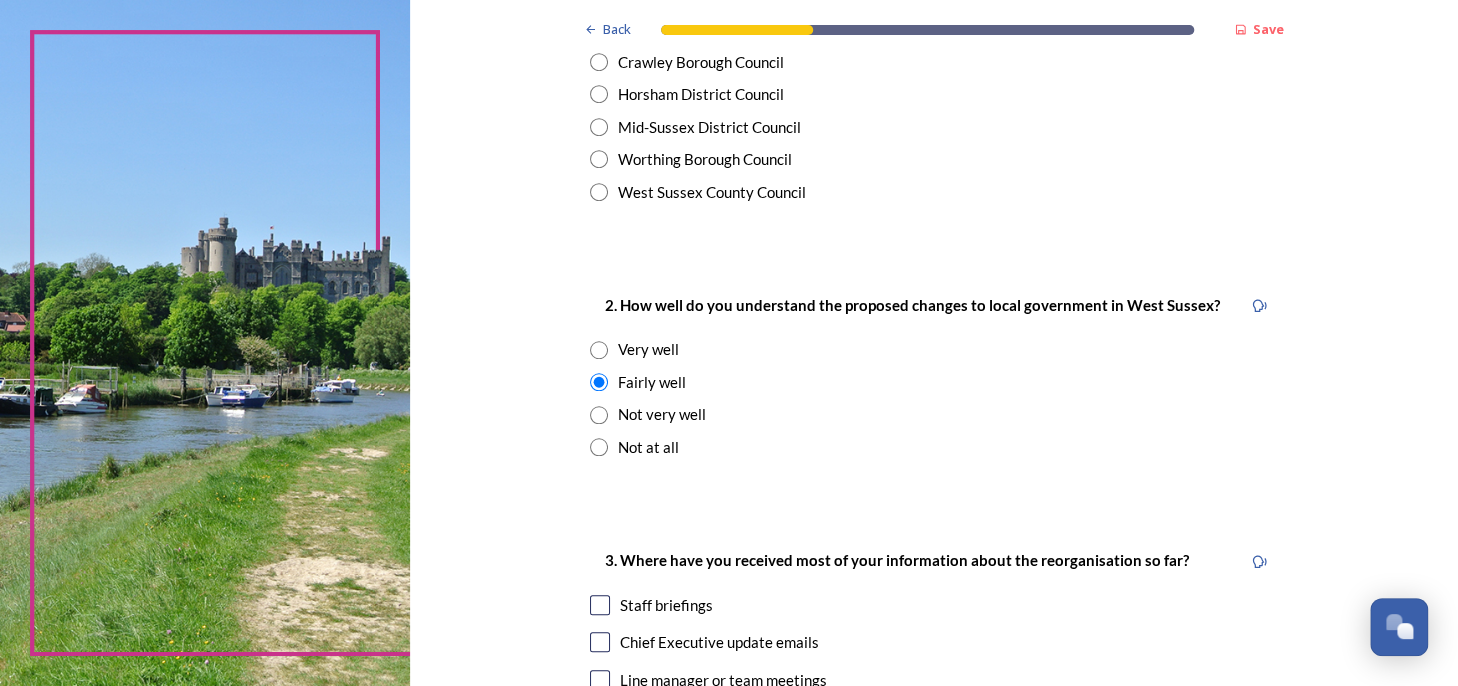 scroll, scrollTop: 800, scrollLeft: 0, axis: vertical 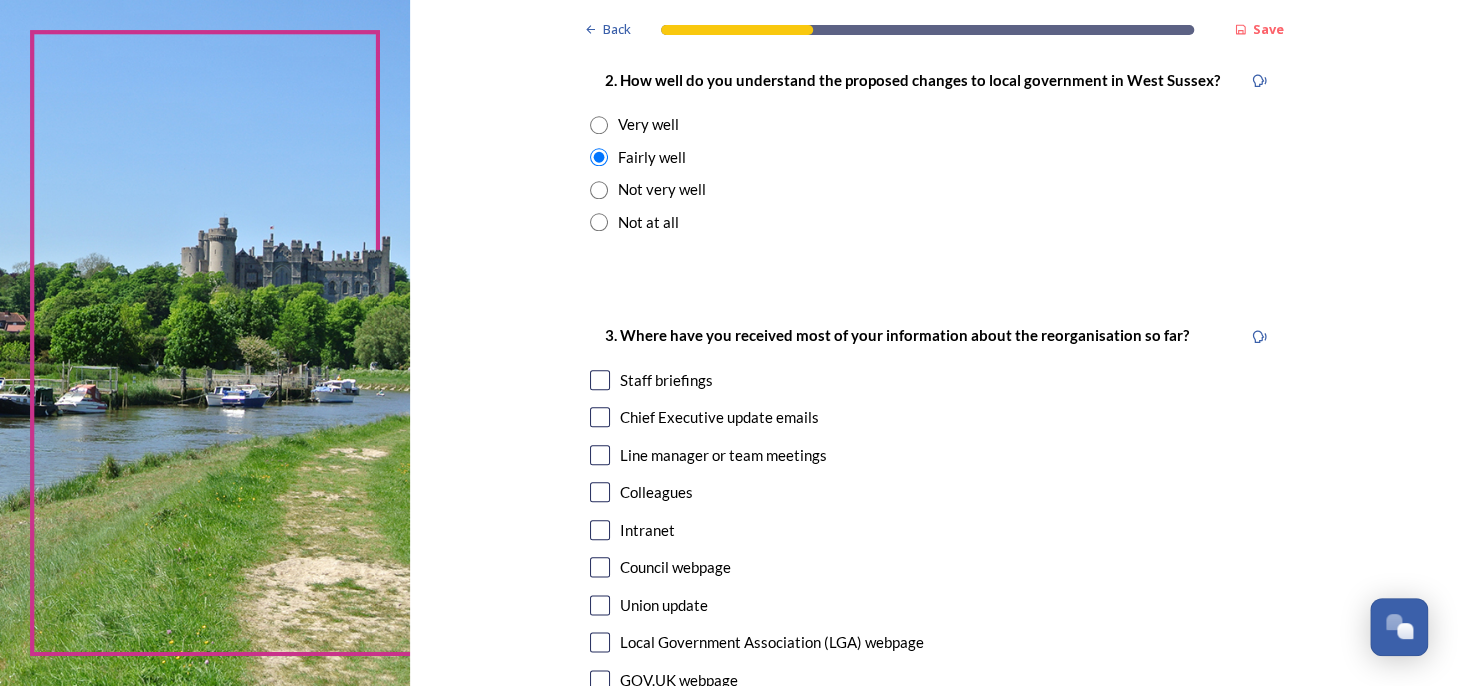 click at bounding box center [600, 380] 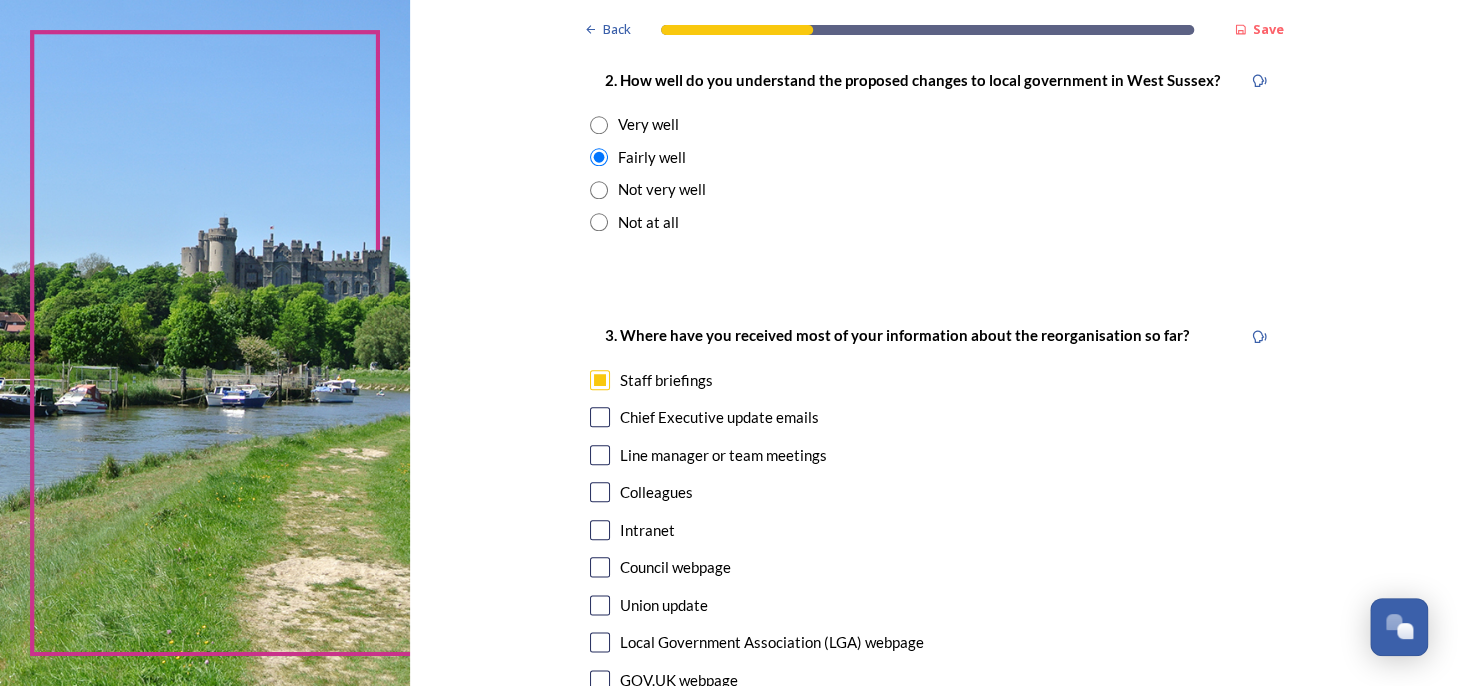 click at bounding box center [600, 417] 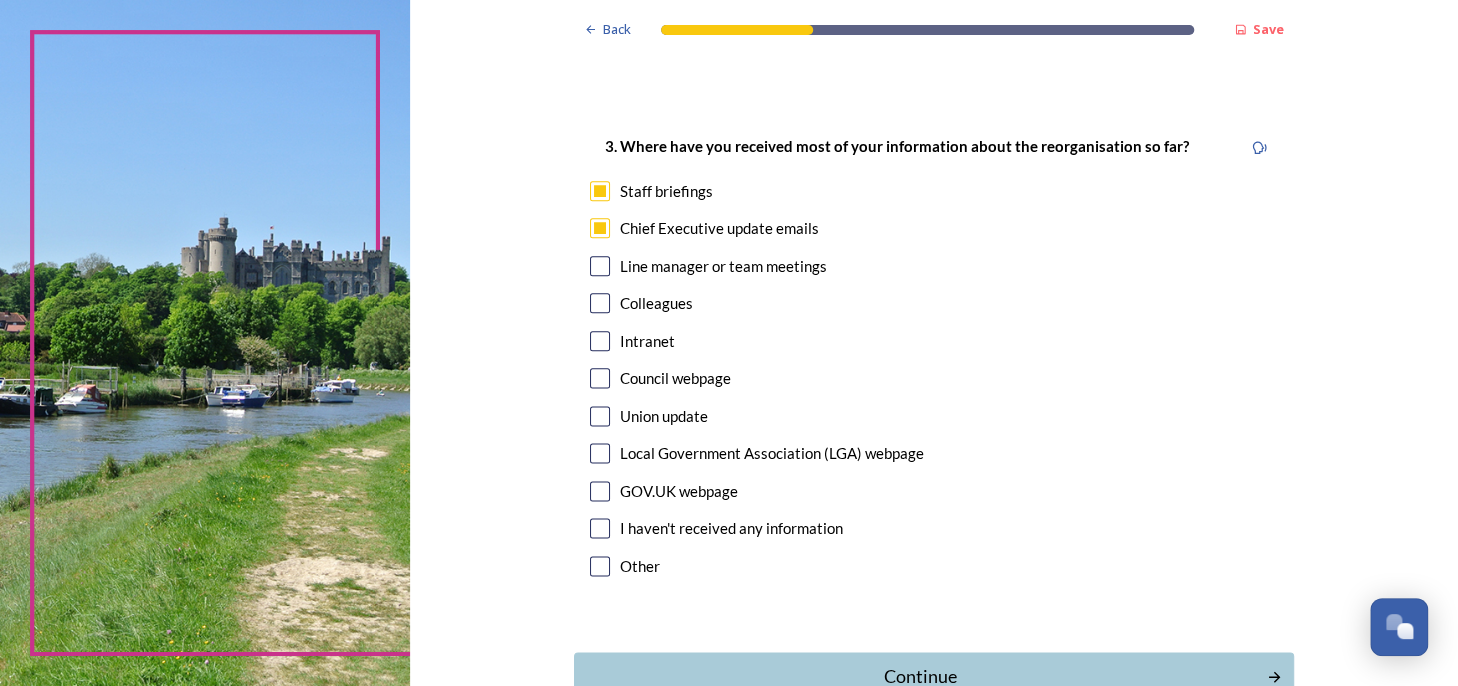 scroll, scrollTop: 1000, scrollLeft: 0, axis: vertical 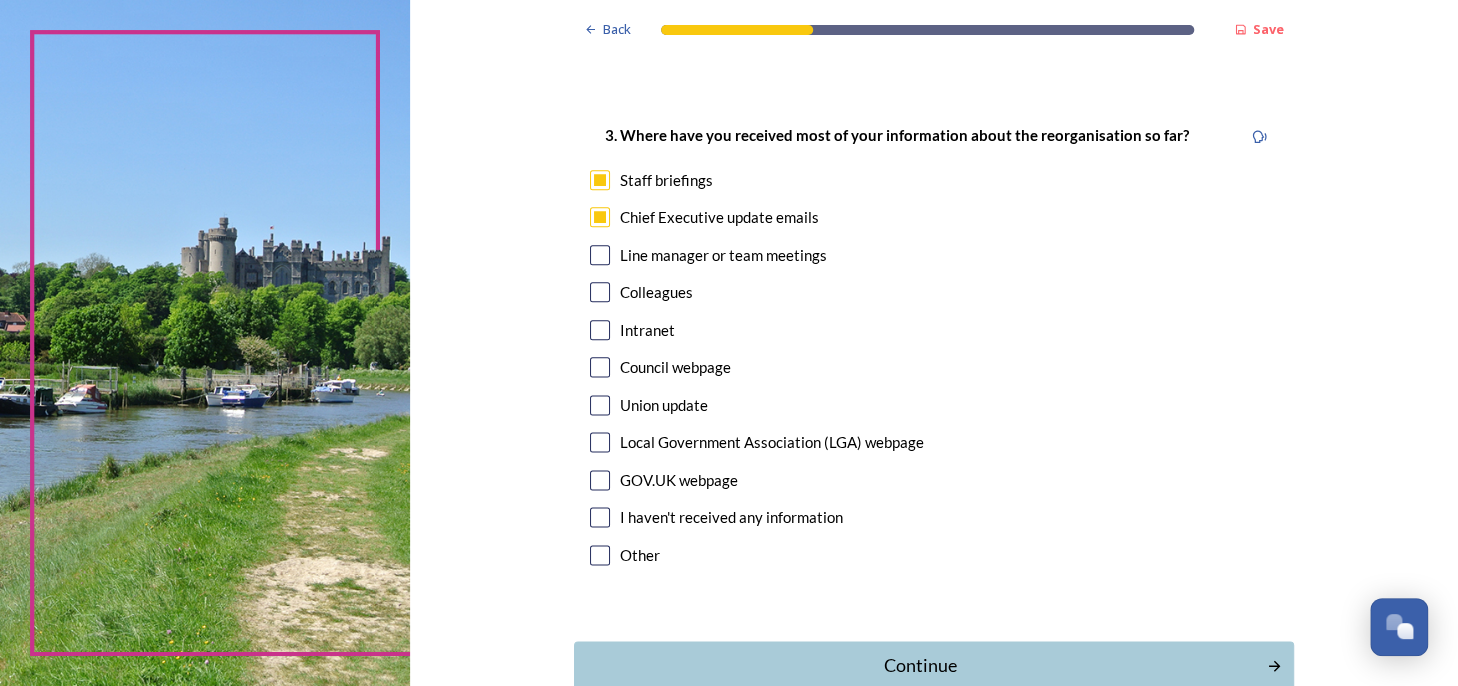 click at bounding box center [600, 367] 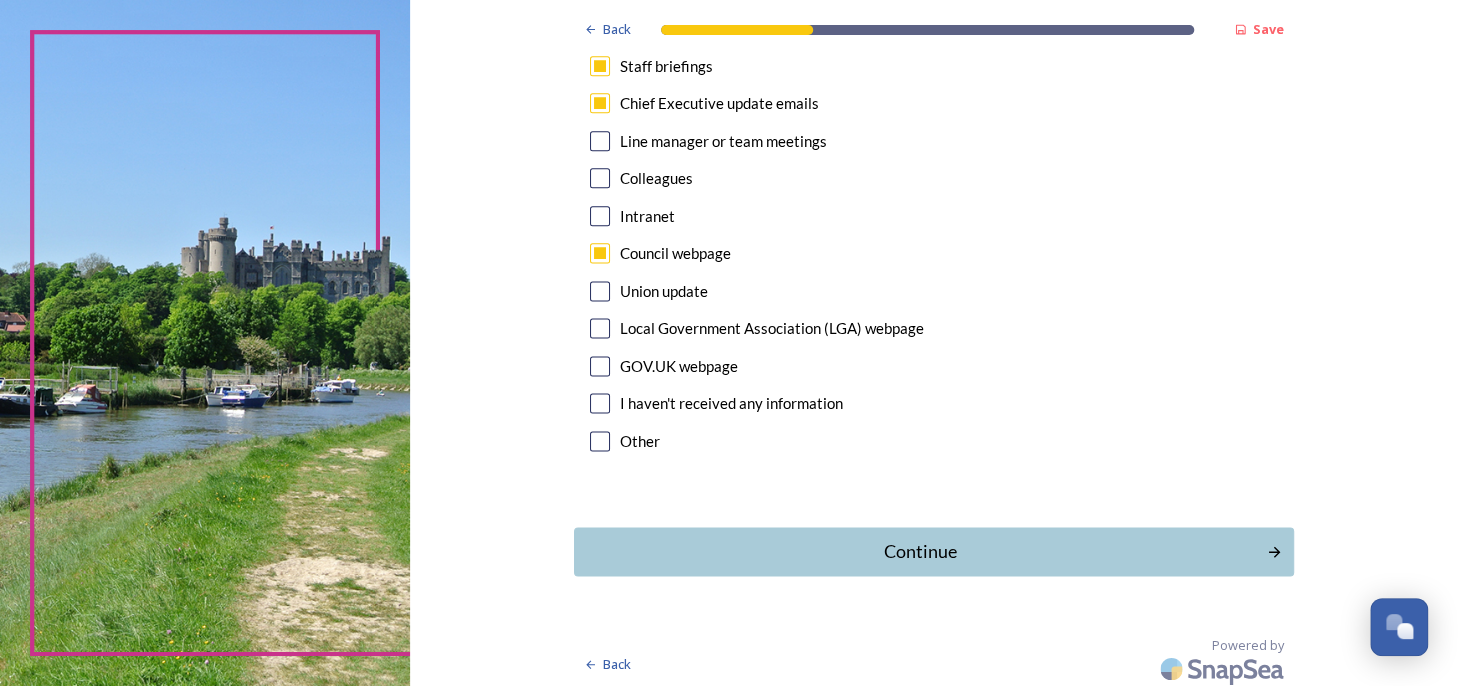 scroll, scrollTop: 1119, scrollLeft: 0, axis: vertical 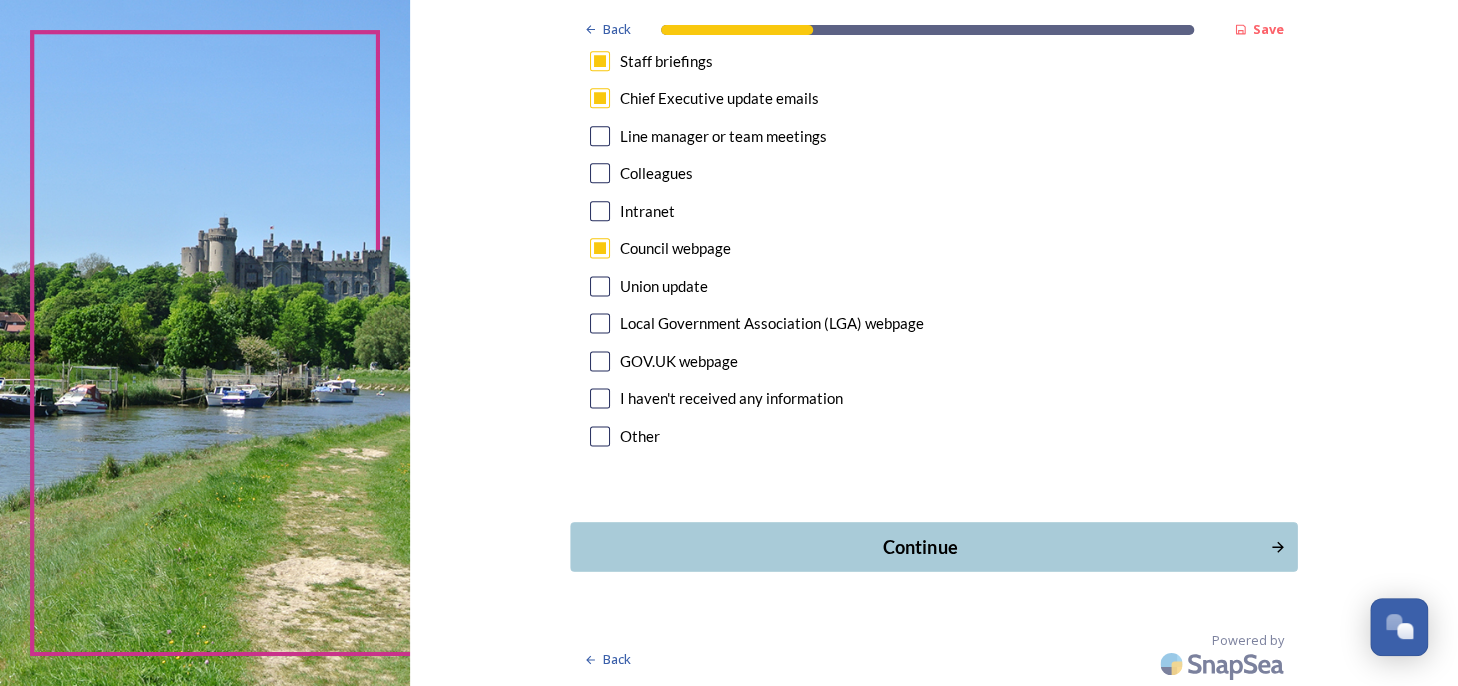 click on "Continue" at bounding box center [919, 546] 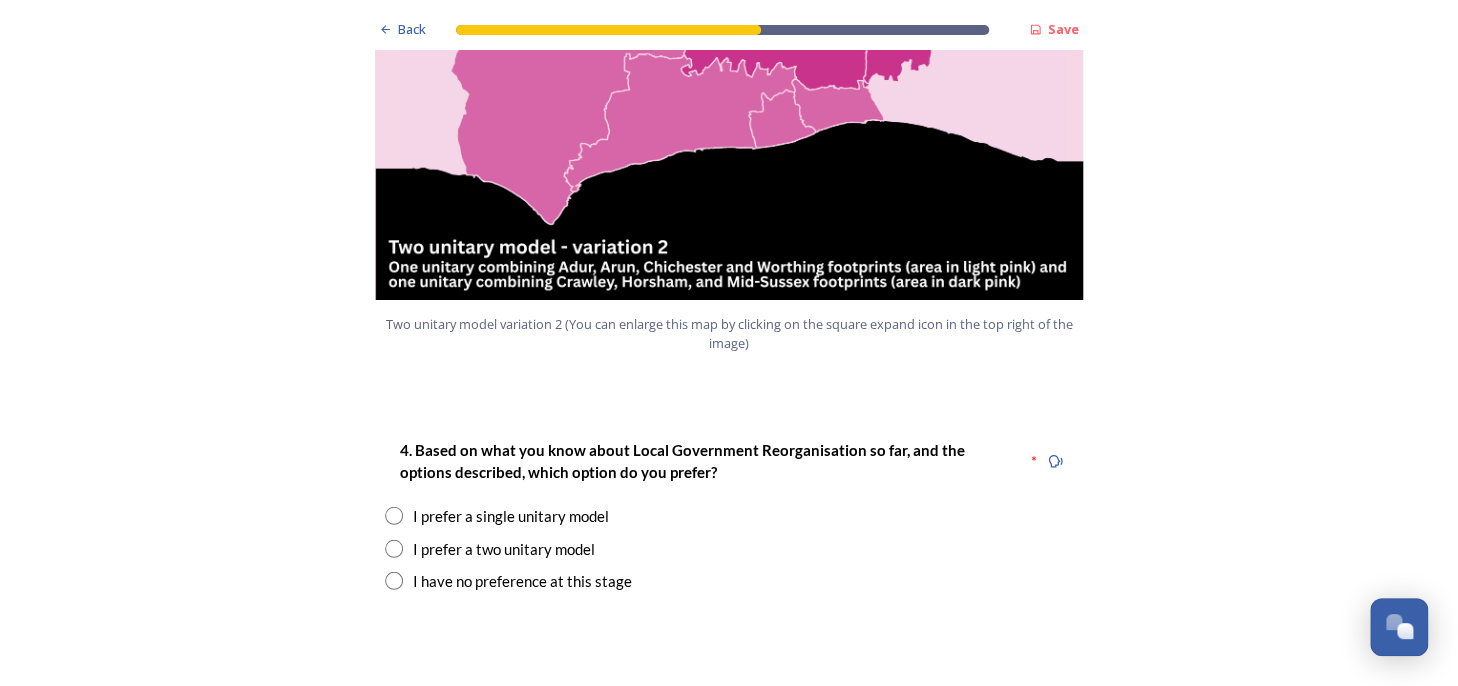 scroll, scrollTop: 2500, scrollLeft: 0, axis: vertical 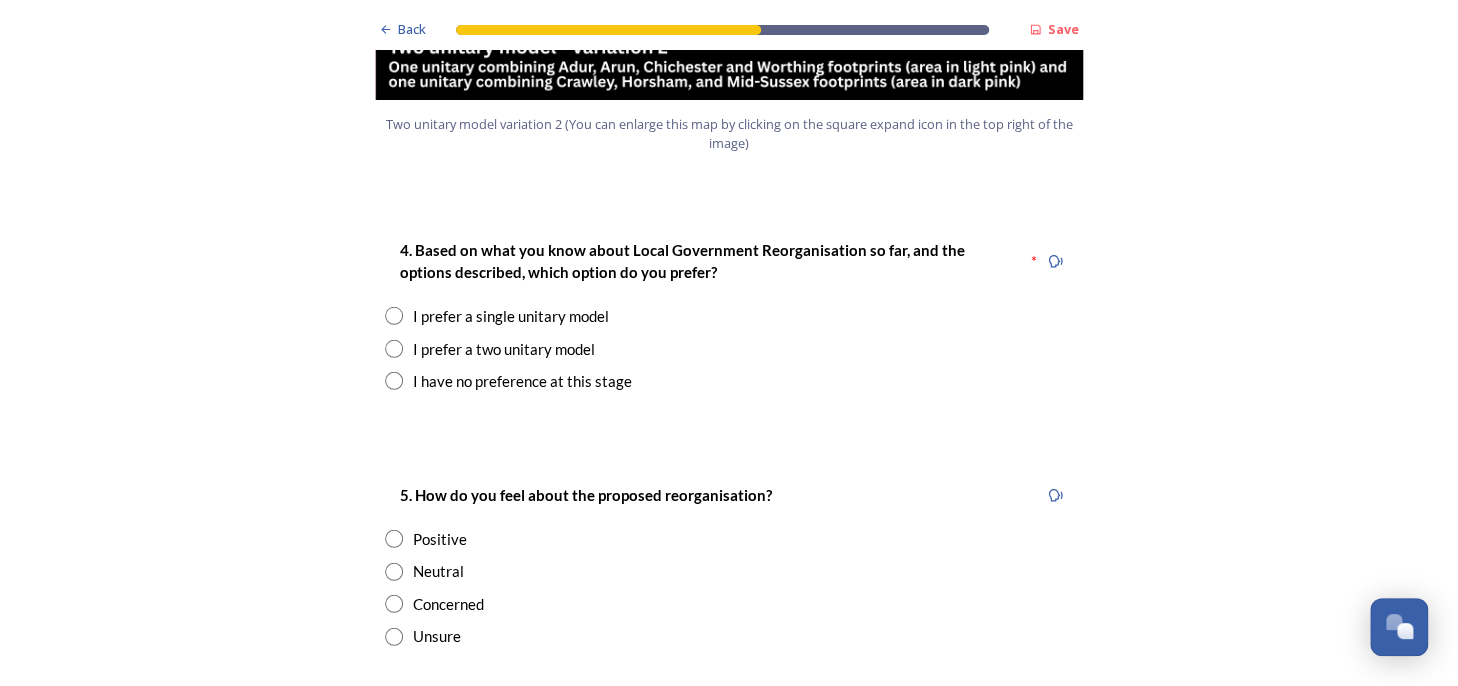 drag, startPoint x: 389, startPoint y: 385, endPoint x: 586, endPoint y: 432, distance: 202.529 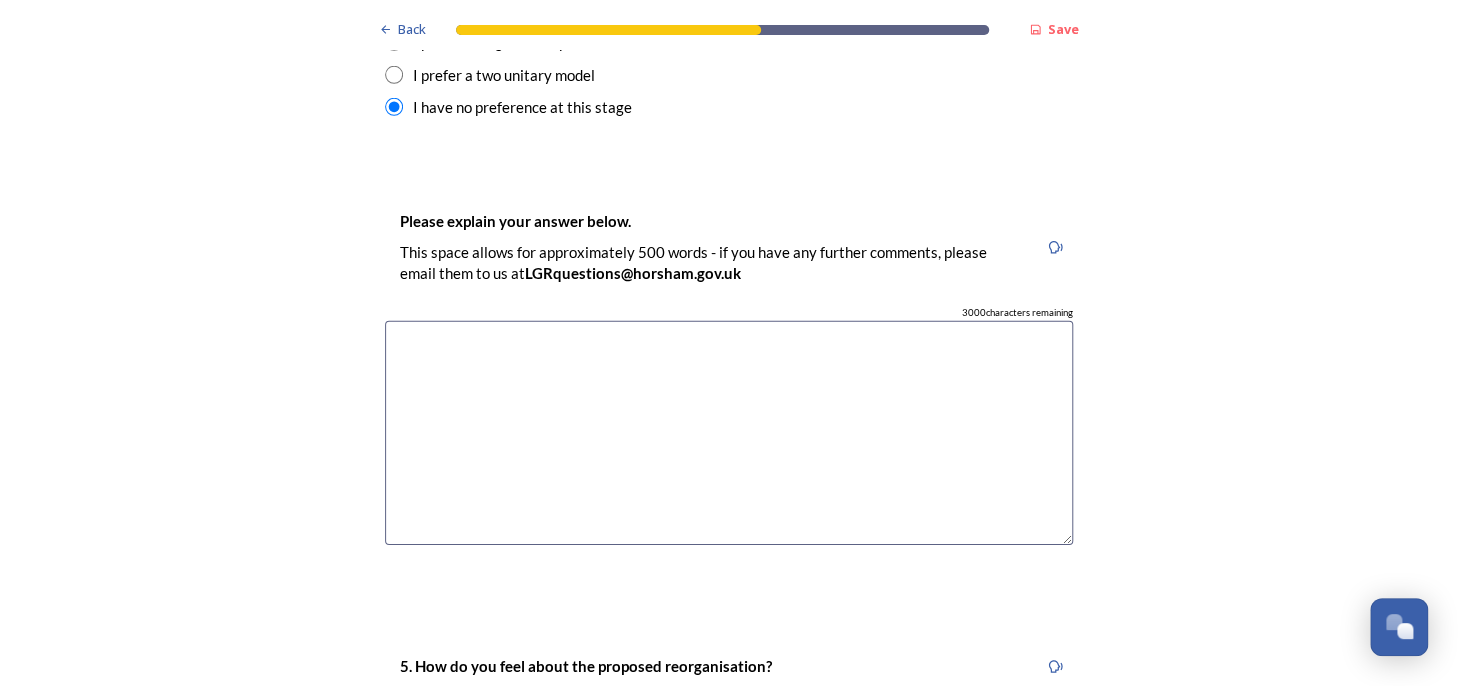 scroll, scrollTop: 2600, scrollLeft: 0, axis: vertical 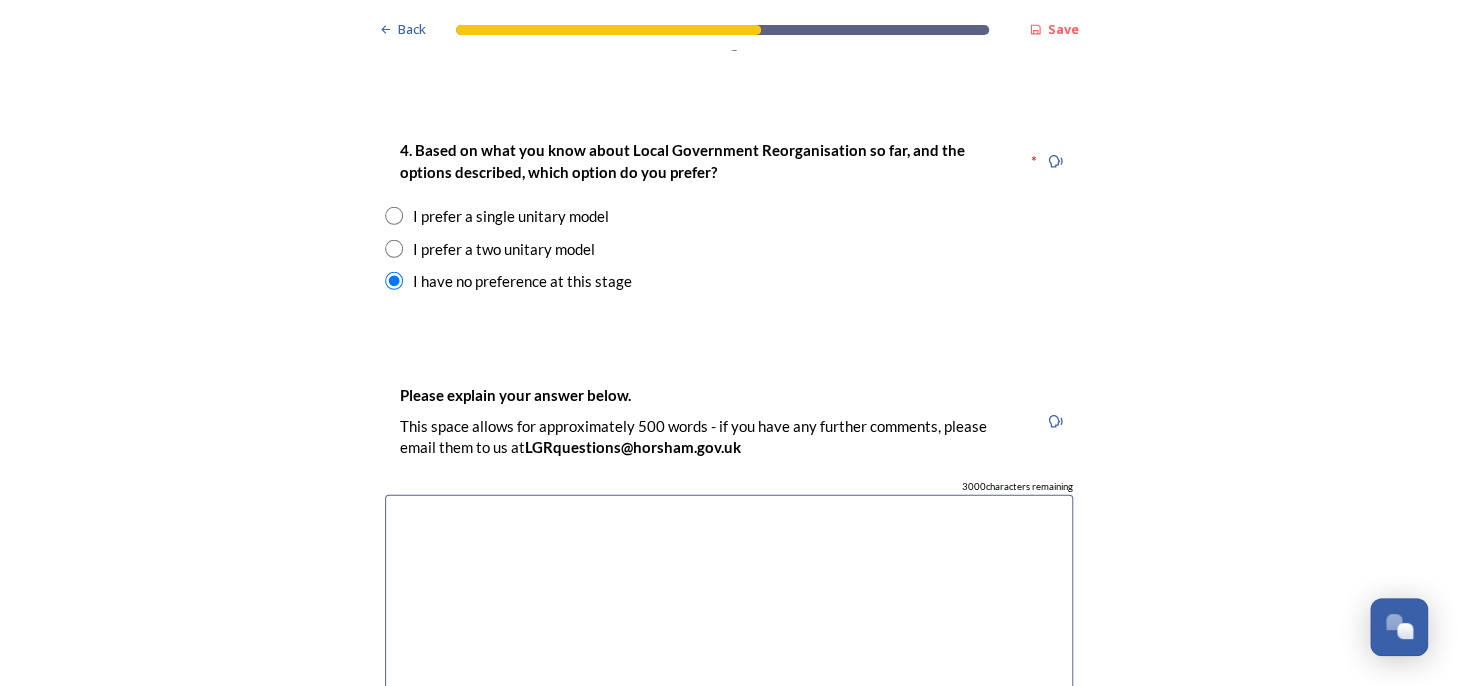 click at bounding box center (394, 216) 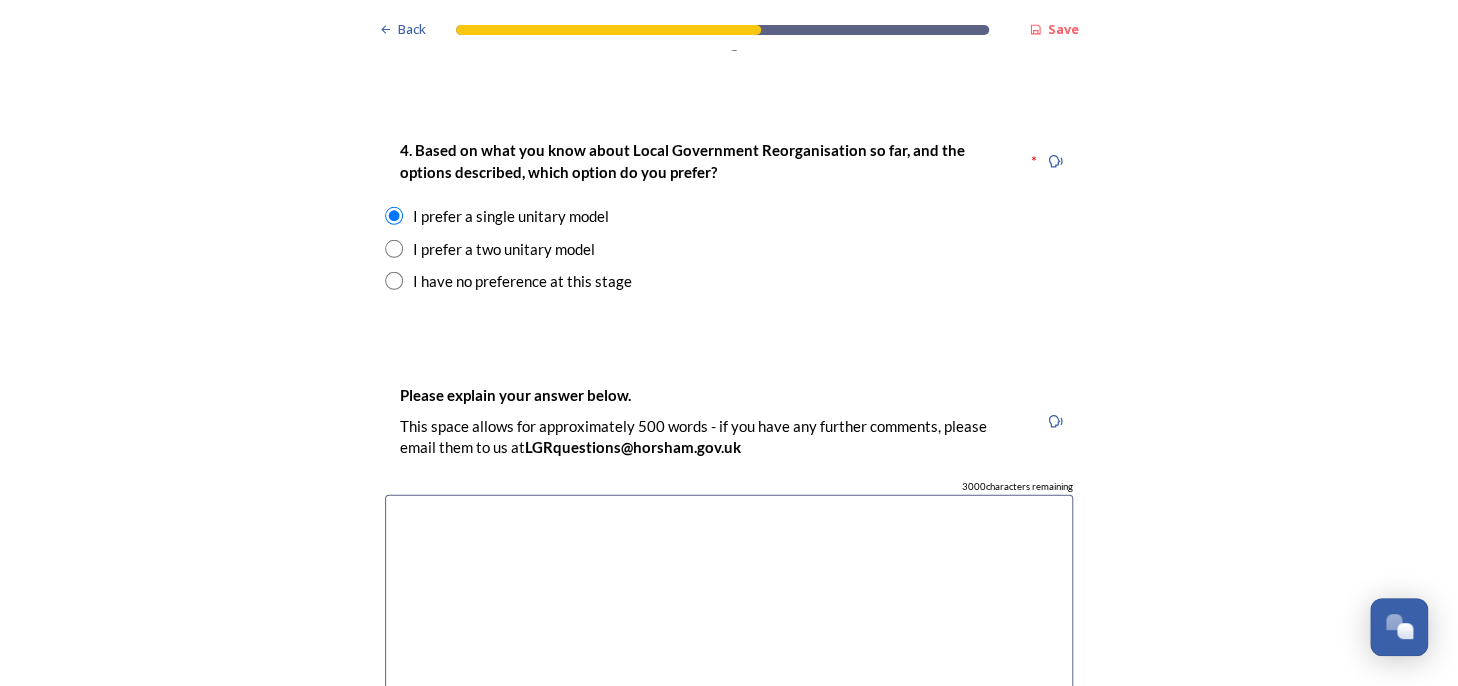 click at bounding box center [394, 281] 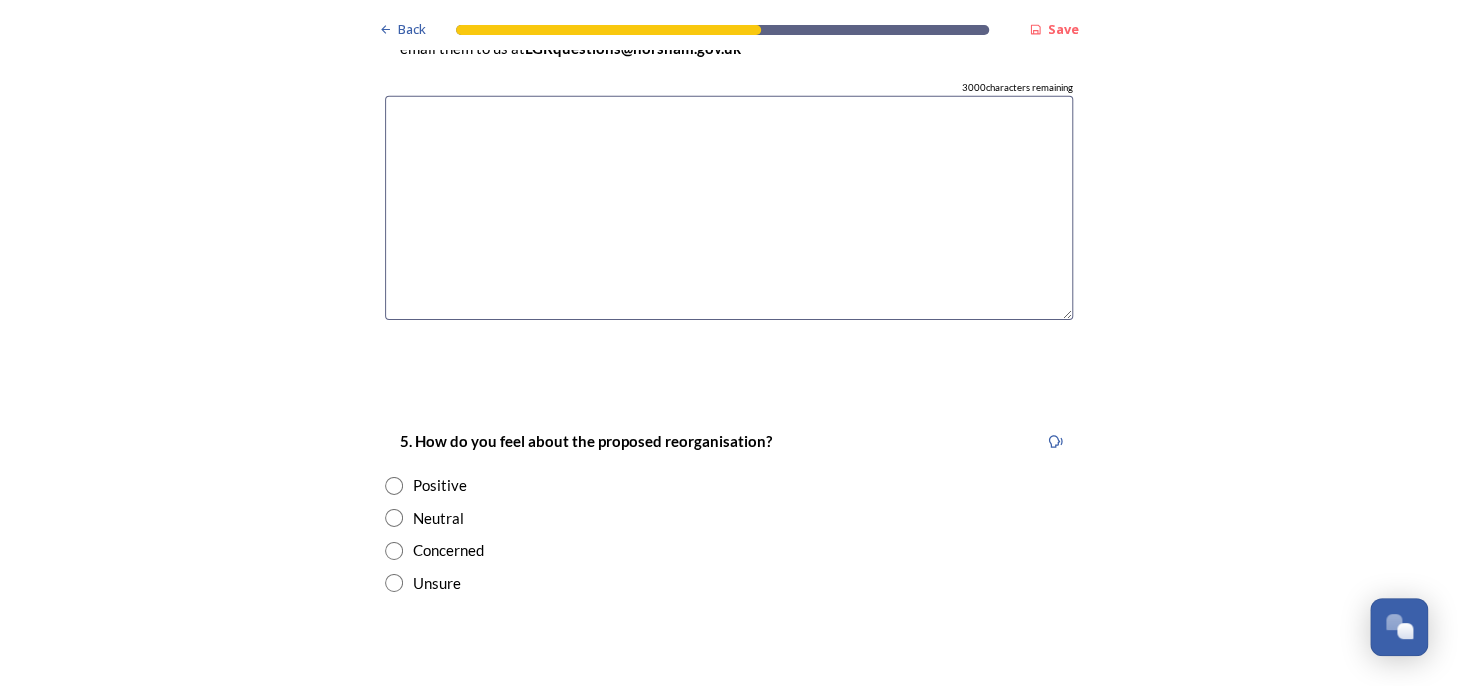 scroll, scrollTop: 3000, scrollLeft: 0, axis: vertical 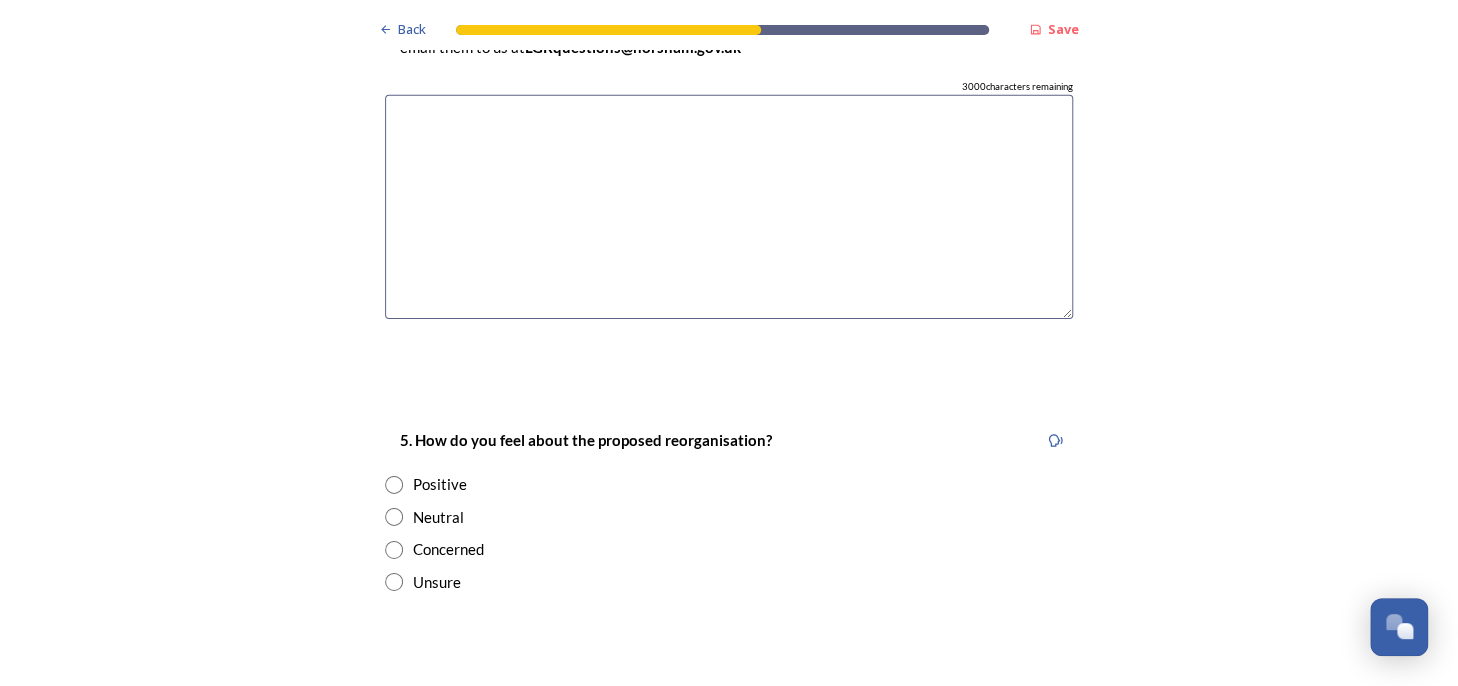 click at bounding box center [394, 550] 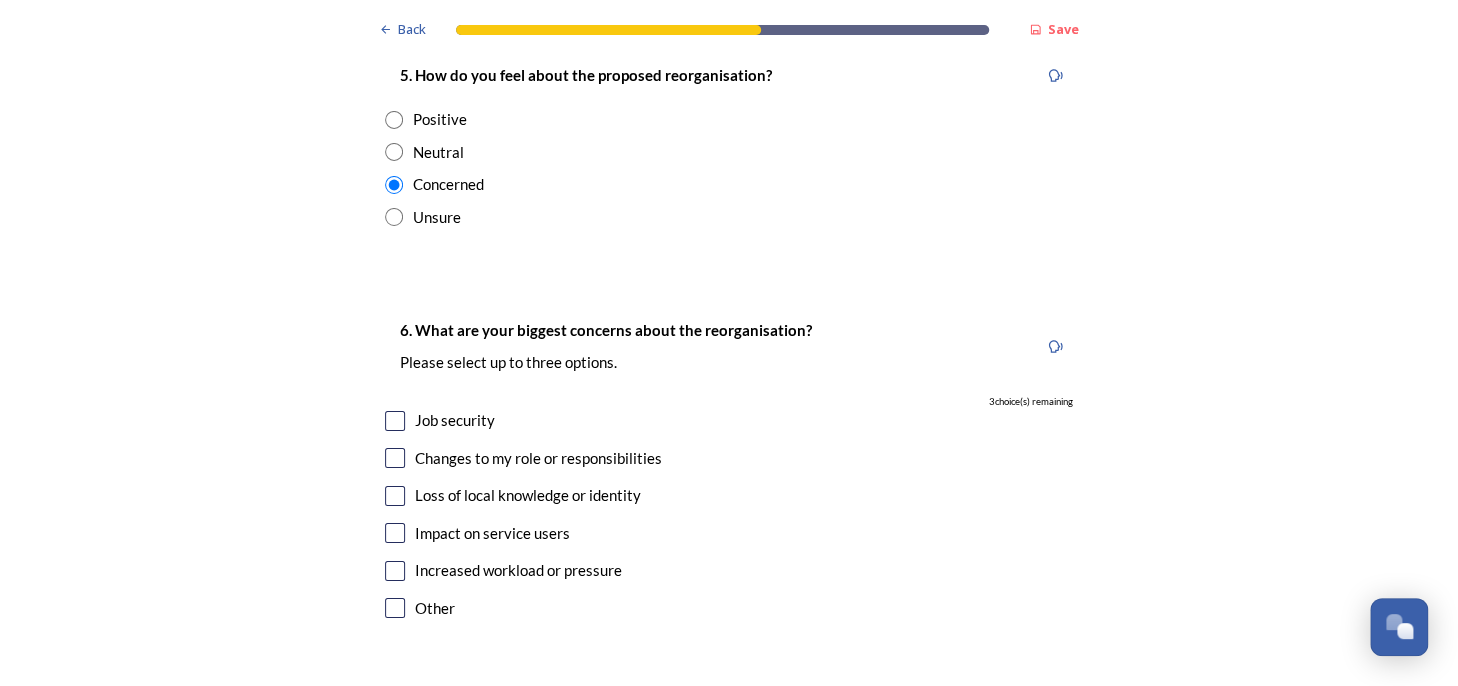 scroll, scrollTop: 3400, scrollLeft: 0, axis: vertical 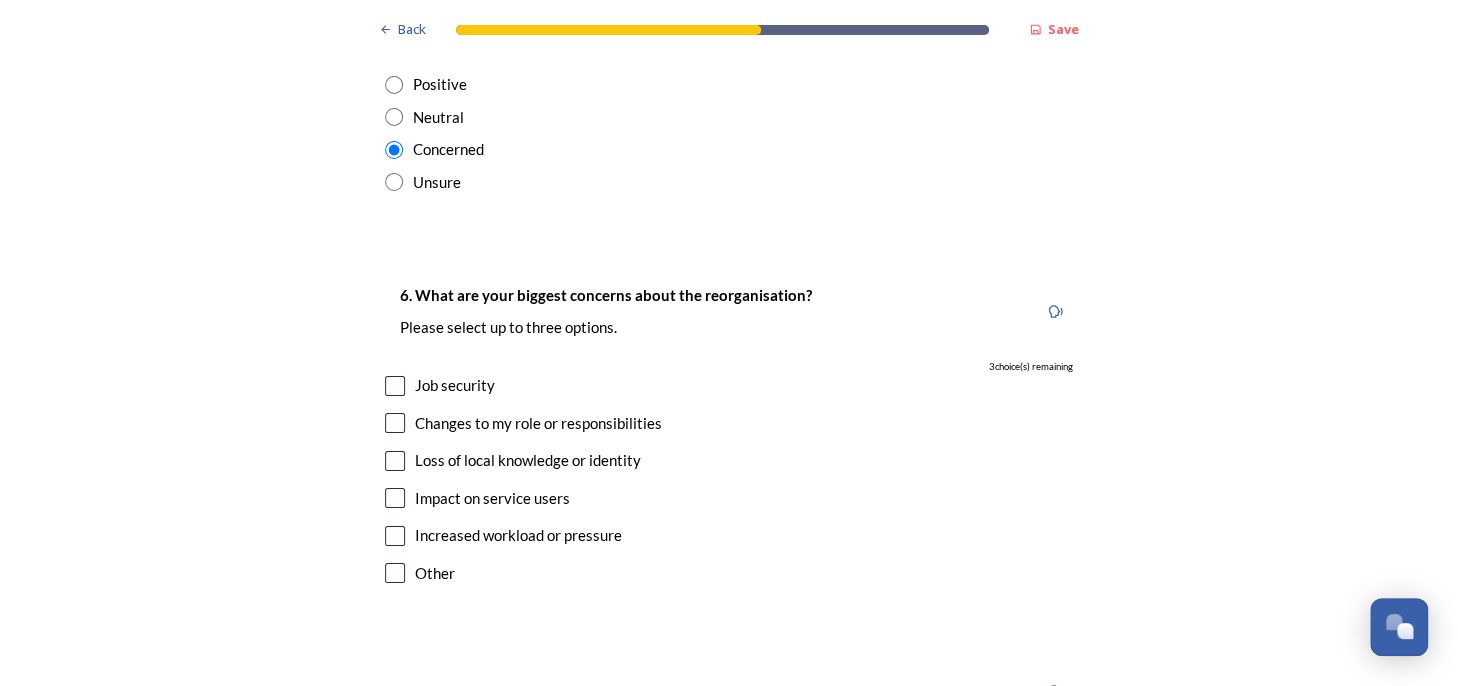 click at bounding box center (395, 423) 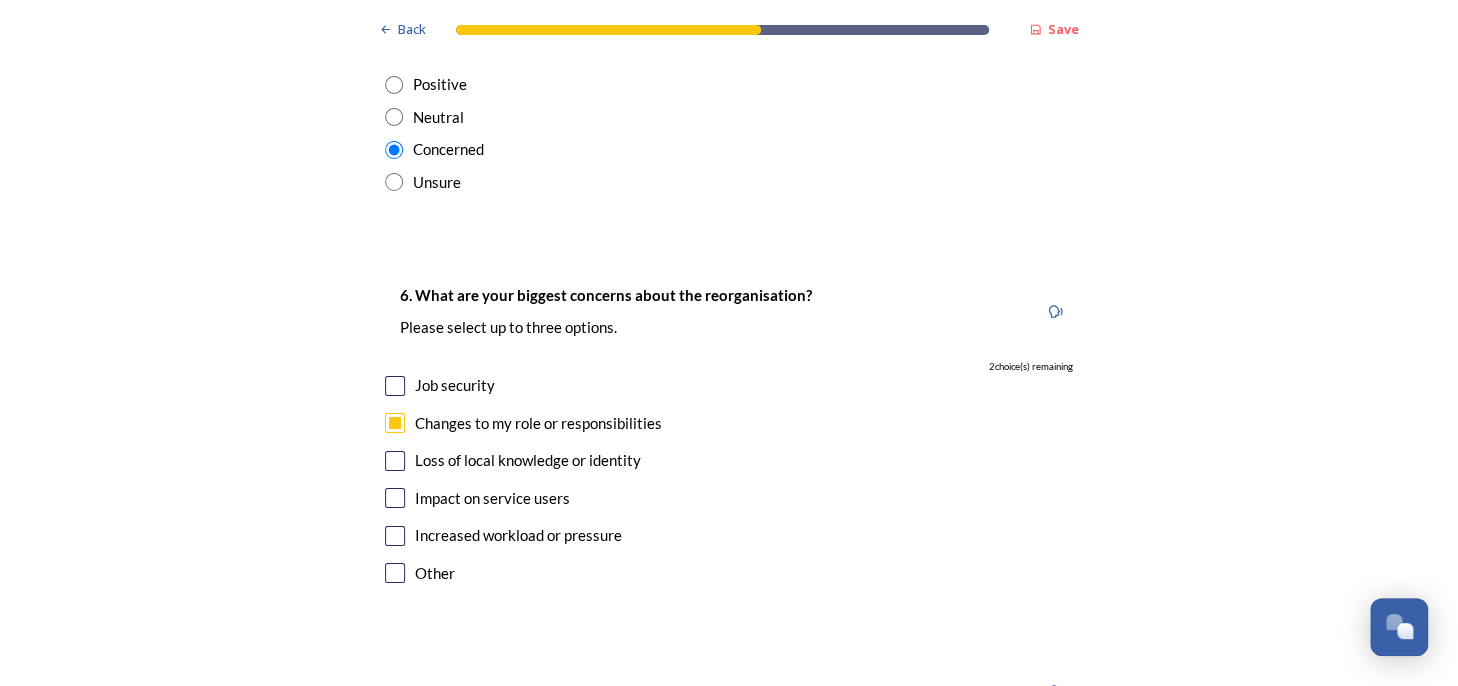 click at bounding box center [395, 461] 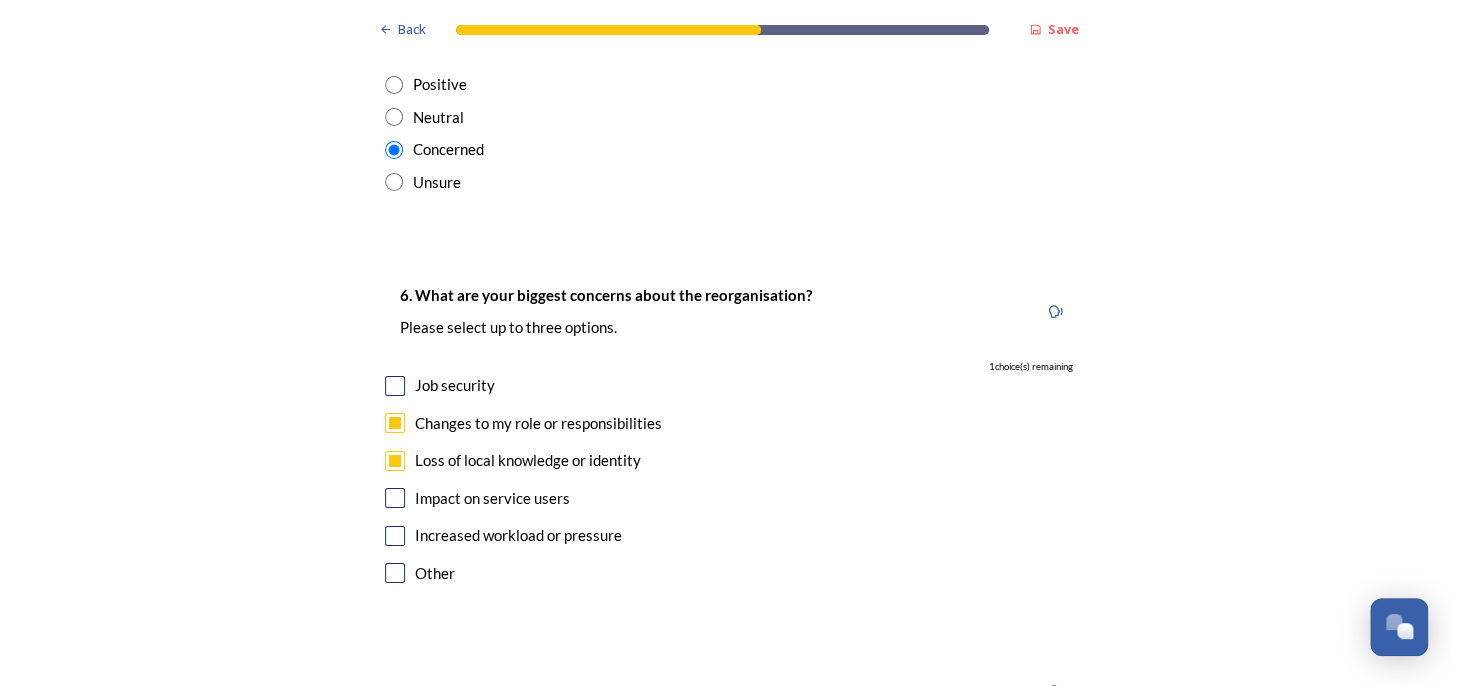 click at bounding box center [395, 498] 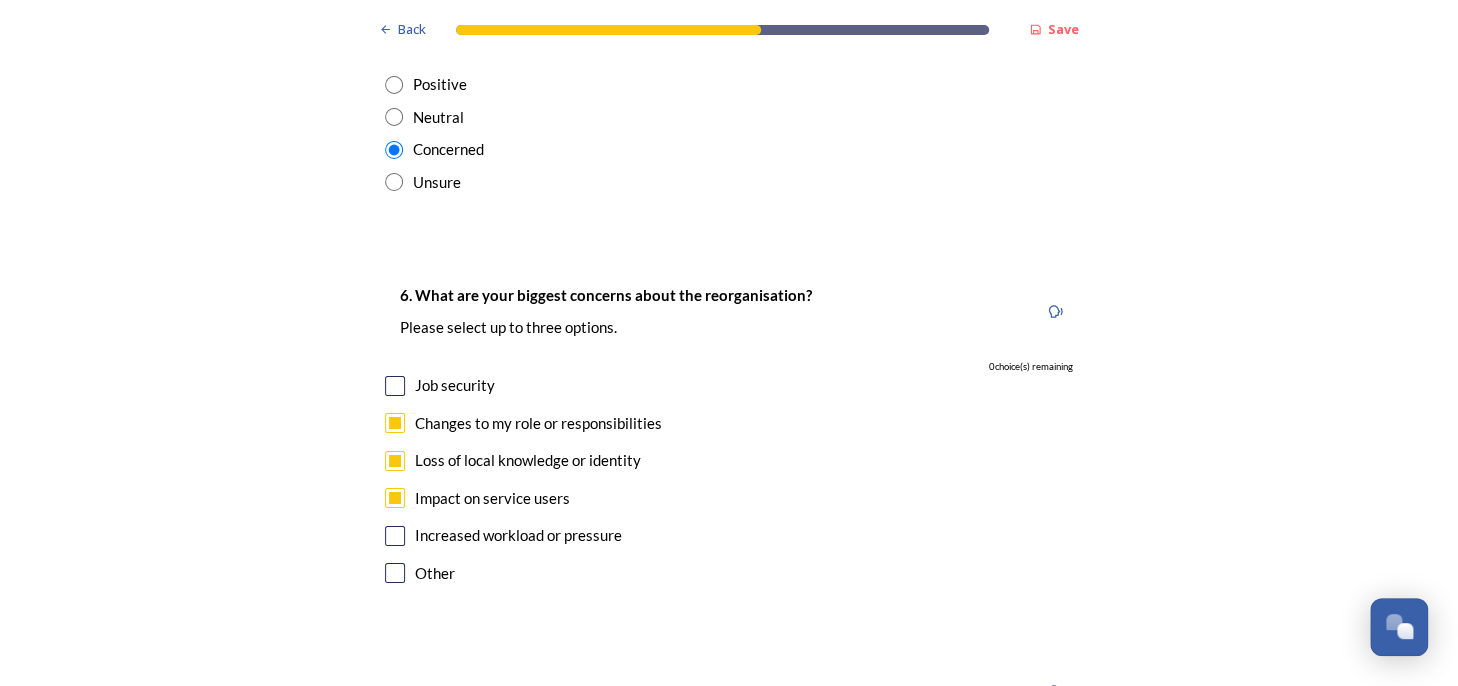 click on "Increased workload or pressure" at bounding box center [729, 535] 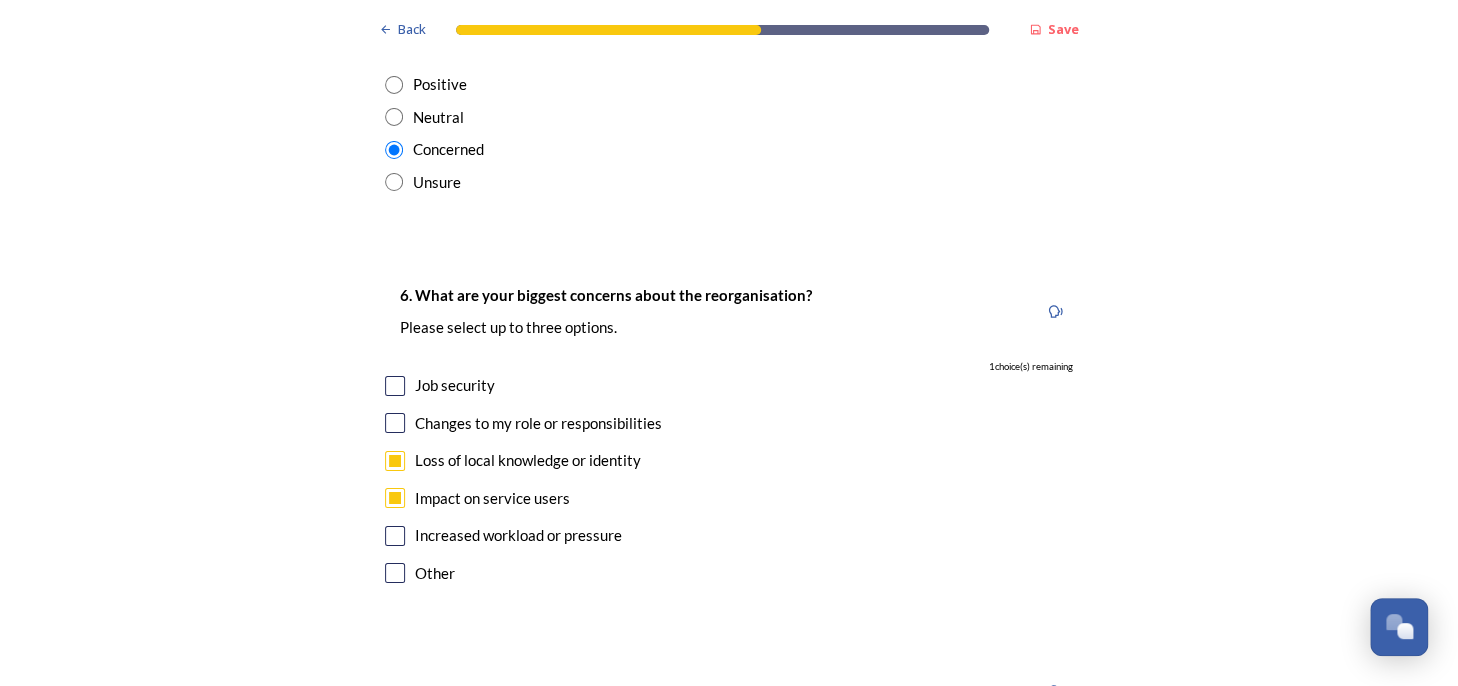 click at bounding box center [395, 461] 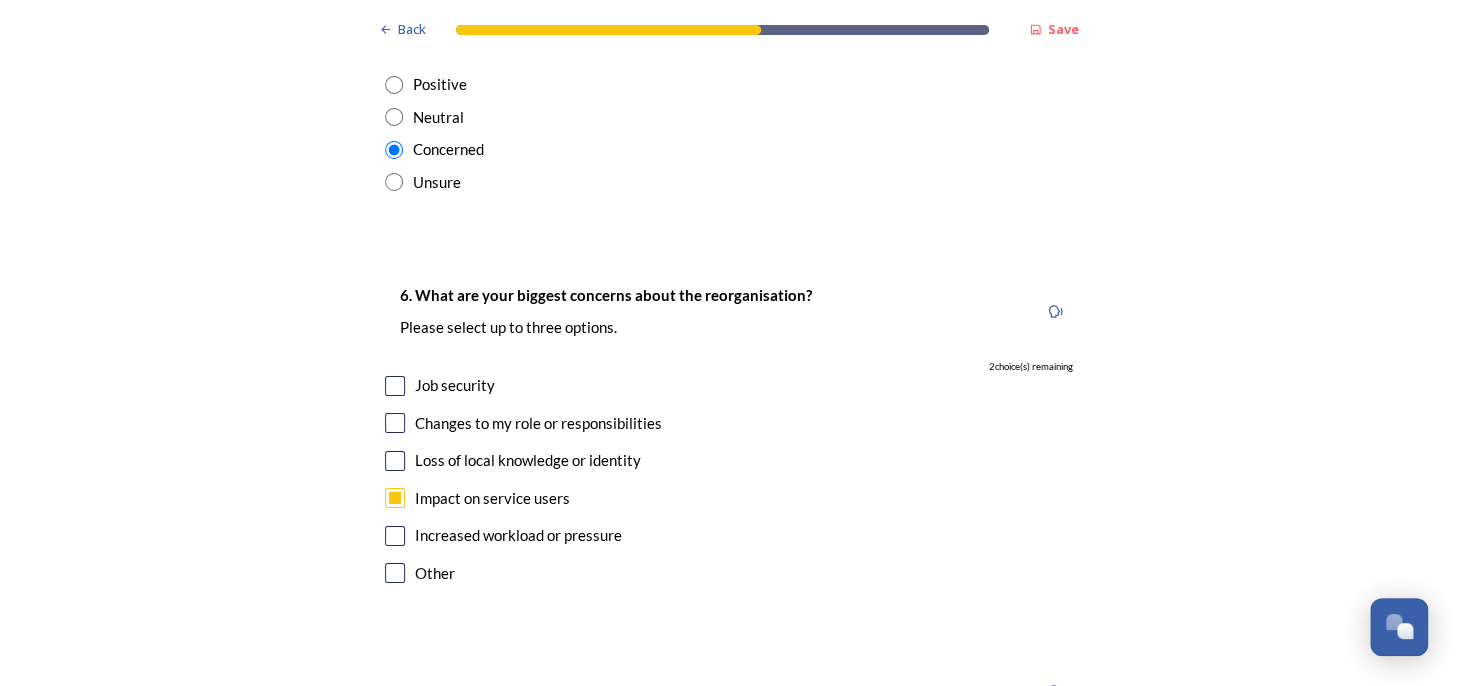 click at bounding box center (395, 498) 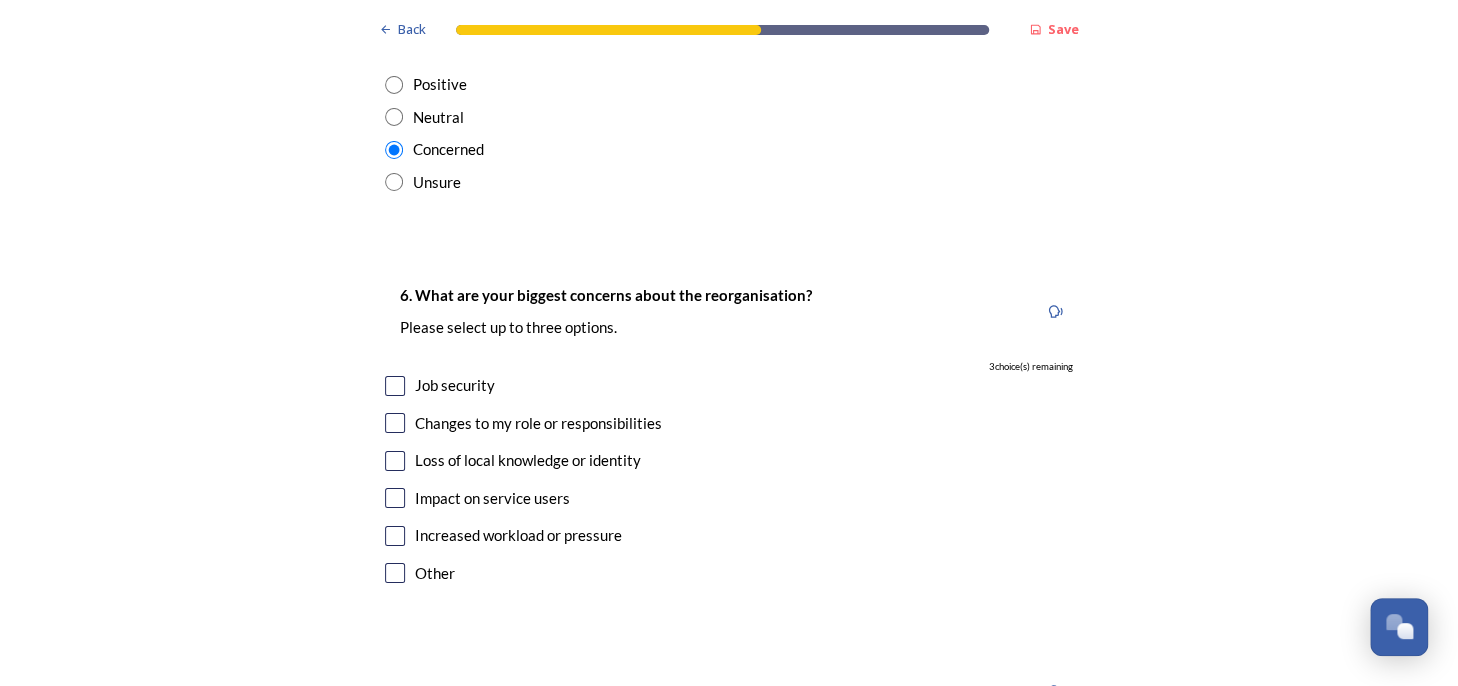 click at bounding box center (395, 386) 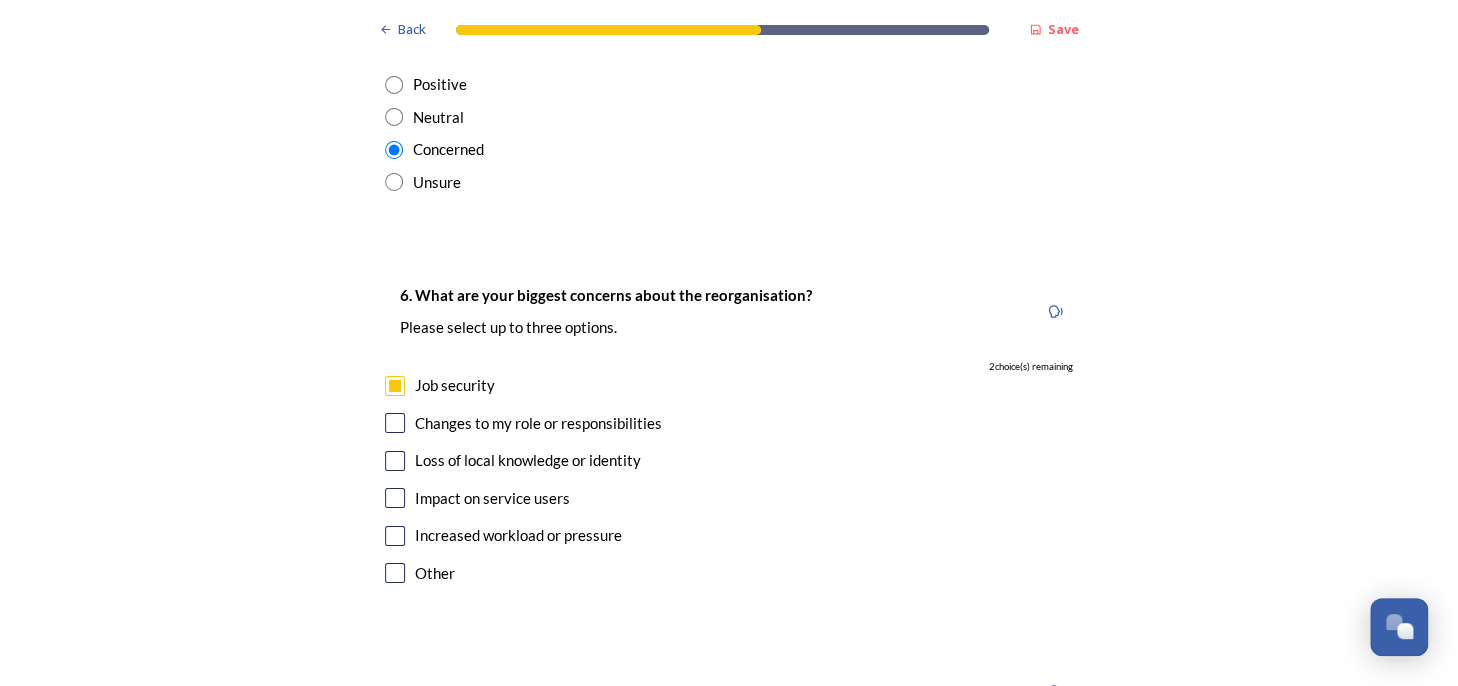 click at bounding box center [395, 423] 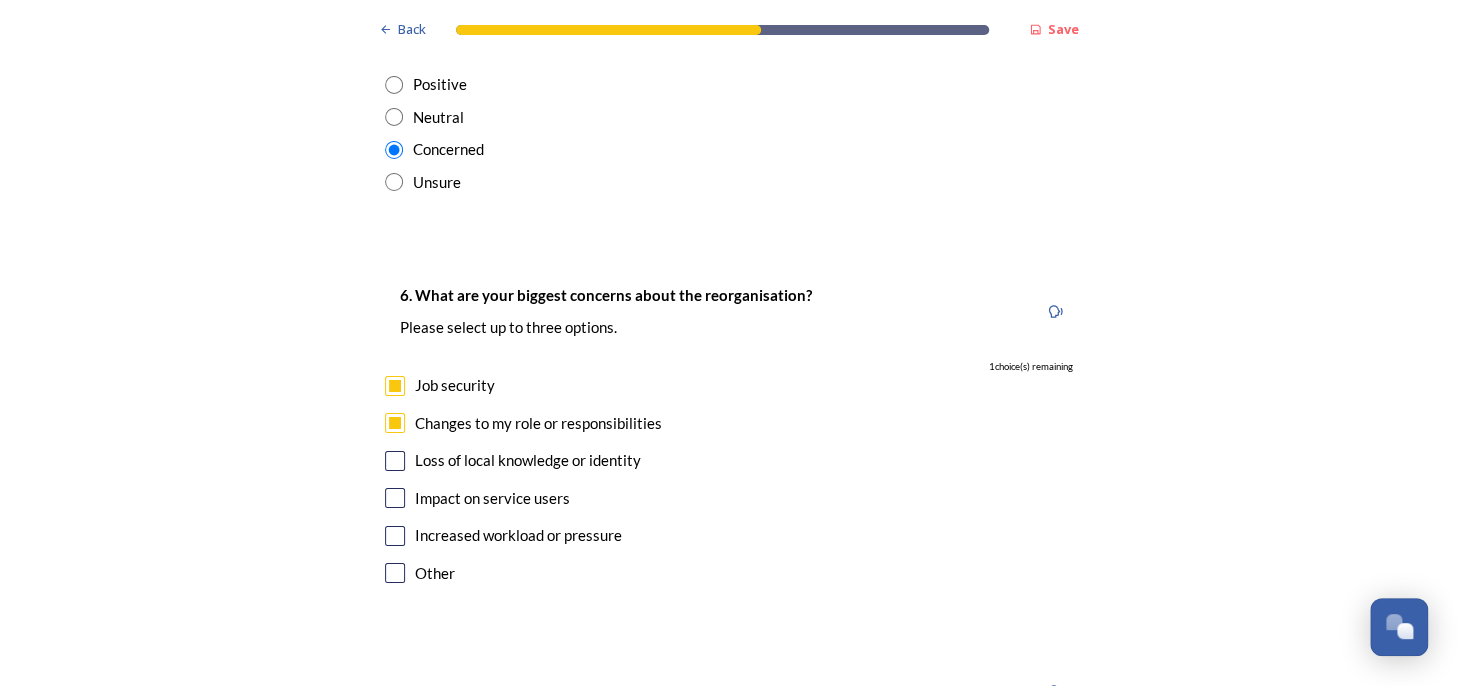 click at bounding box center (395, 498) 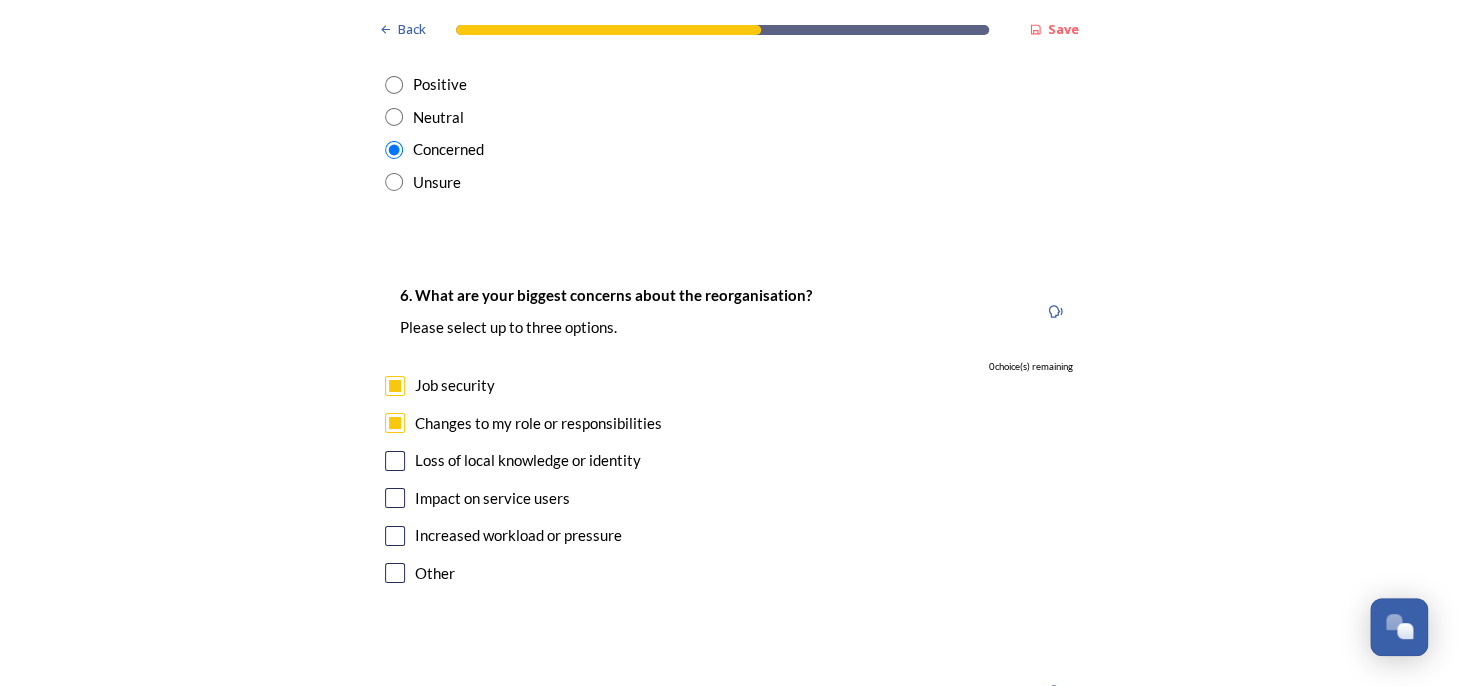 checkbox on "true" 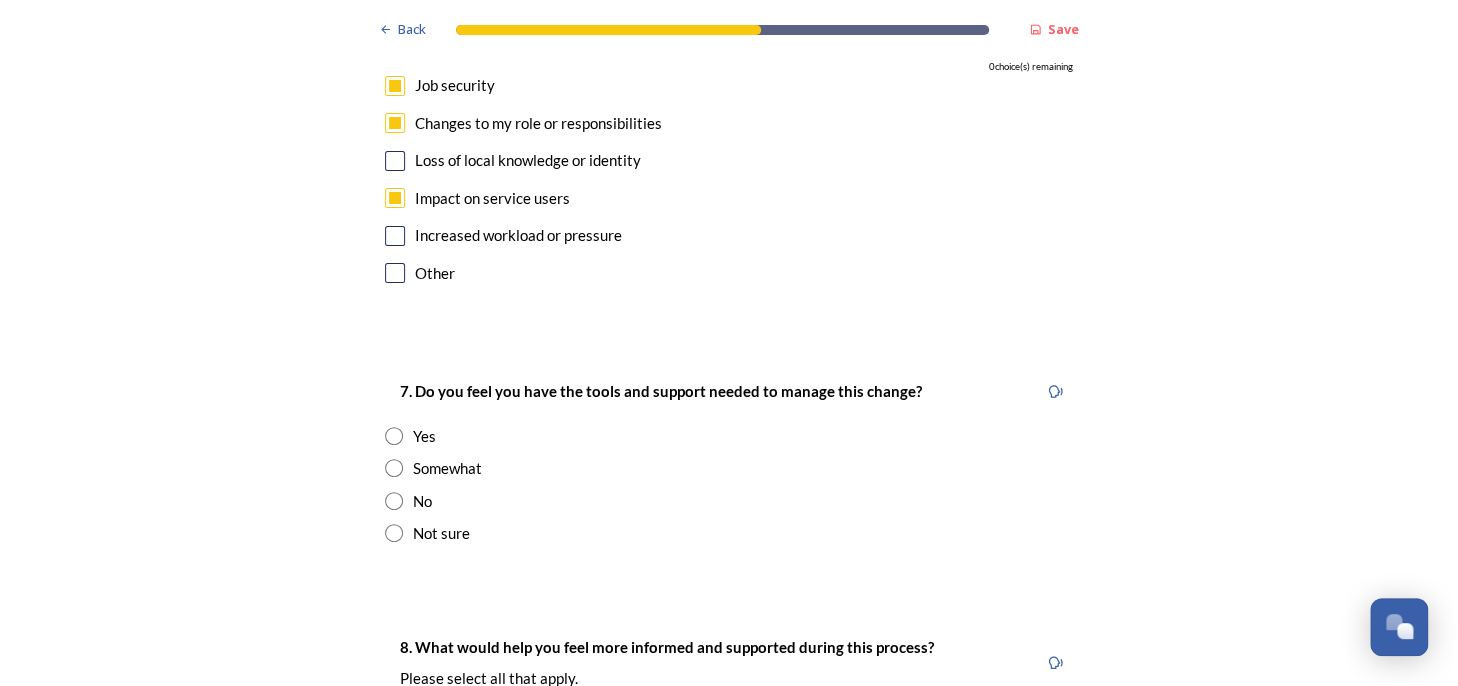 scroll, scrollTop: 3800, scrollLeft: 0, axis: vertical 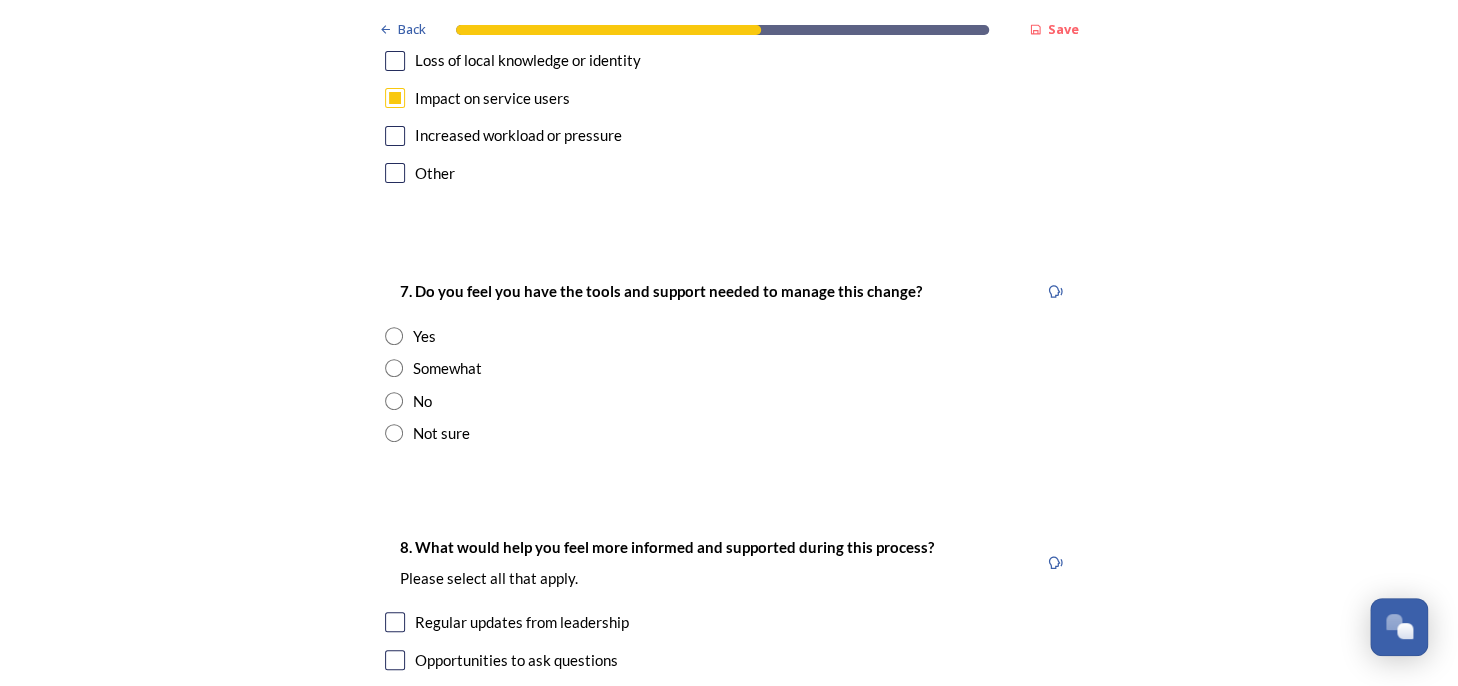 click at bounding box center (394, 368) 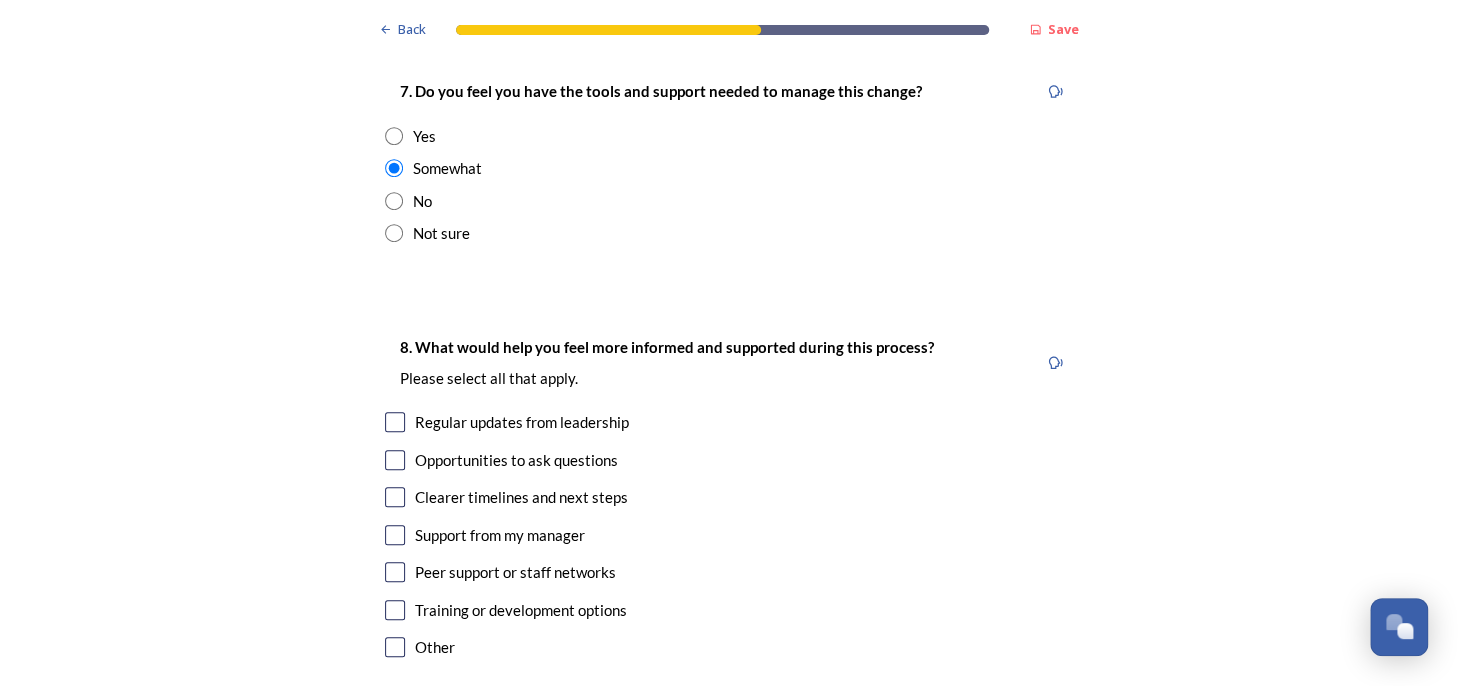 scroll, scrollTop: 4100, scrollLeft: 0, axis: vertical 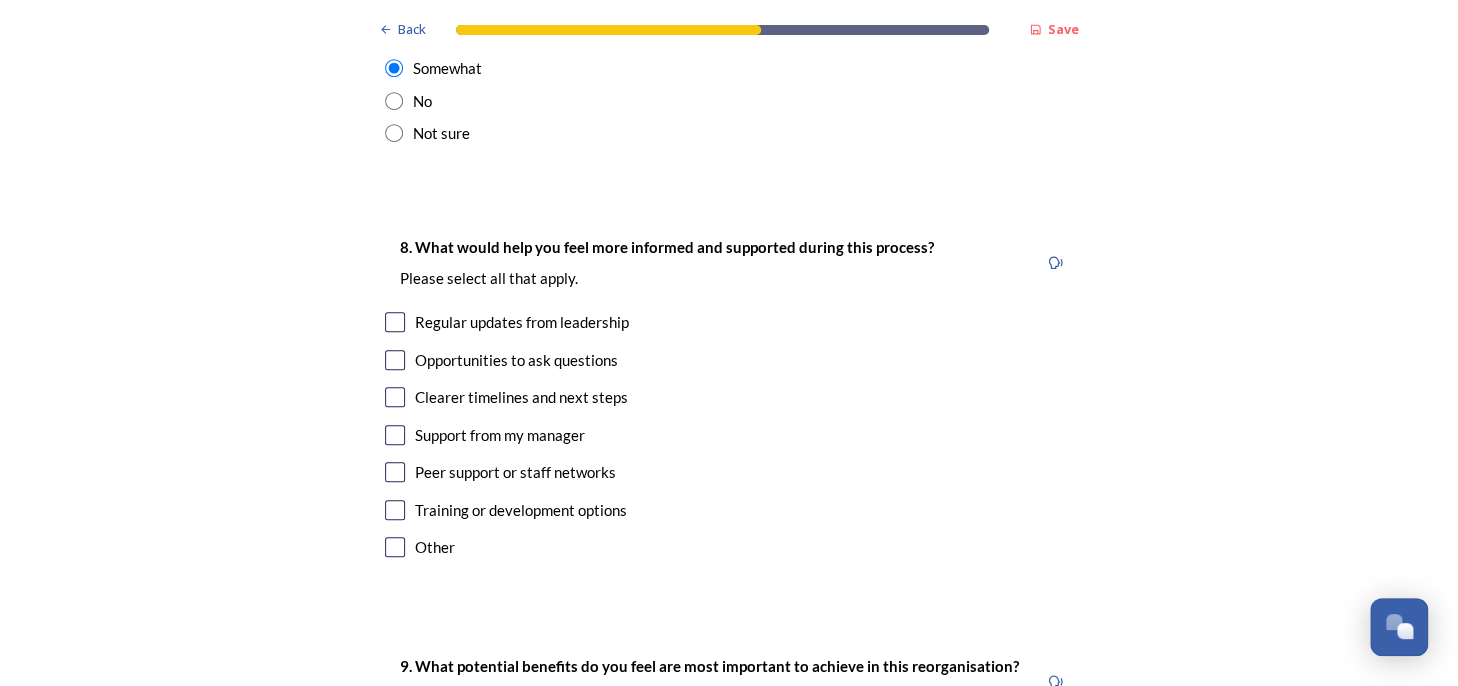 click at bounding box center (395, 322) 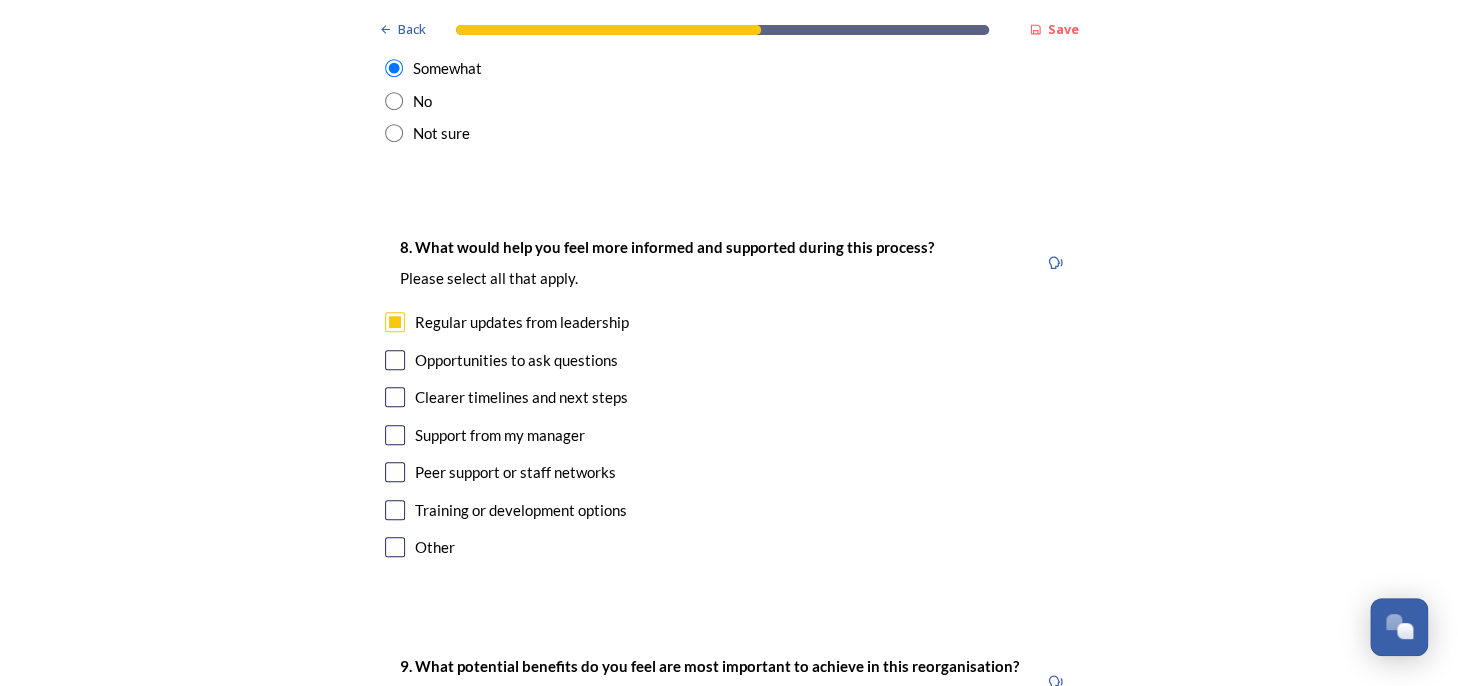 click at bounding box center (395, 360) 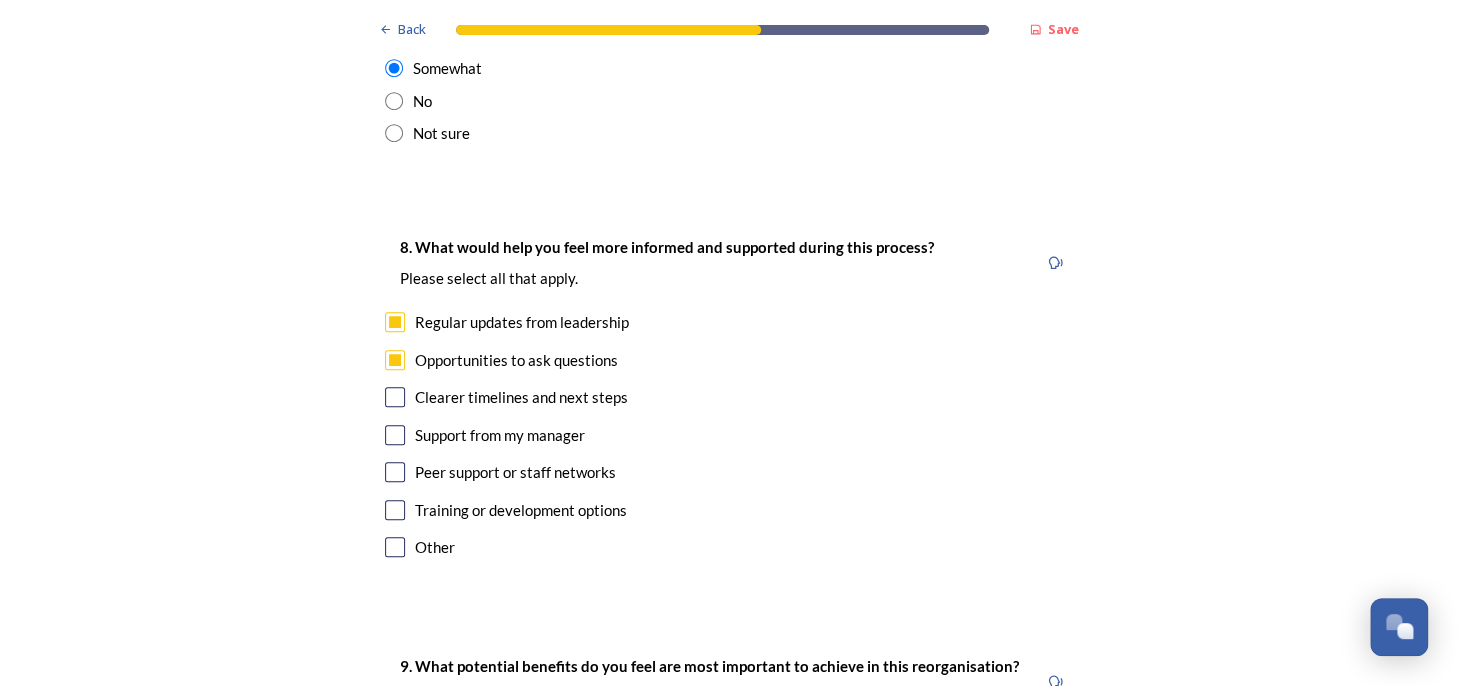 click at bounding box center (395, 397) 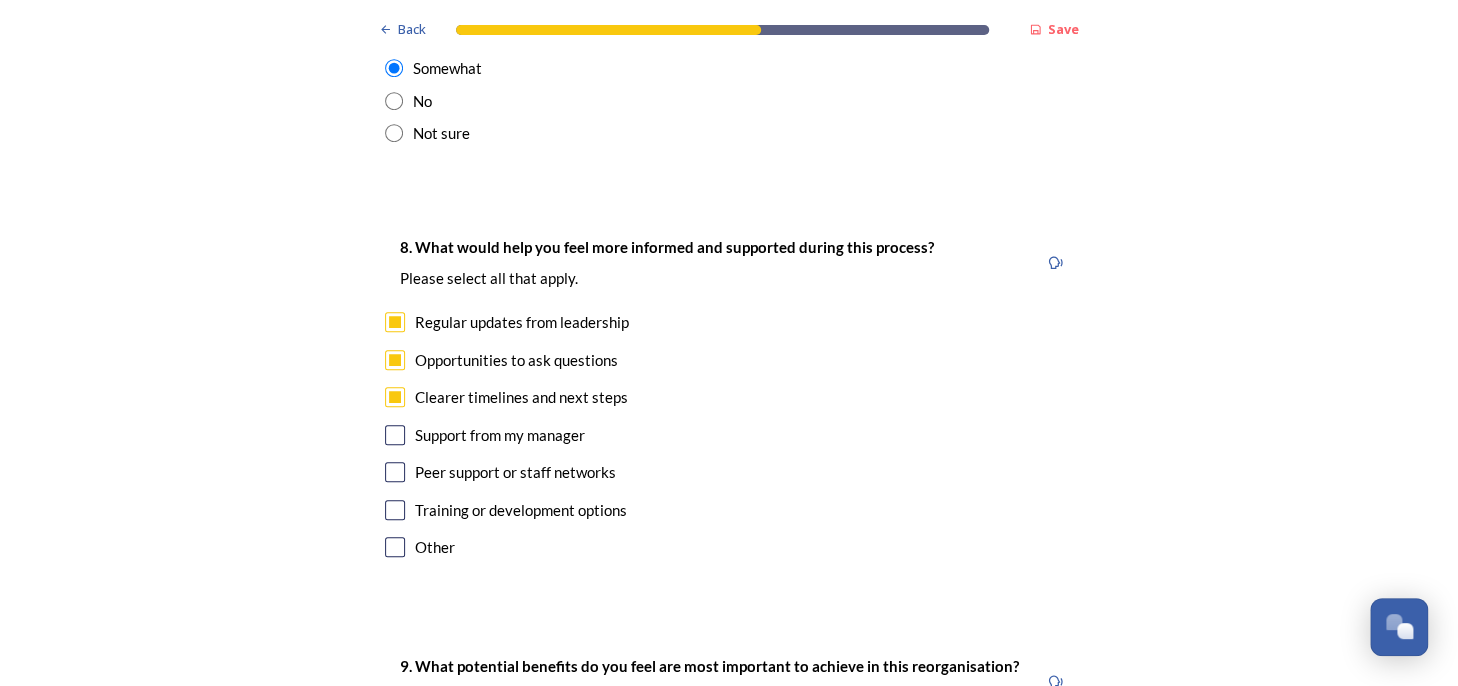 click at bounding box center (395, 435) 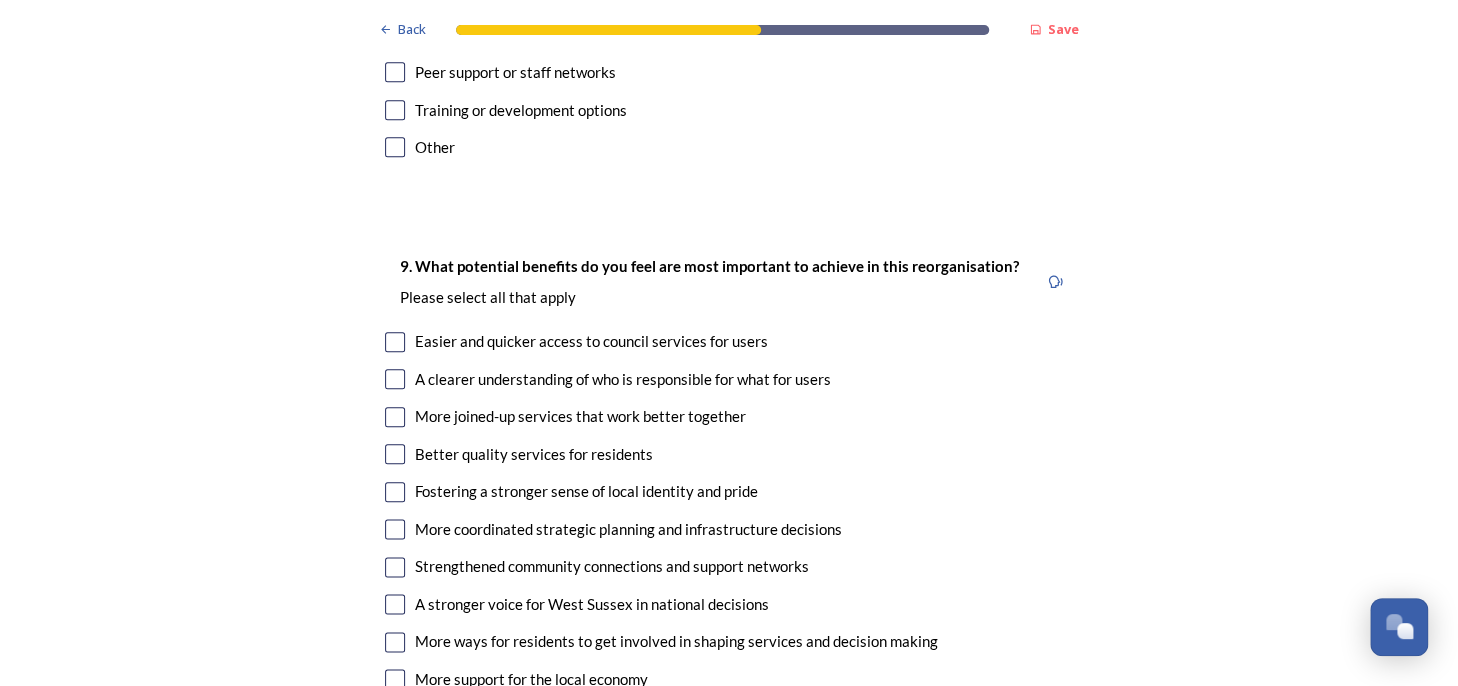 scroll, scrollTop: 4600, scrollLeft: 0, axis: vertical 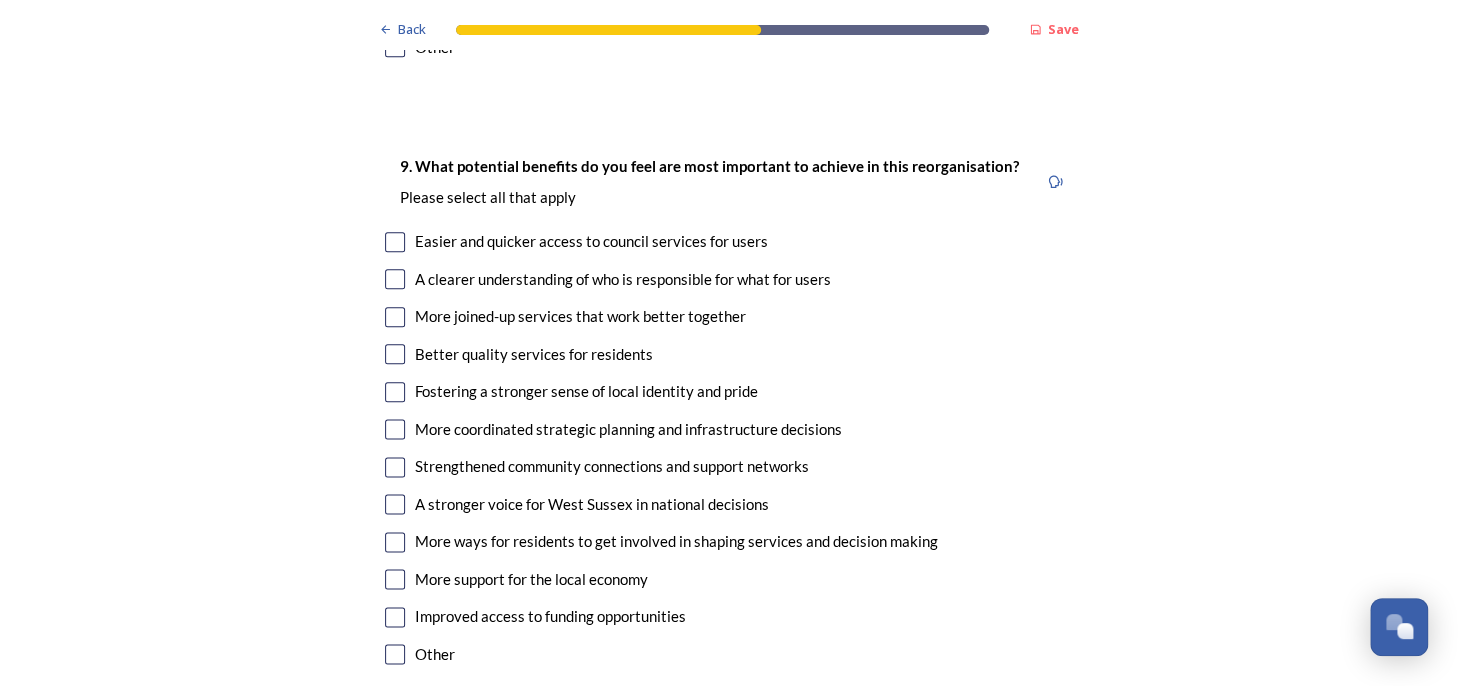click at bounding box center (395, 242) 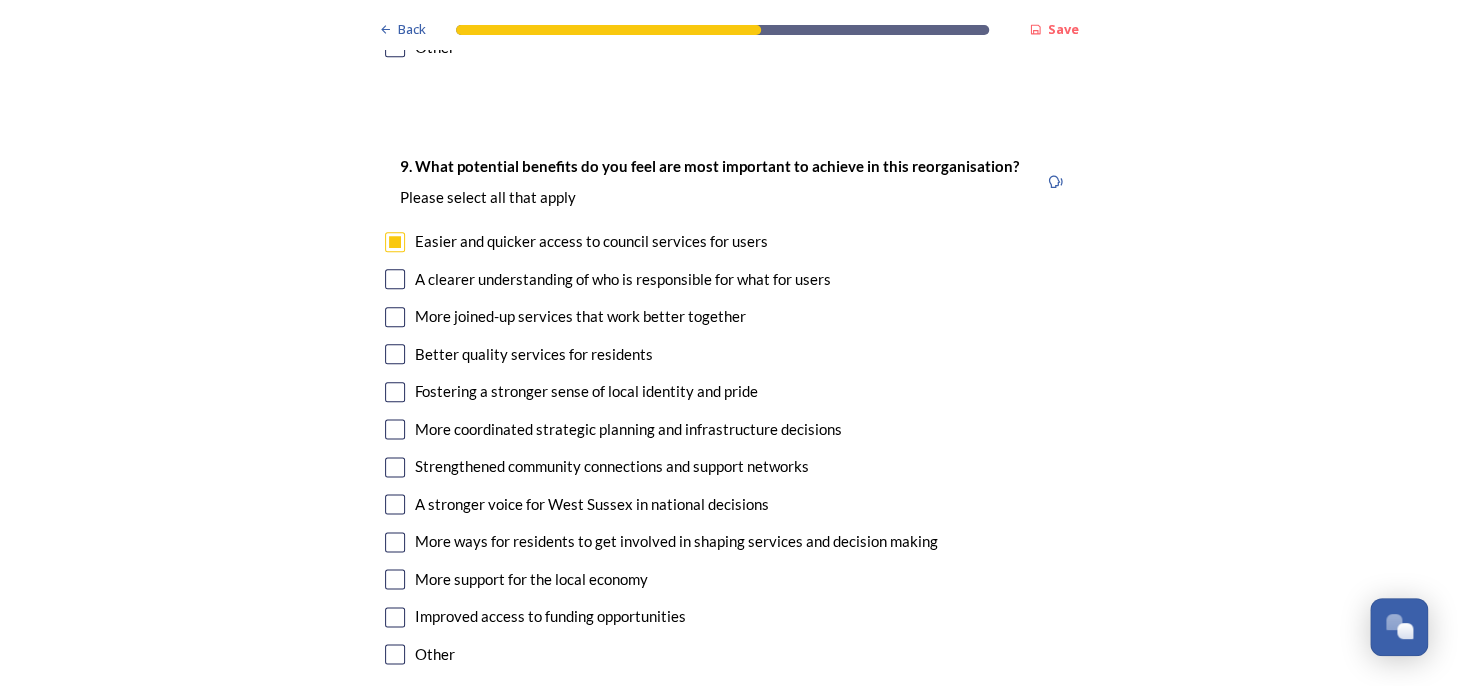 click at bounding box center [395, 279] 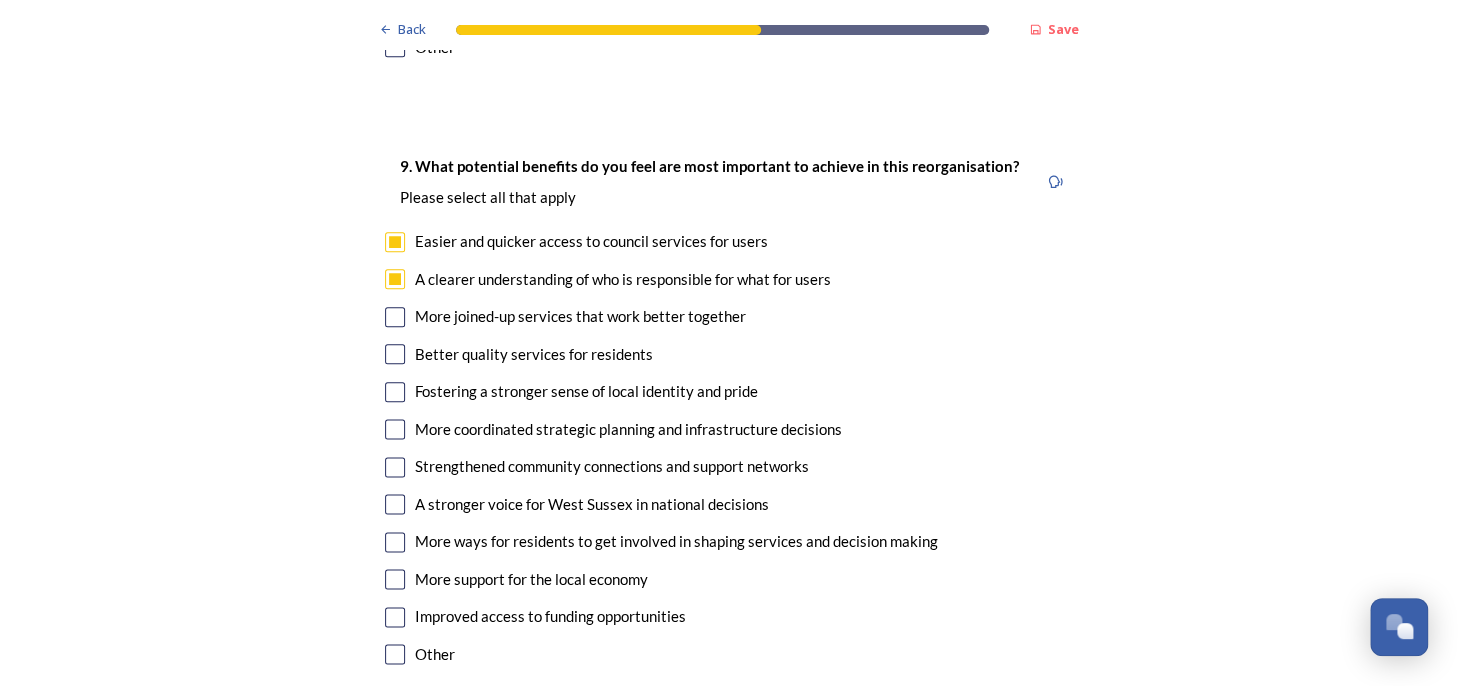 click at bounding box center [395, 317] 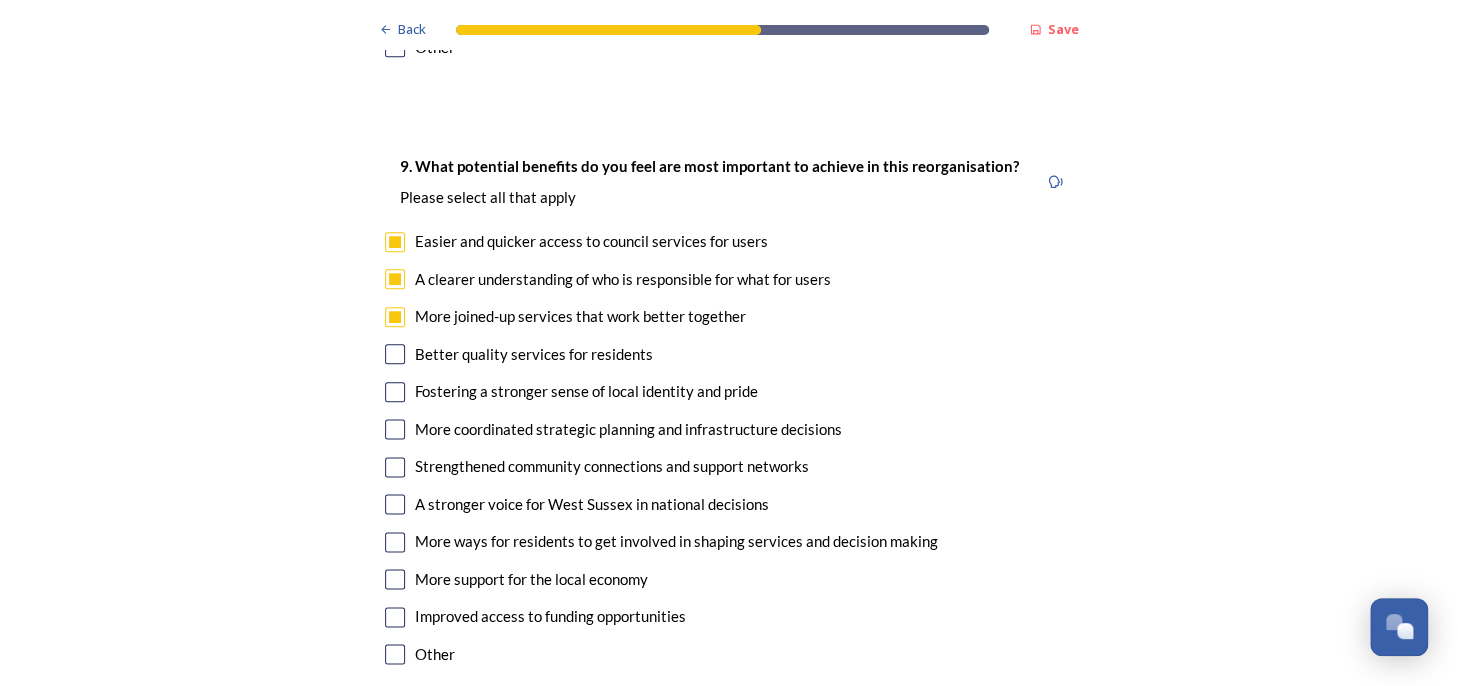click at bounding box center [395, 354] 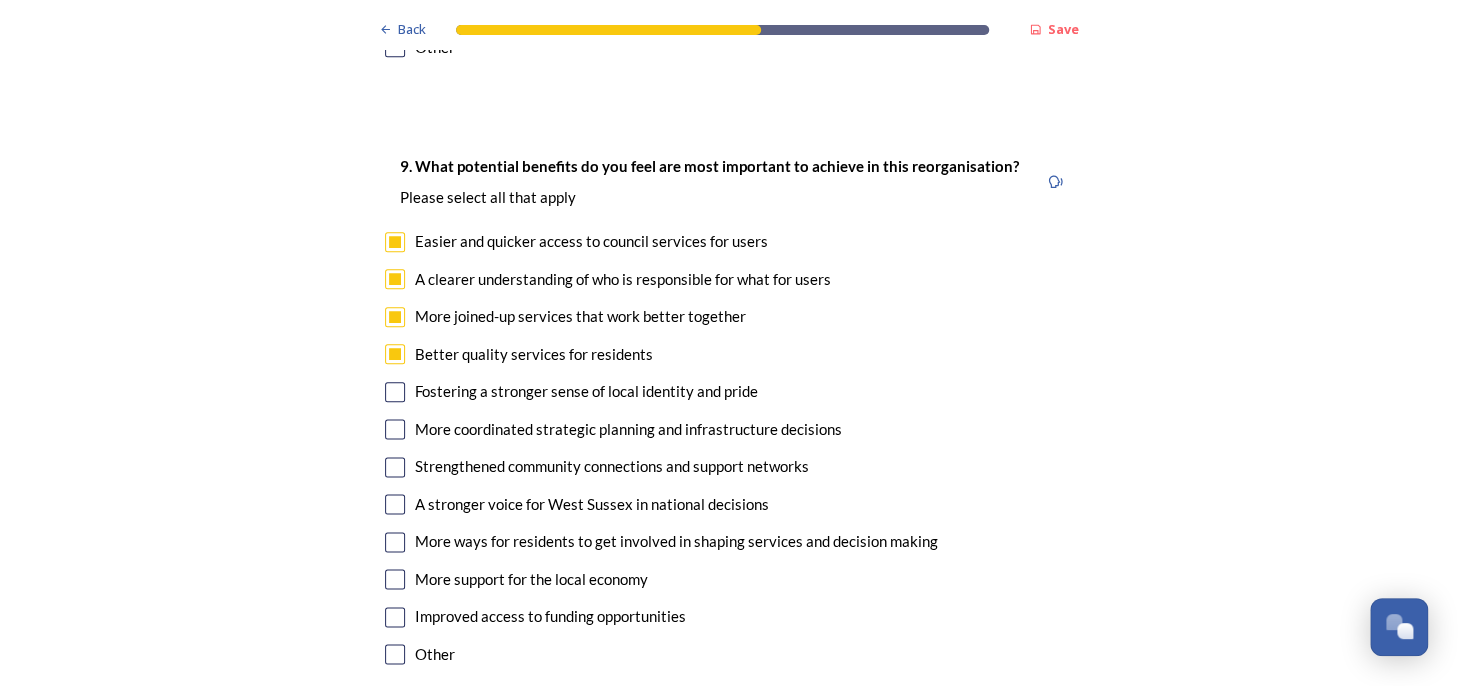 click at bounding box center (395, 504) 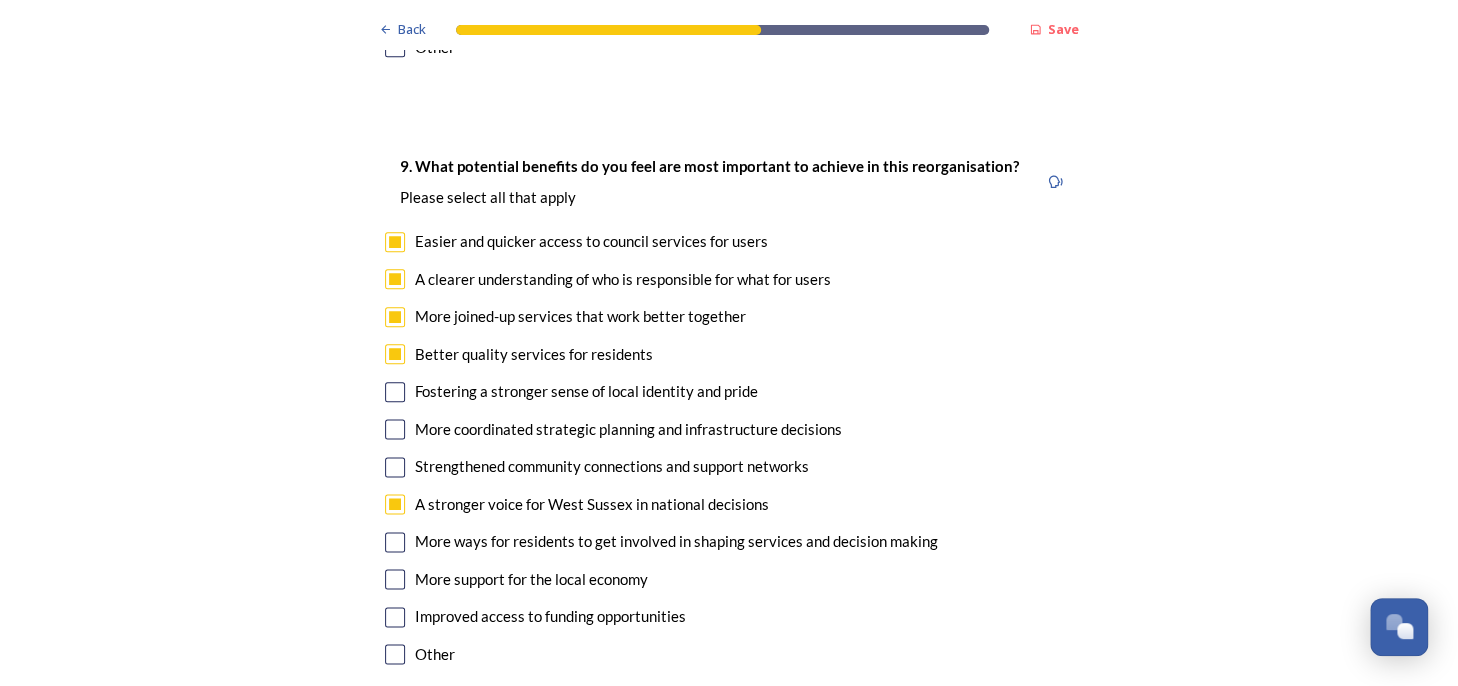 click at bounding box center [395, 542] 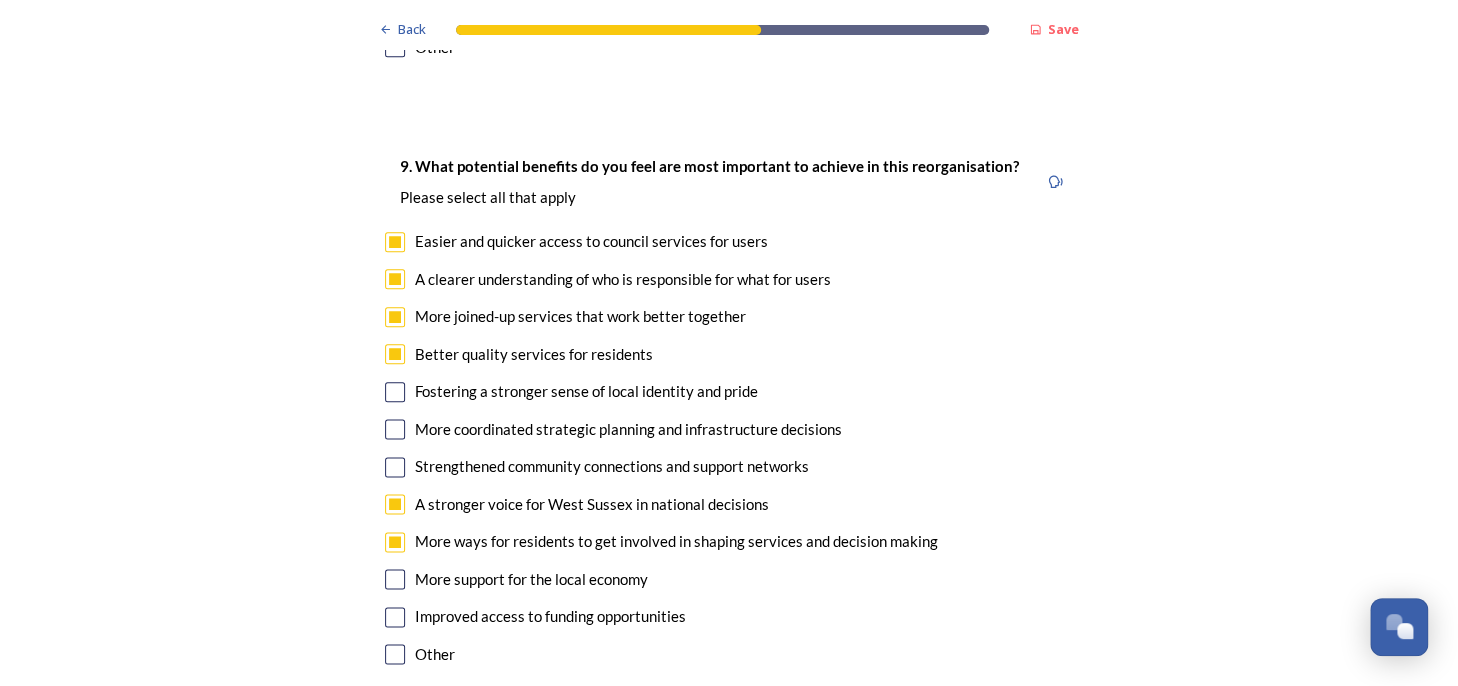 scroll, scrollTop: 4700, scrollLeft: 0, axis: vertical 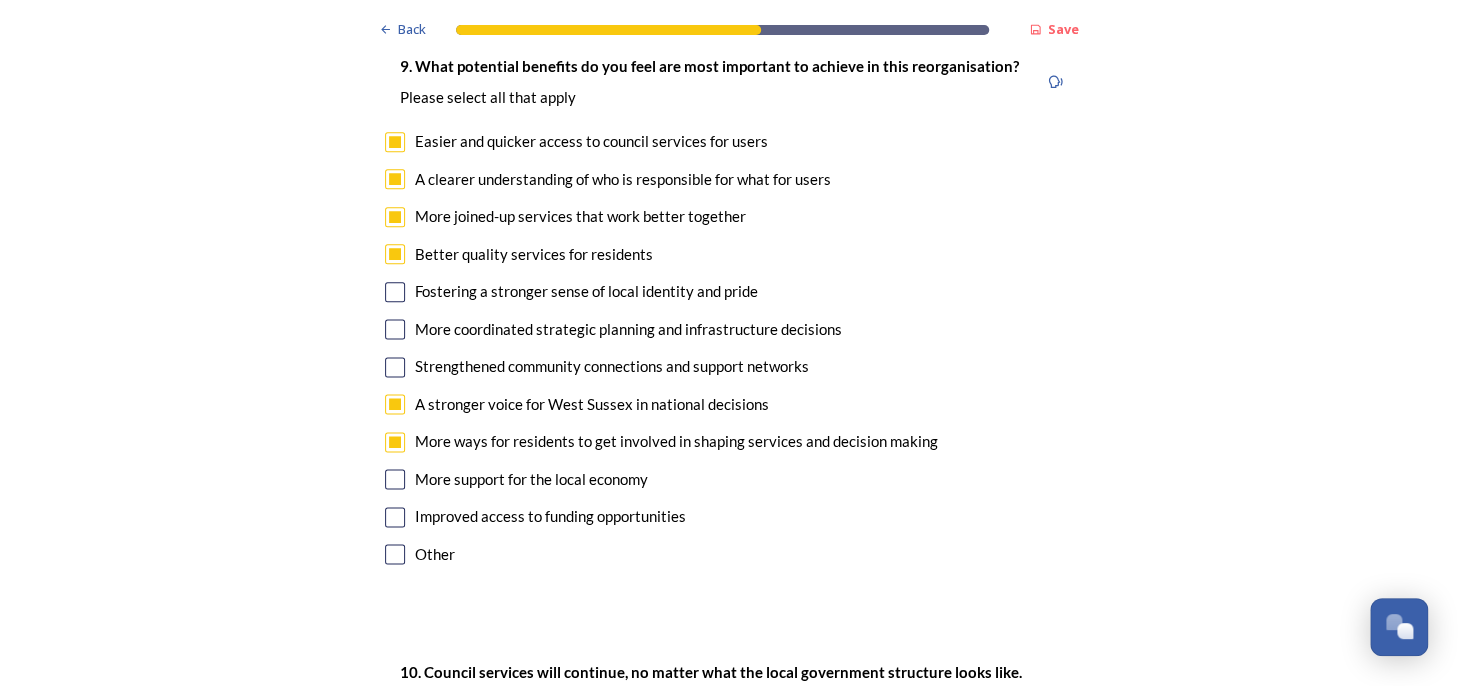 click at bounding box center (395, 479) 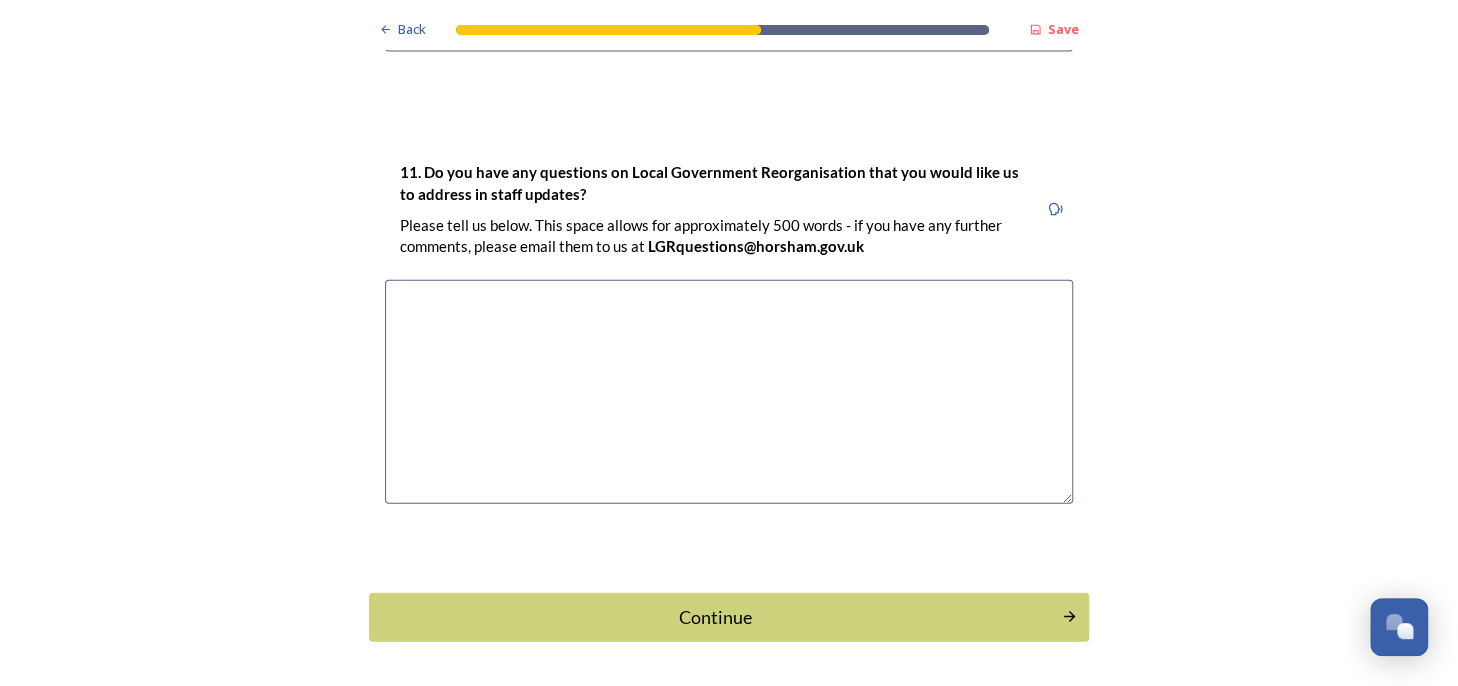 scroll, scrollTop: 5700, scrollLeft: 0, axis: vertical 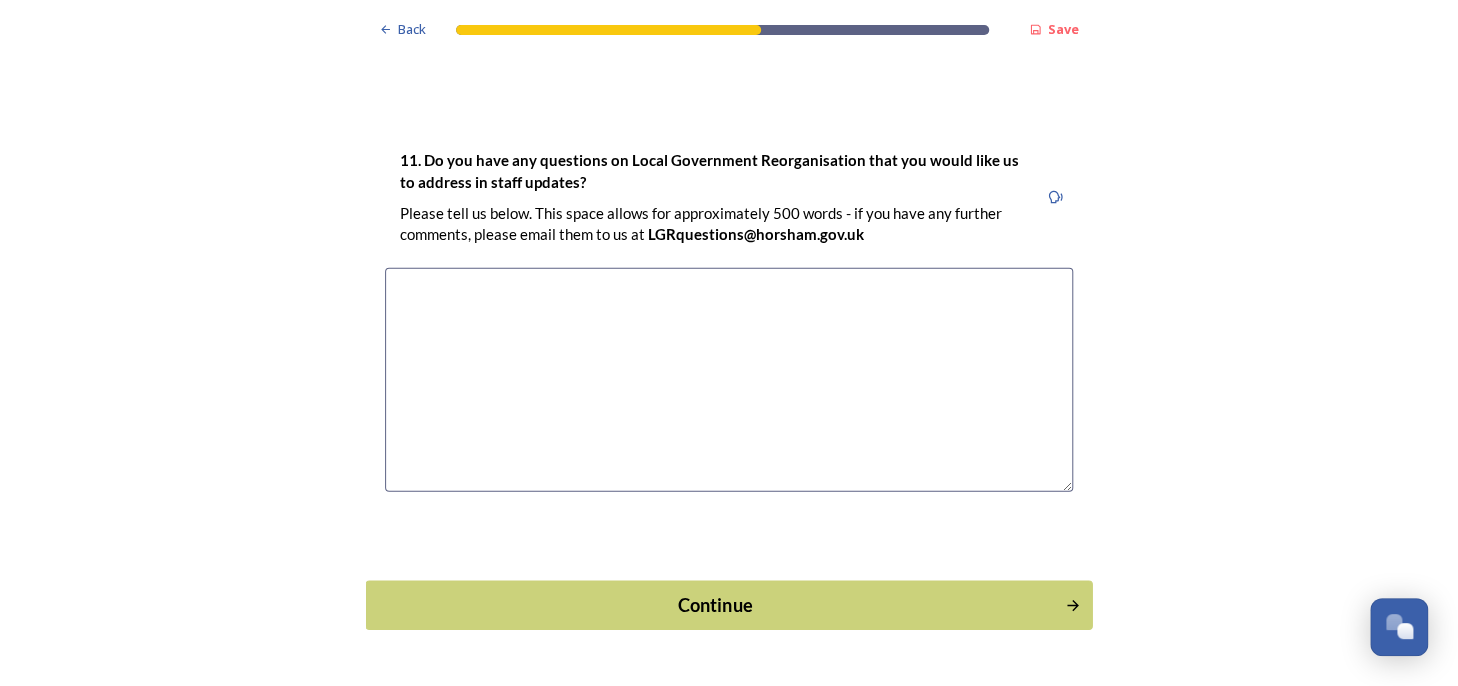 click on "Continue" at bounding box center [715, 605] 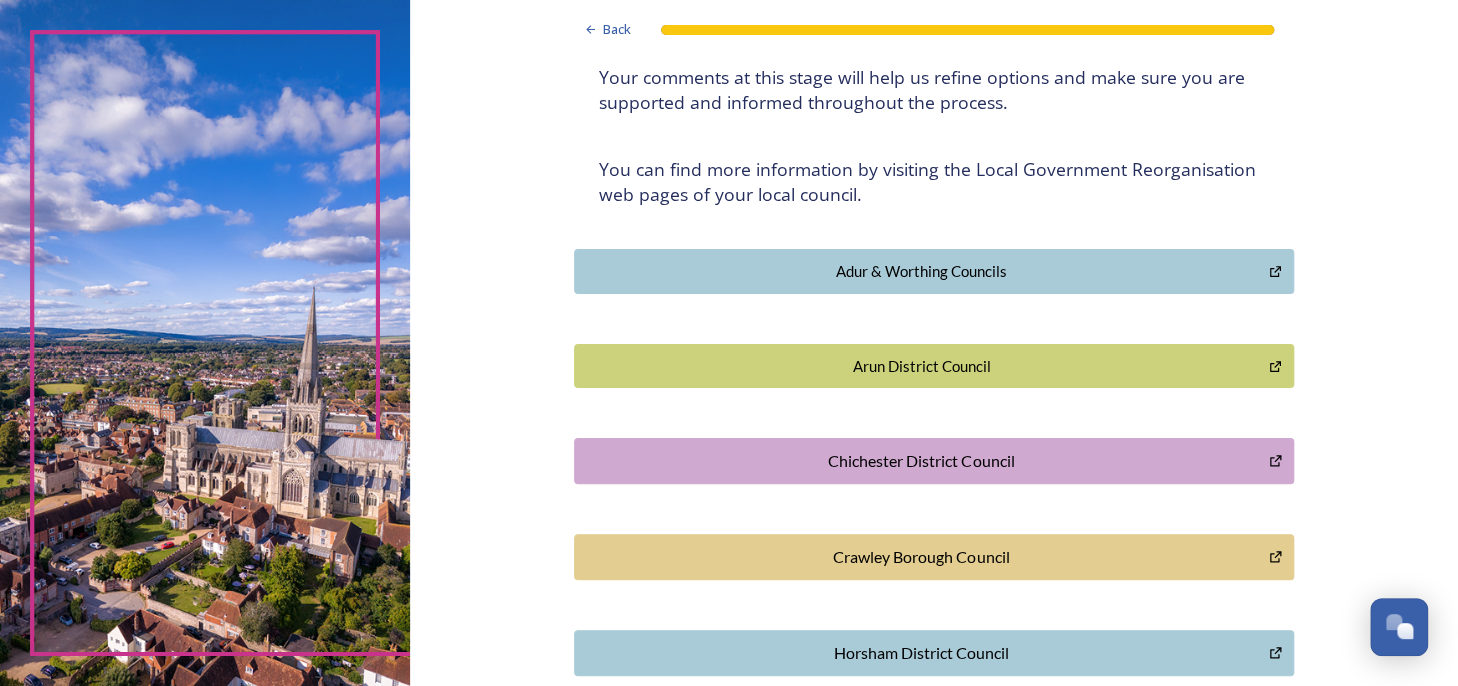 scroll, scrollTop: 0, scrollLeft: 0, axis: both 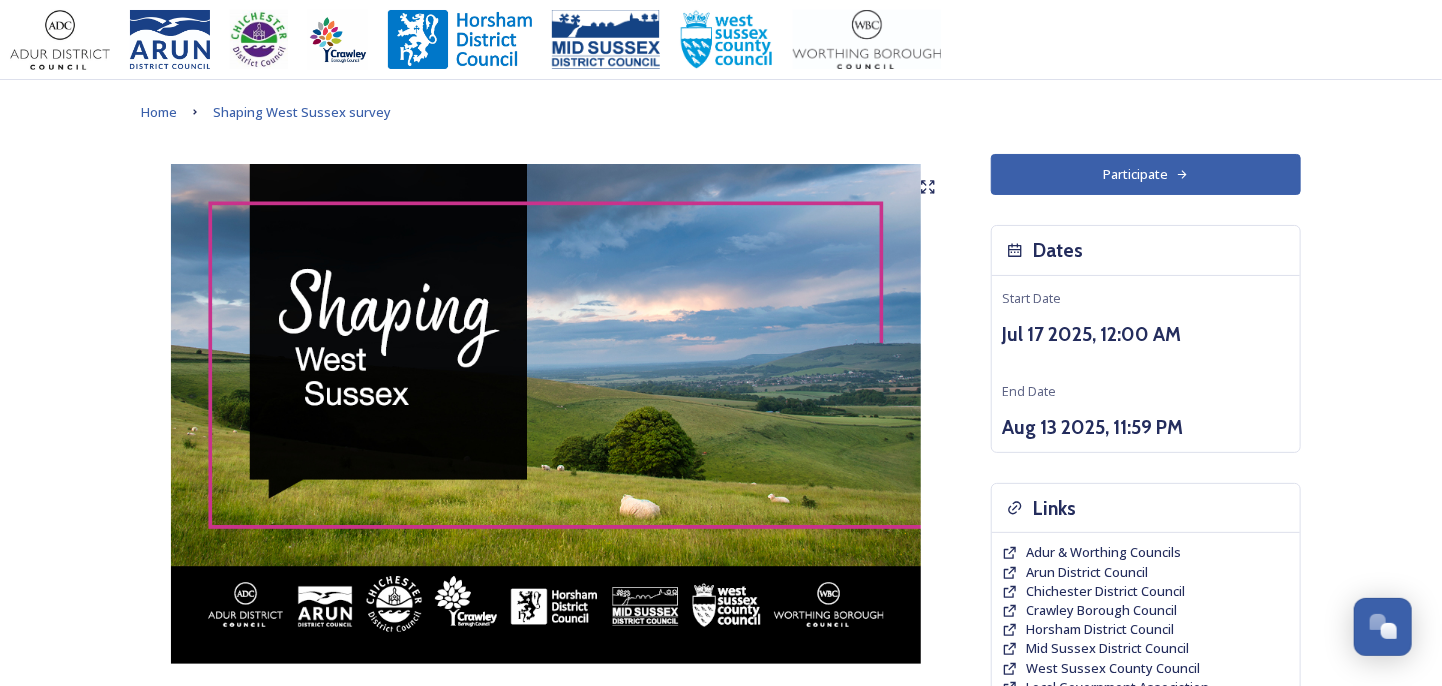 click on "Participate" at bounding box center (1146, 174) 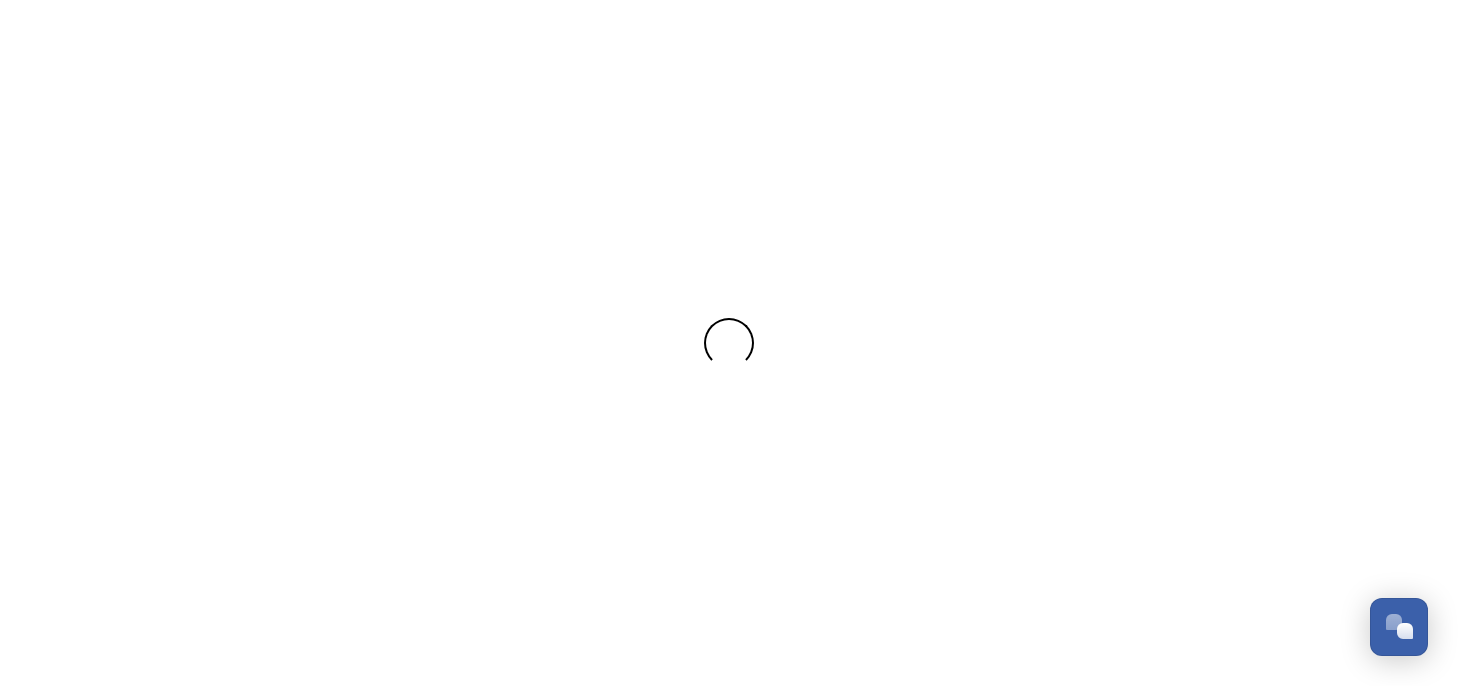 scroll, scrollTop: 0, scrollLeft: 0, axis: both 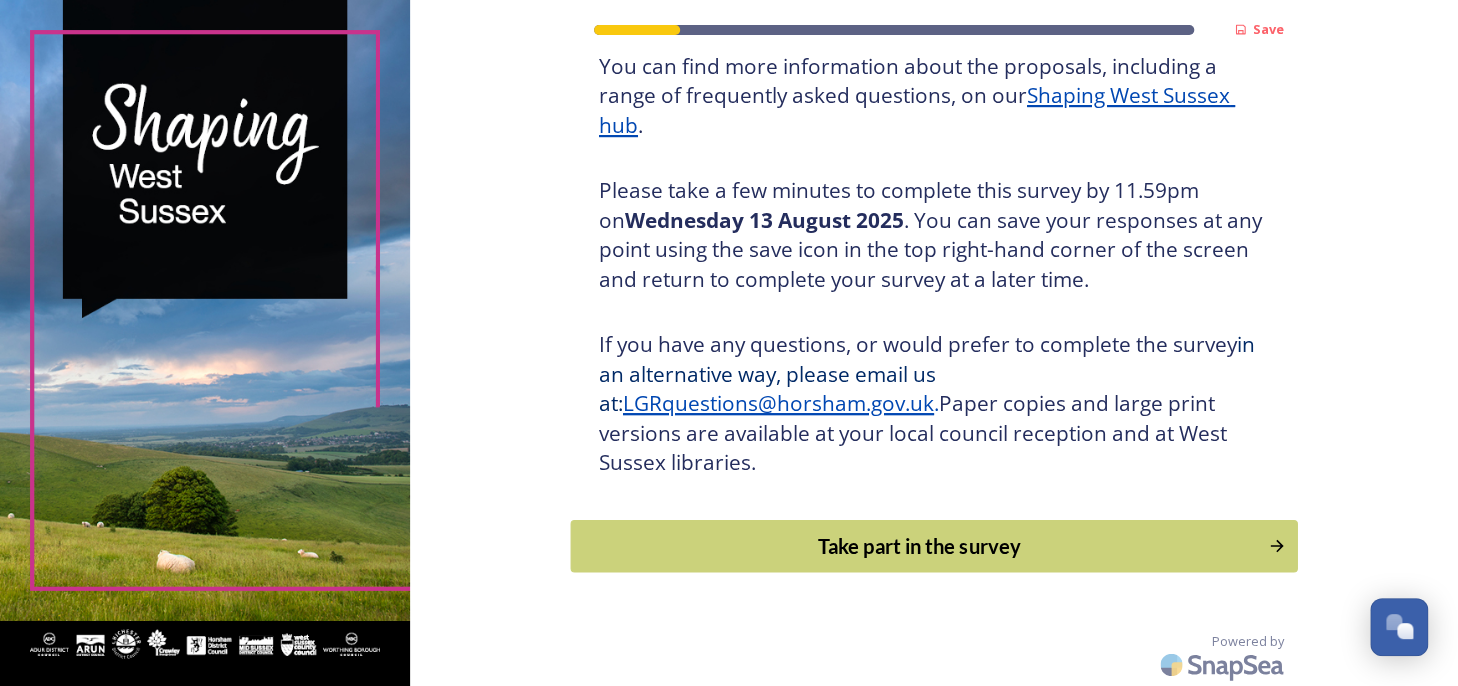 click on "Take part in the survey" at bounding box center (919, 546) 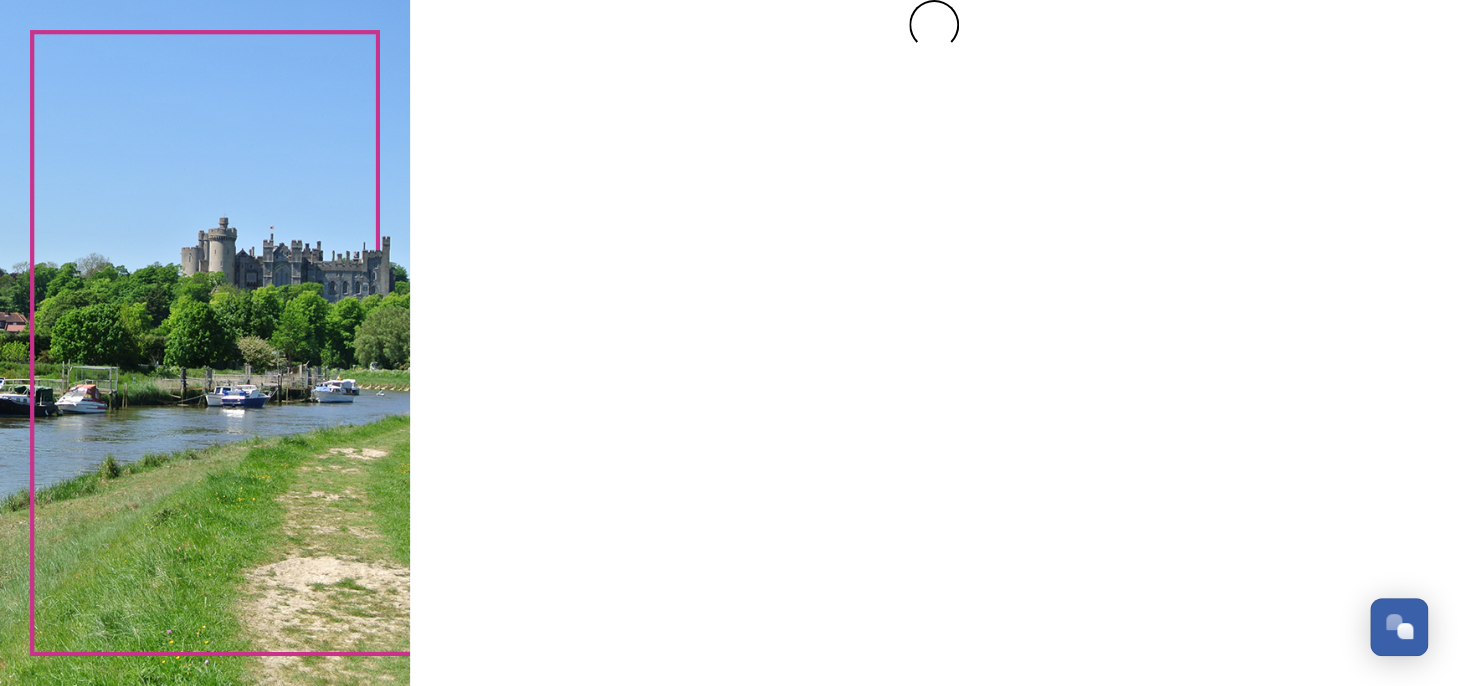 scroll, scrollTop: 0, scrollLeft: 0, axis: both 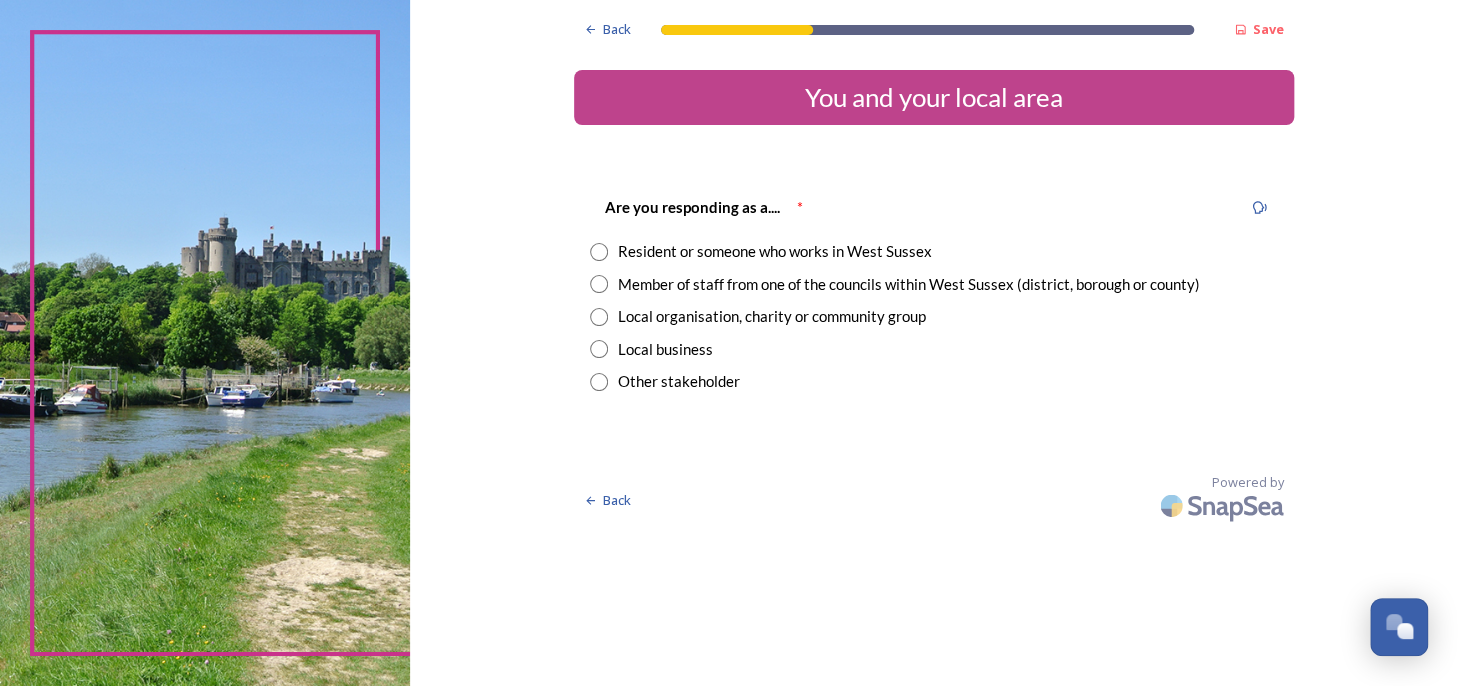 click at bounding box center [599, 252] 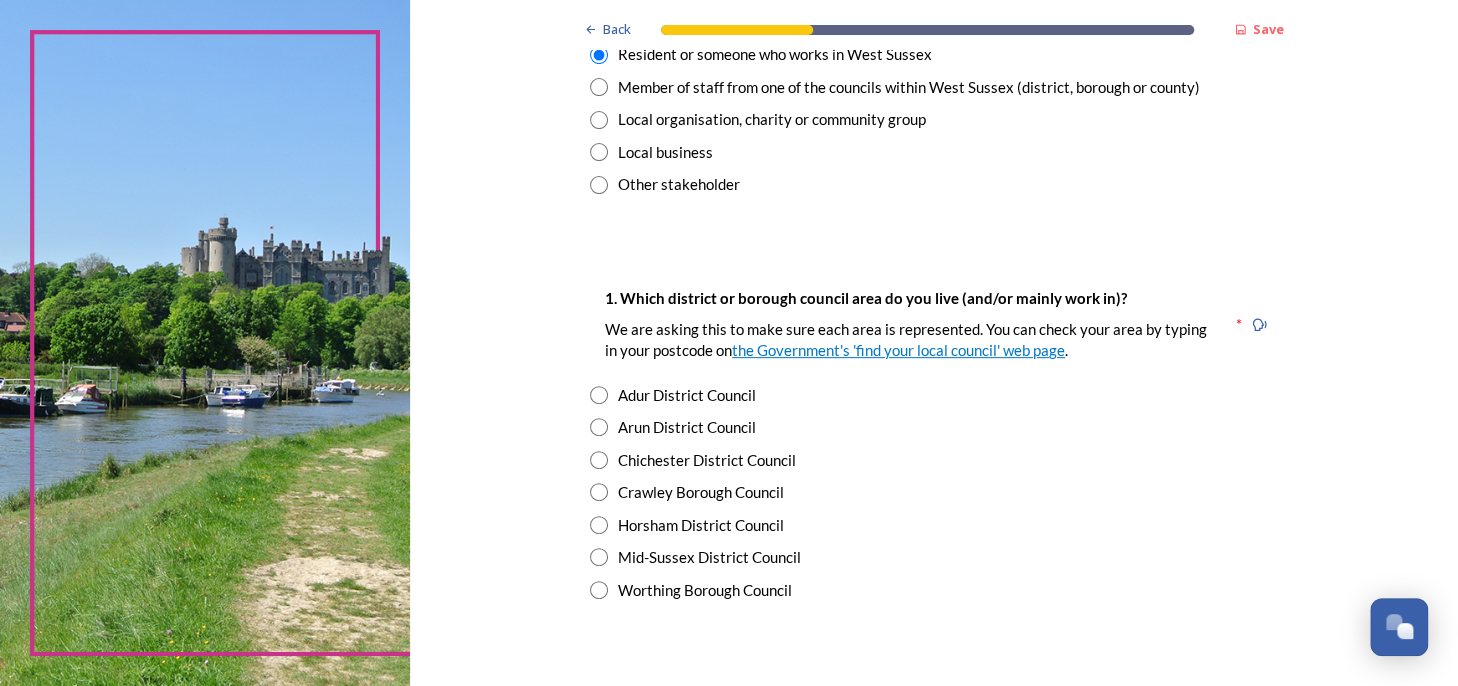 scroll, scrollTop: 200, scrollLeft: 0, axis: vertical 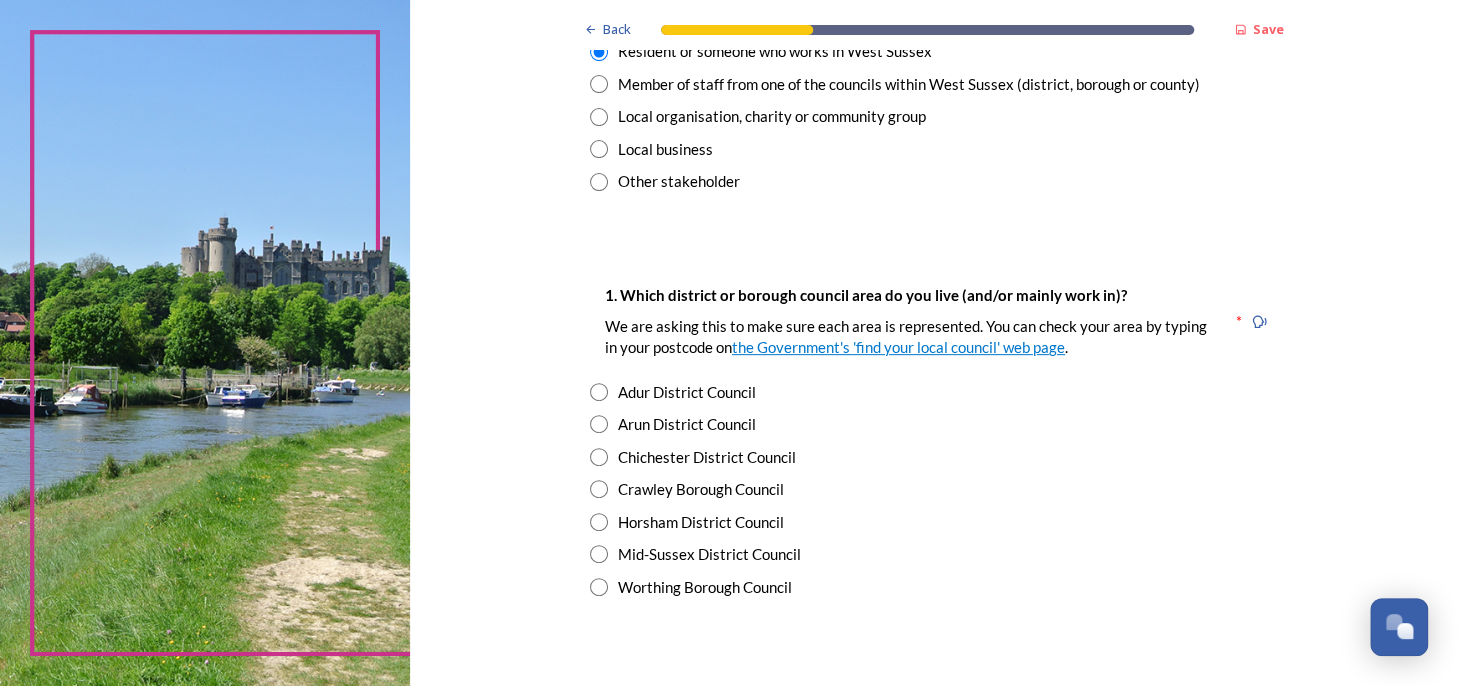 click at bounding box center [599, 424] 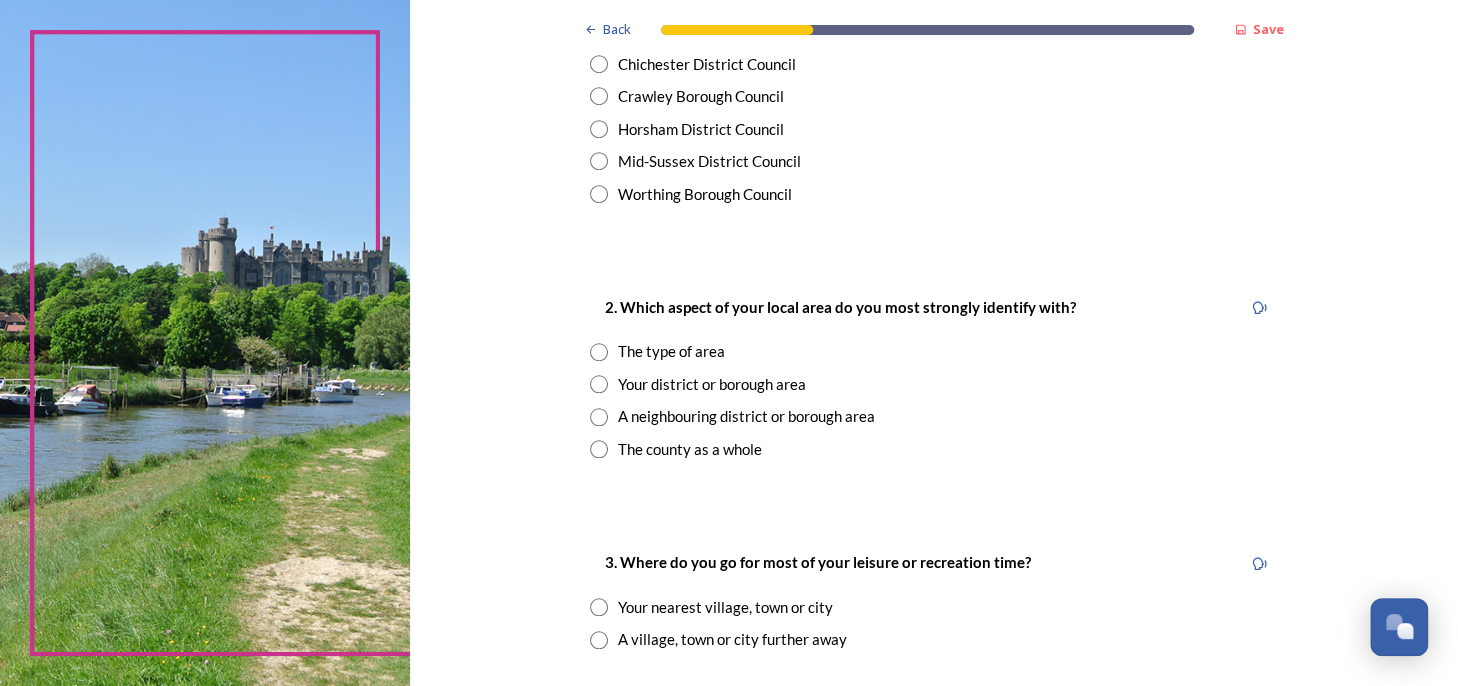scroll, scrollTop: 600, scrollLeft: 0, axis: vertical 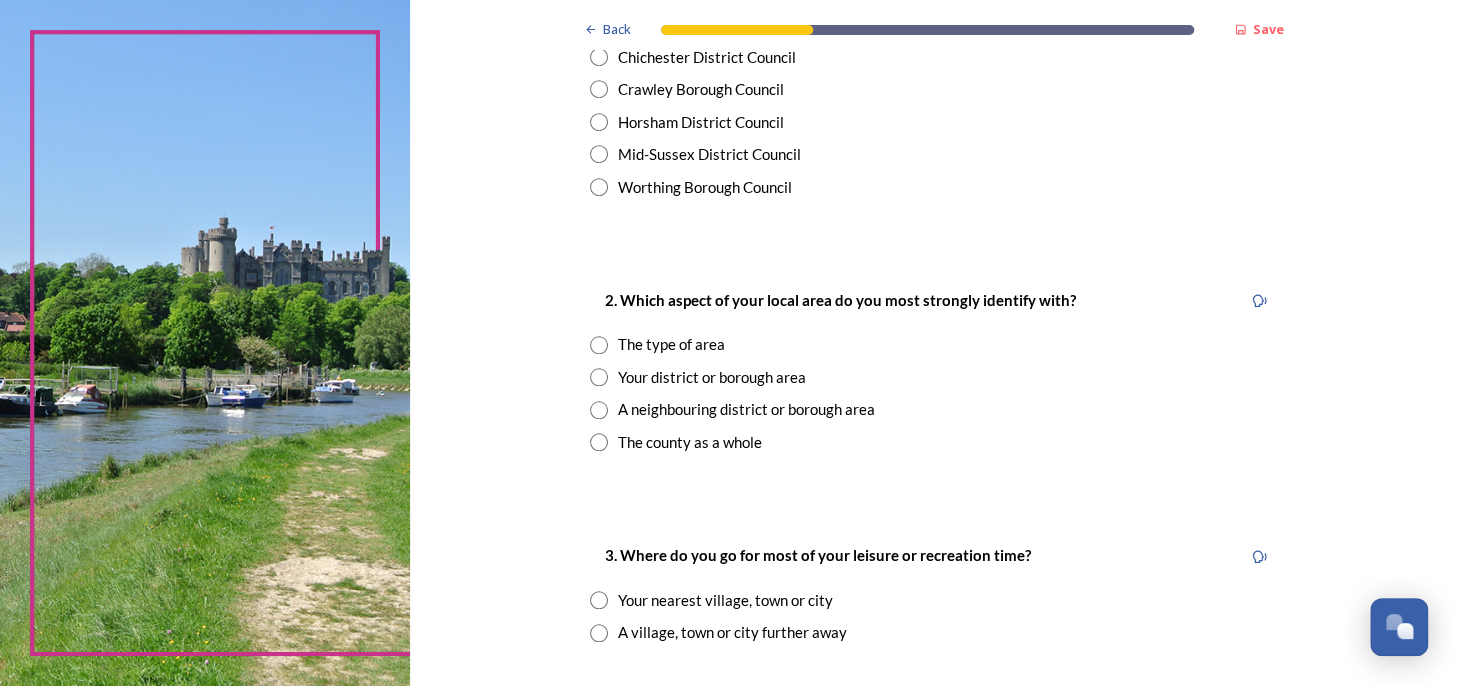 click at bounding box center (599, 377) 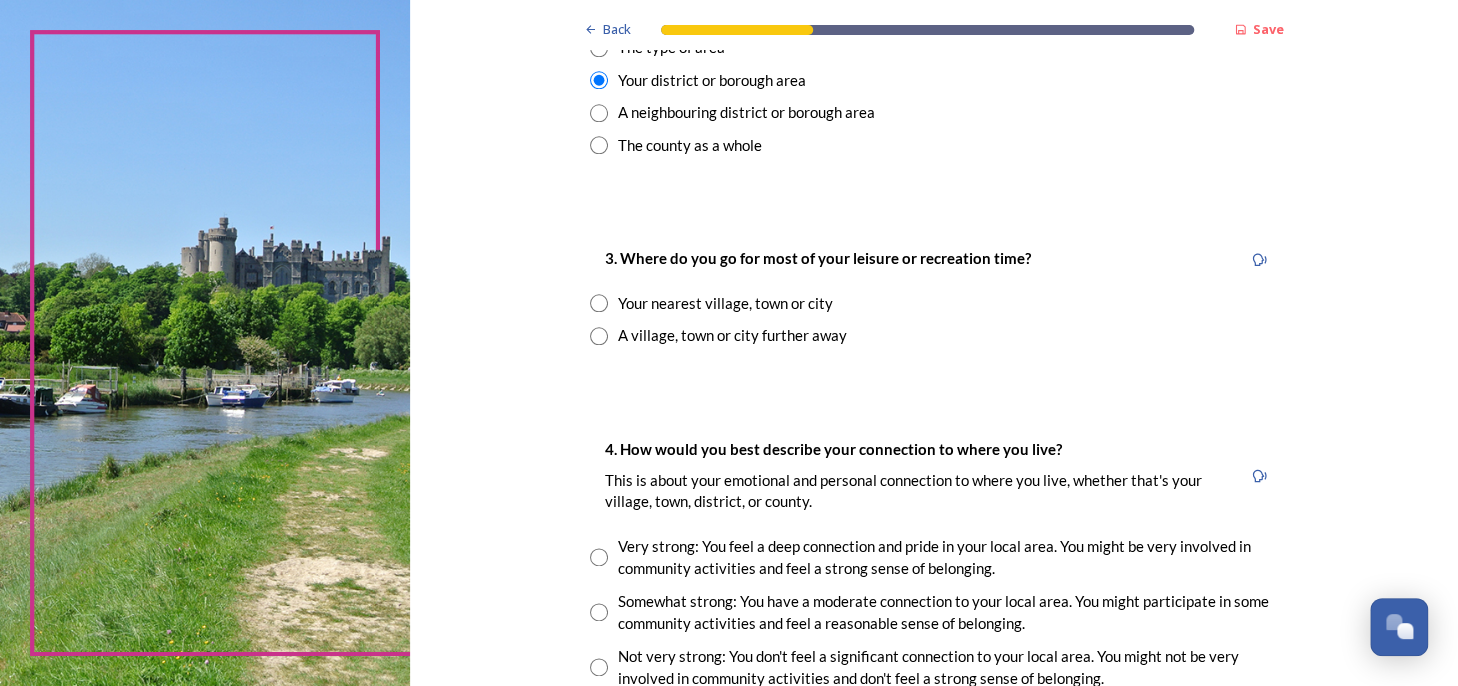 scroll, scrollTop: 900, scrollLeft: 0, axis: vertical 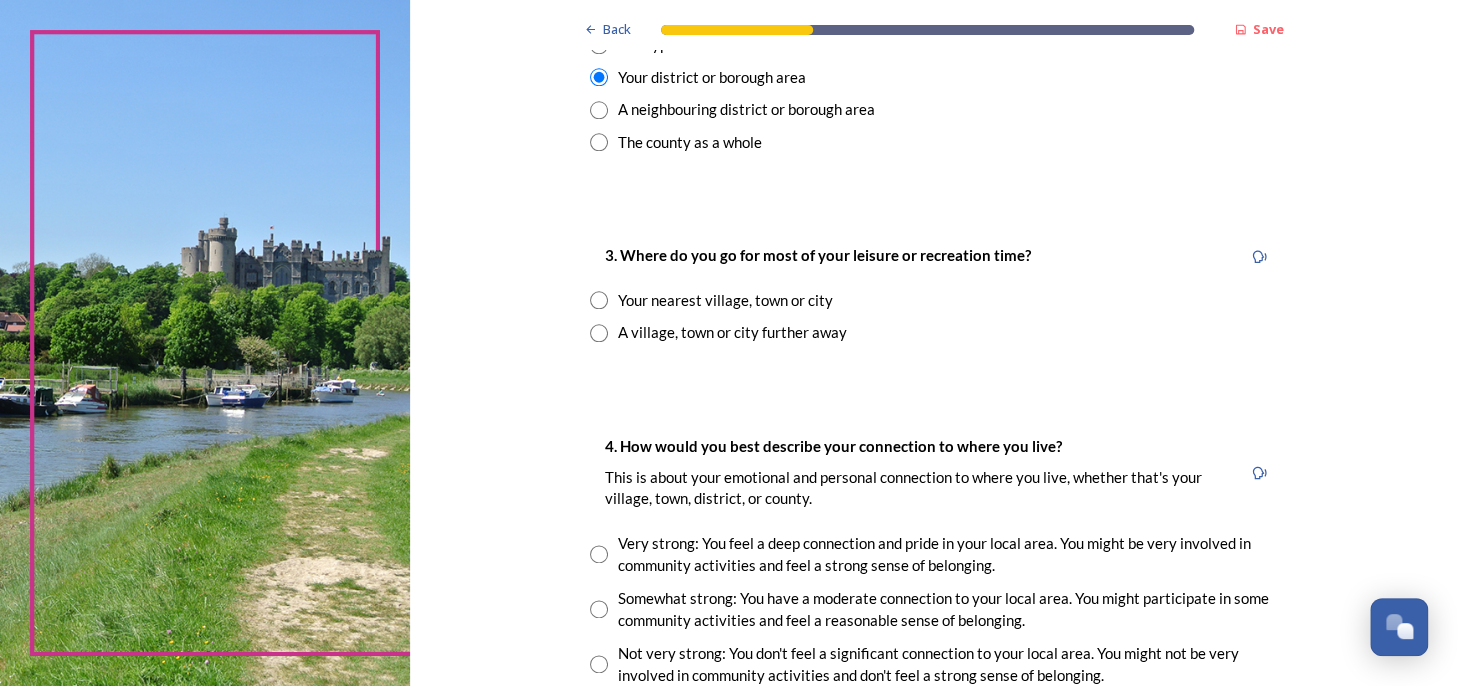 click at bounding box center [599, 300] 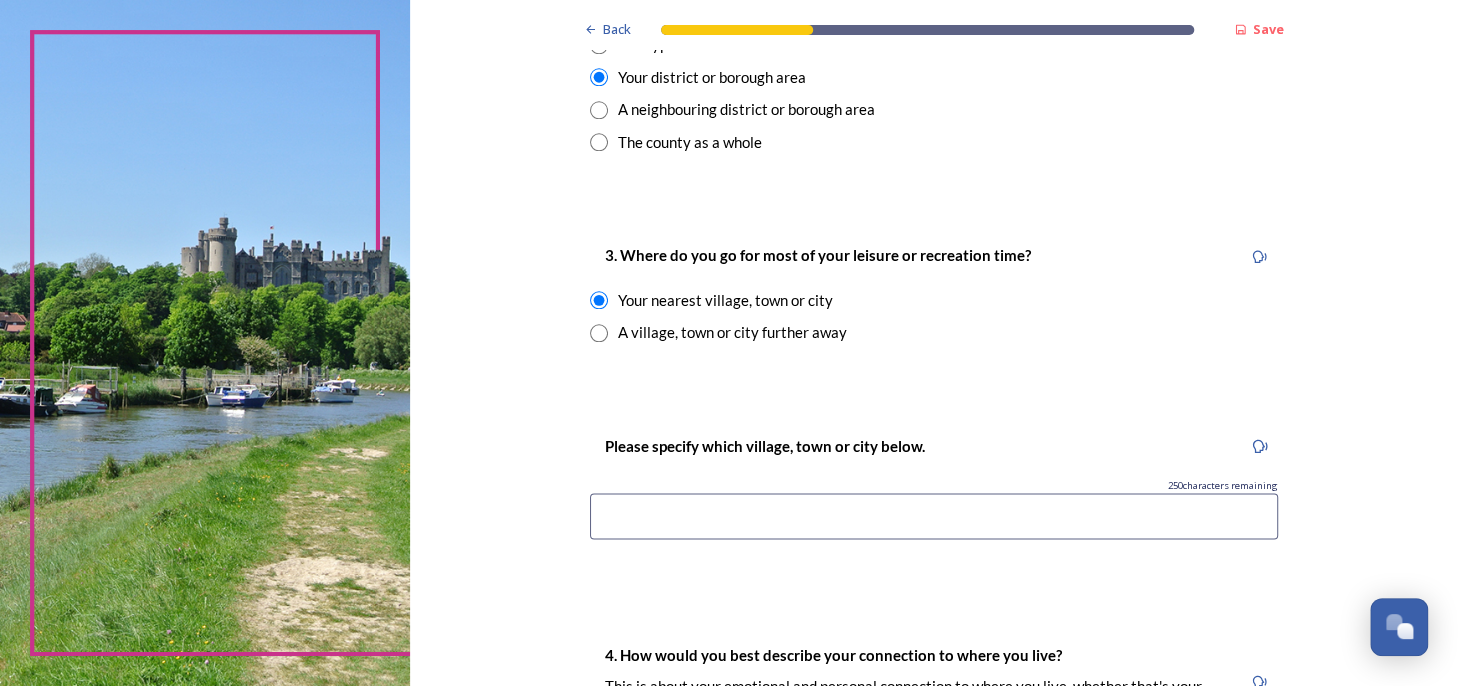 scroll, scrollTop: 1200, scrollLeft: 0, axis: vertical 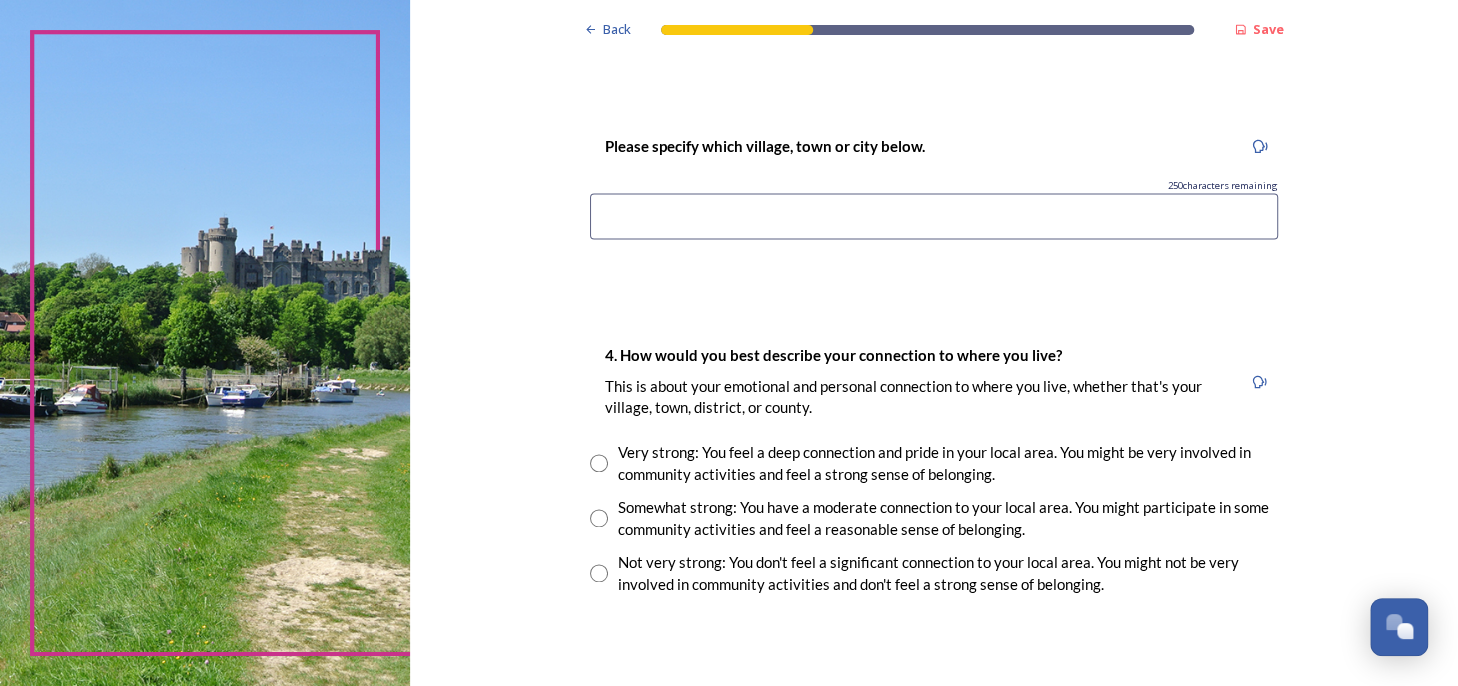 click at bounding box center (934, 216) 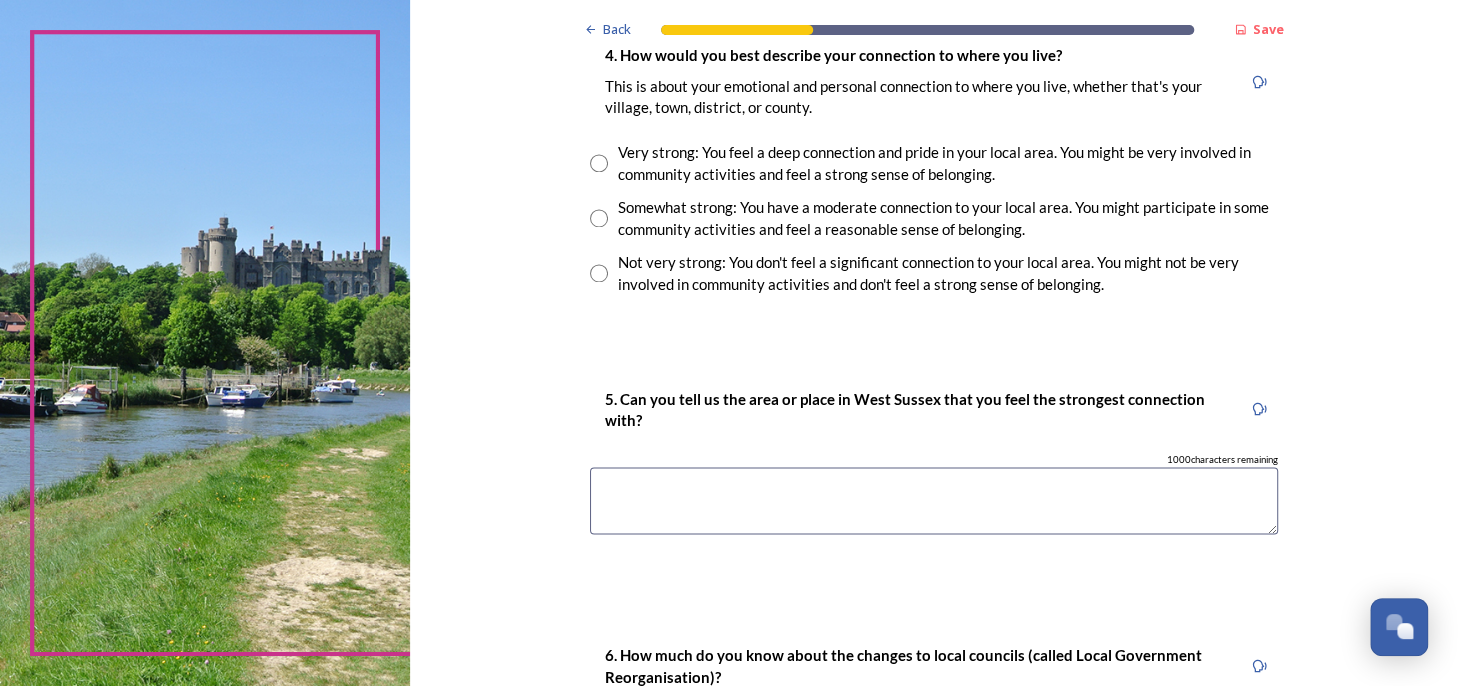 scroll, scrollTop: 1400, scrollLeft: 0, axis: vertical 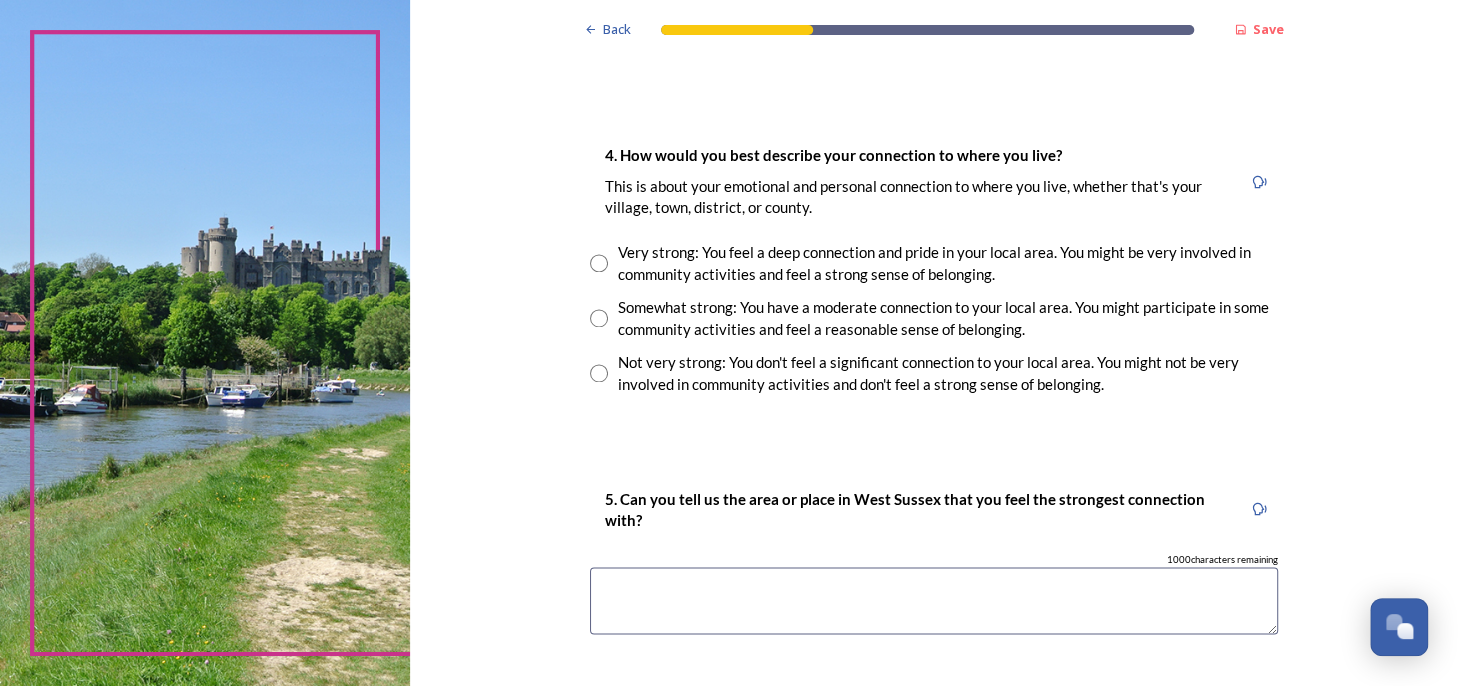 type on "[CITY] or [CITY]" 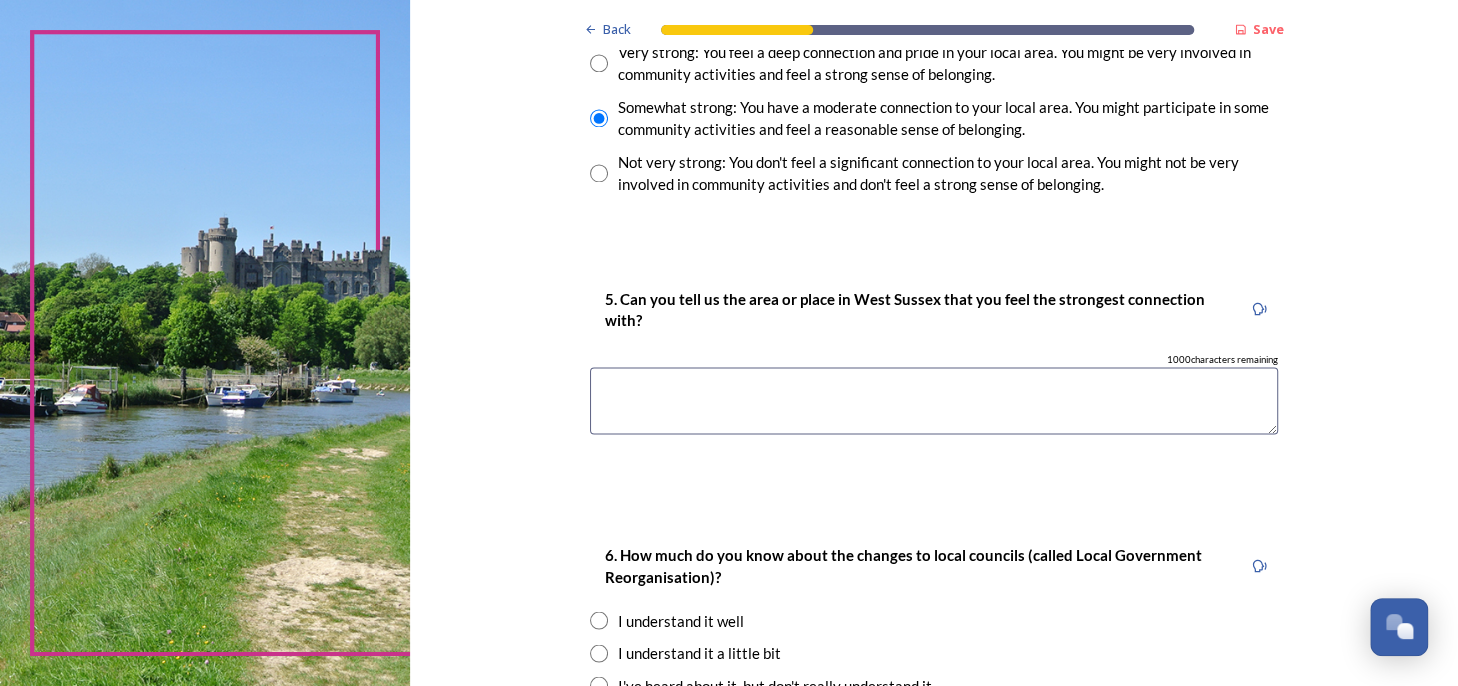 scroll, scrollTop: 1700, scrollLeft: 0, axis: vertical 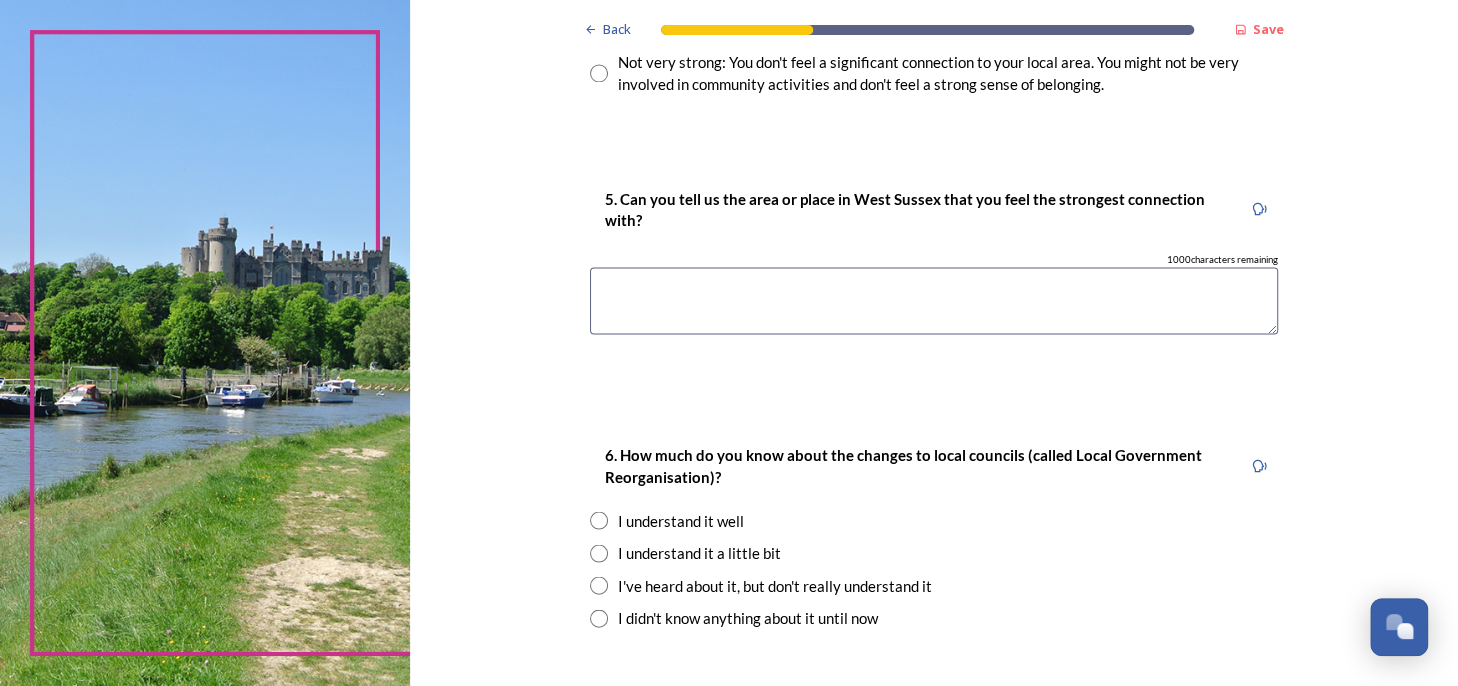 click at bounding box center (934, 300) 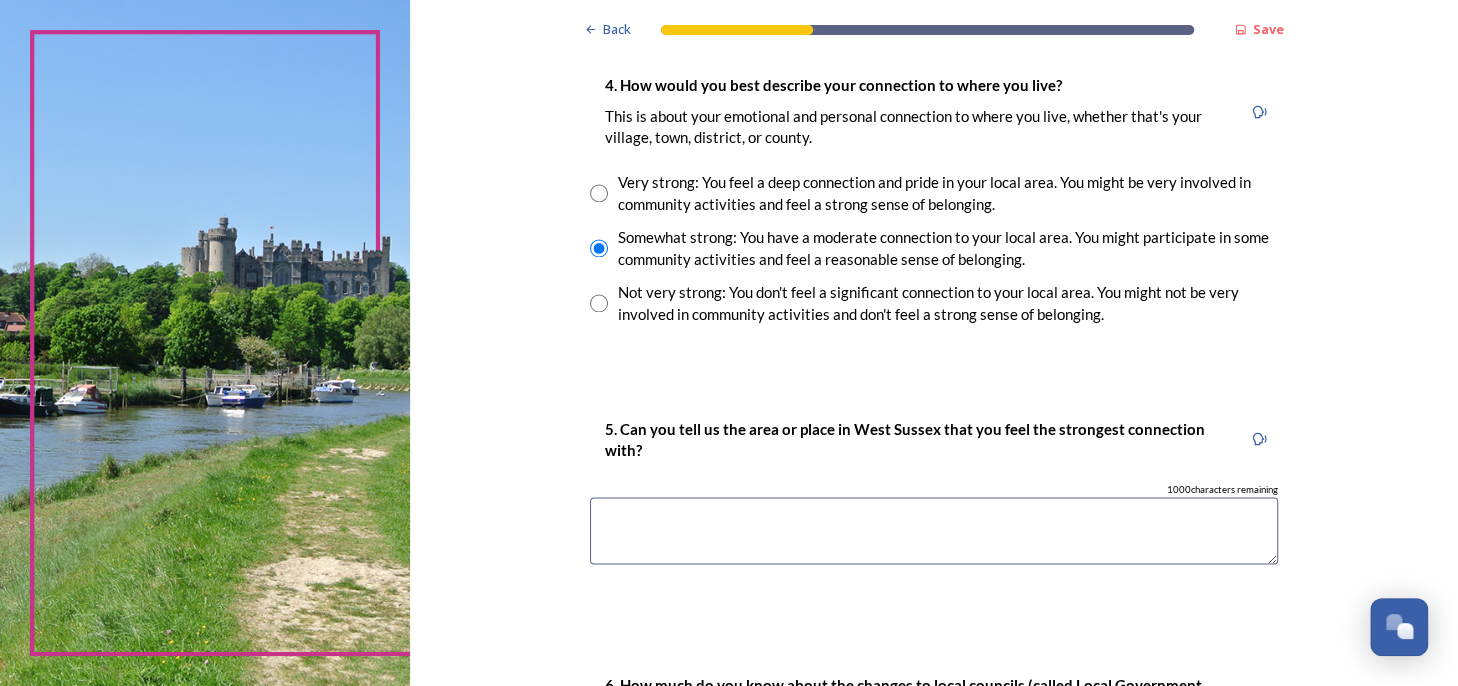 scroll, scrollTop: 1300, scrollLeft: 0, axis: vertical 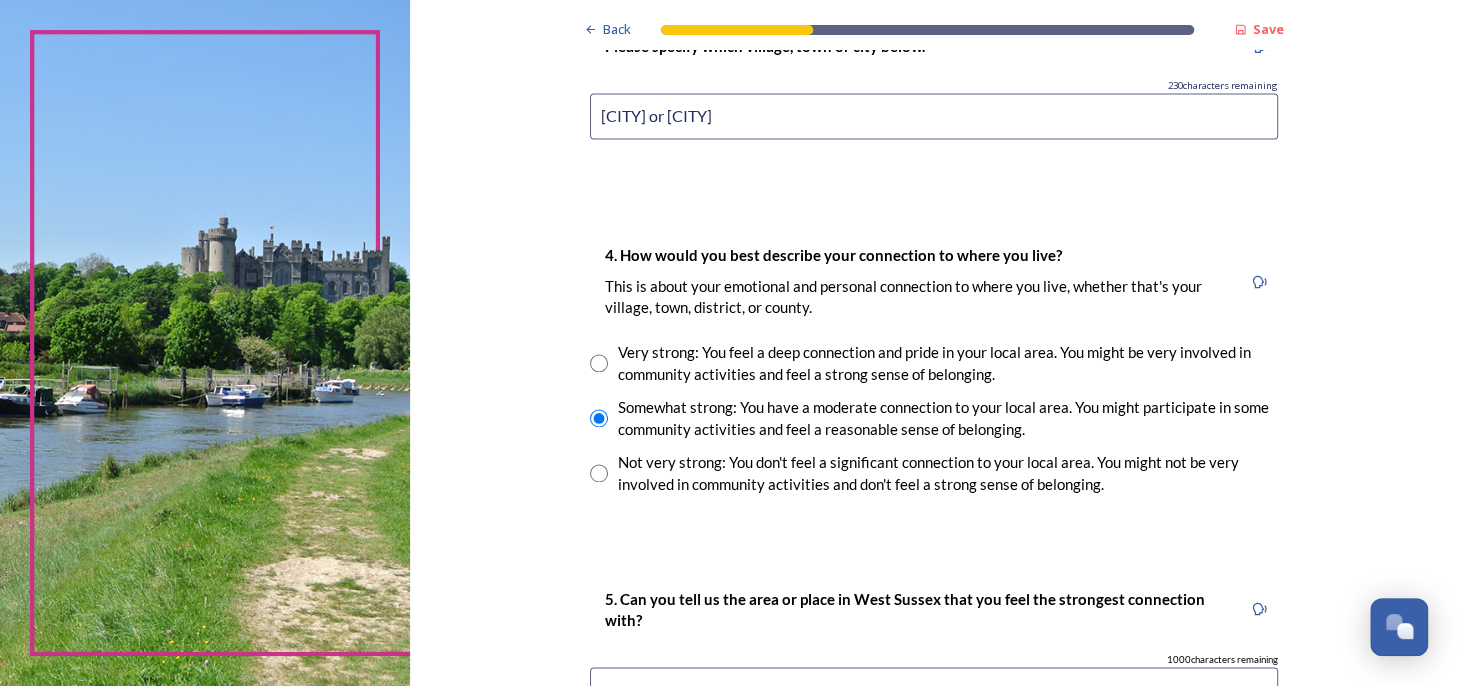 click on "[CITY] or [CITY]" at bounding box center [934, 116] 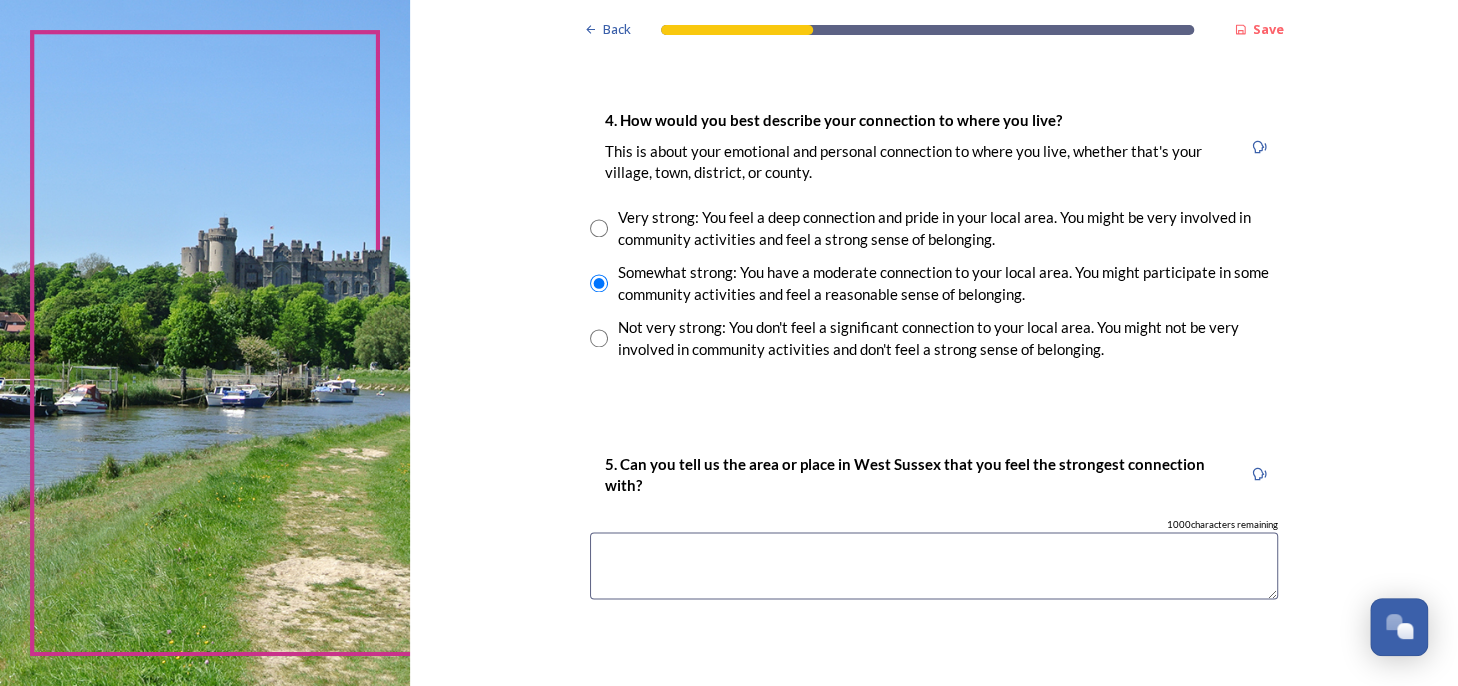 scroll, scrollTop: 1600, scrollLeft: 0, axis: vertical 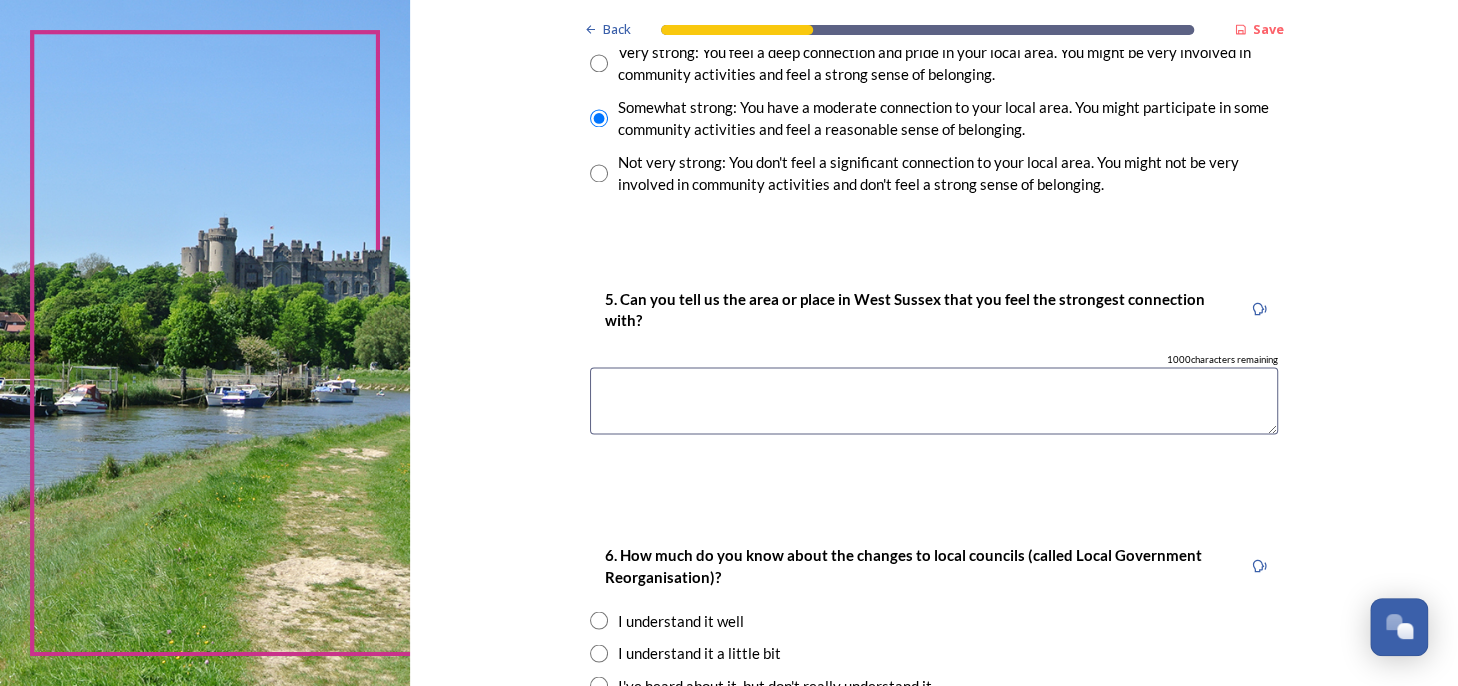 click at bounding box center [934, 400] 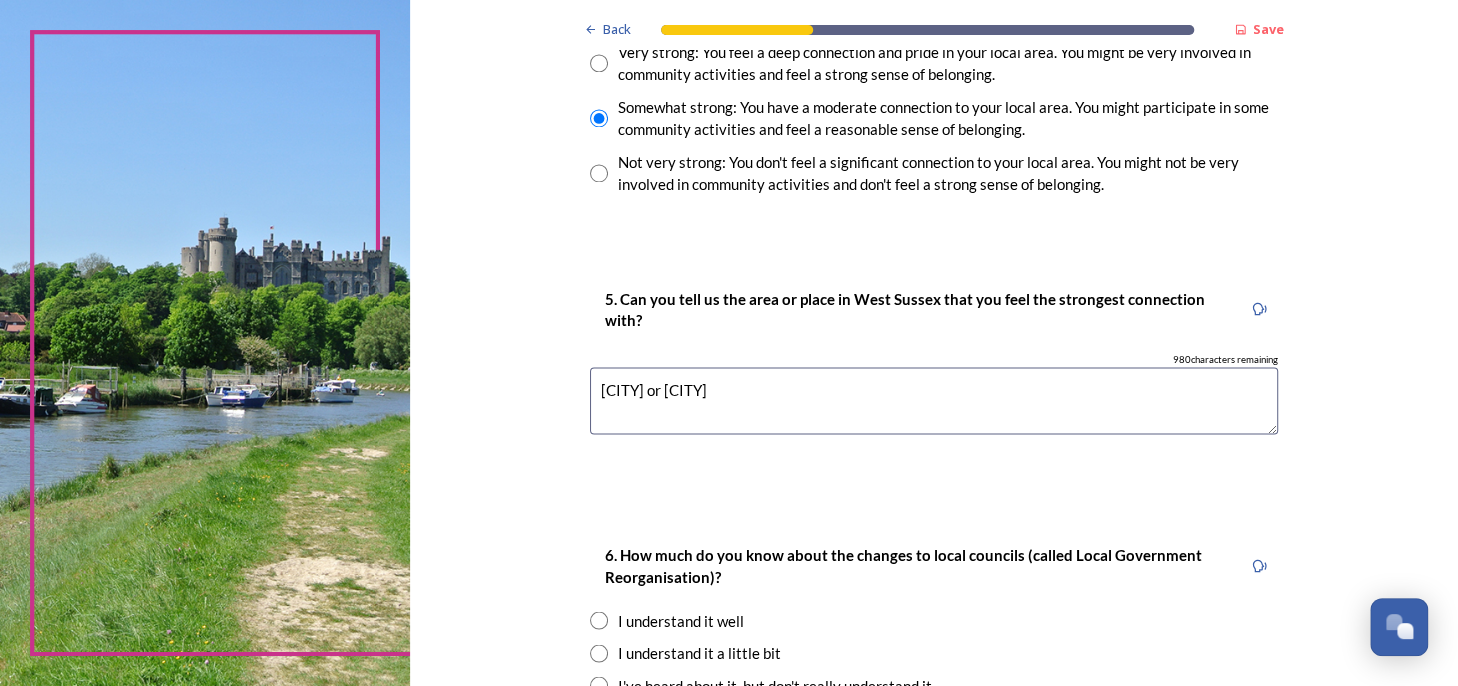 click on "[CITY] or [CITY]" at bounding box center [934, 400] 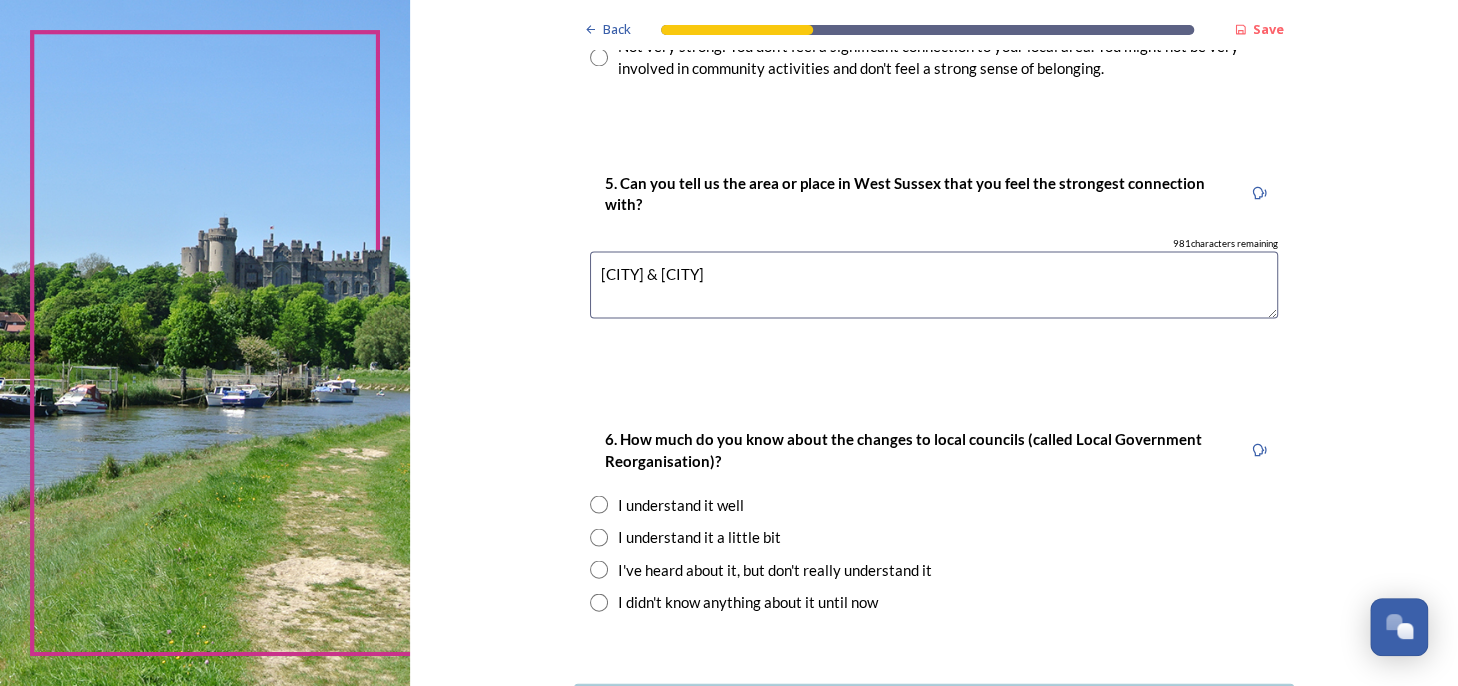 scroll, scrollTop: 1876, scrollLeft: 0, axis: vertical 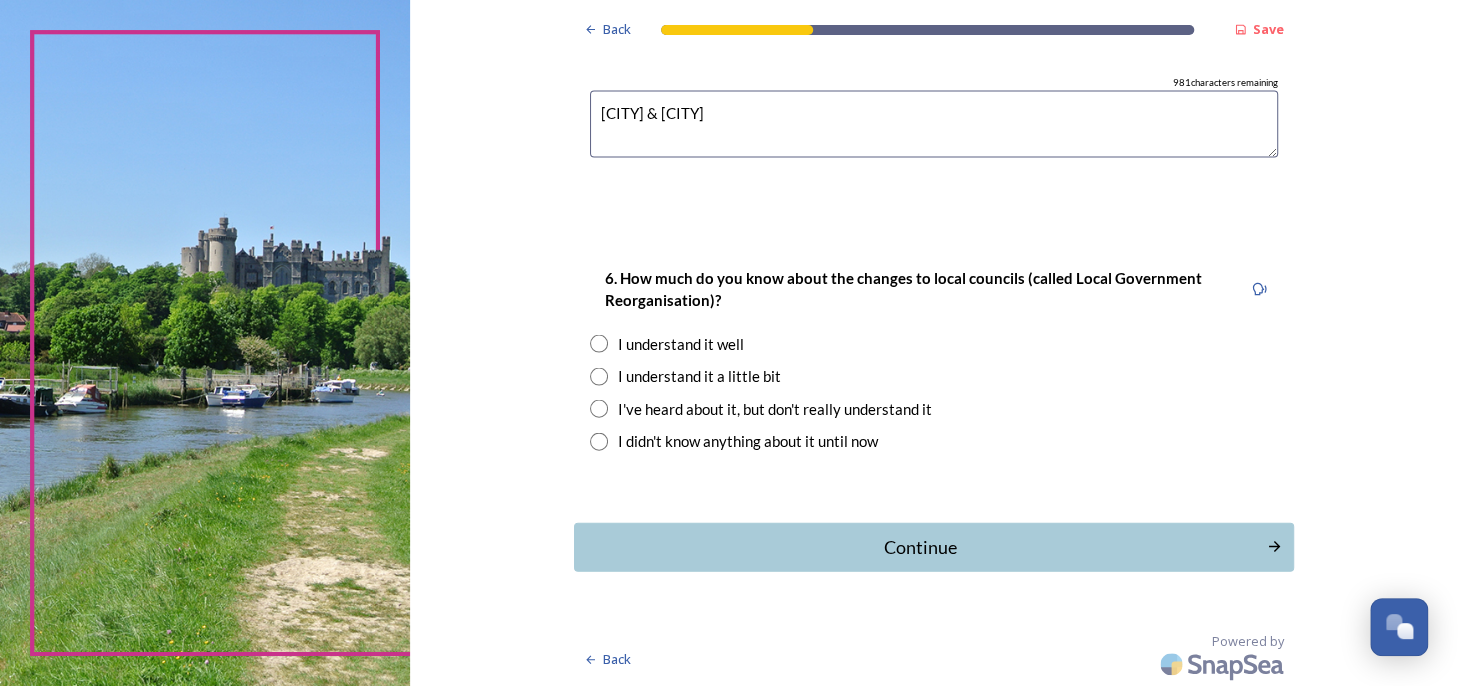 type on "[CITY] & [CITY]" 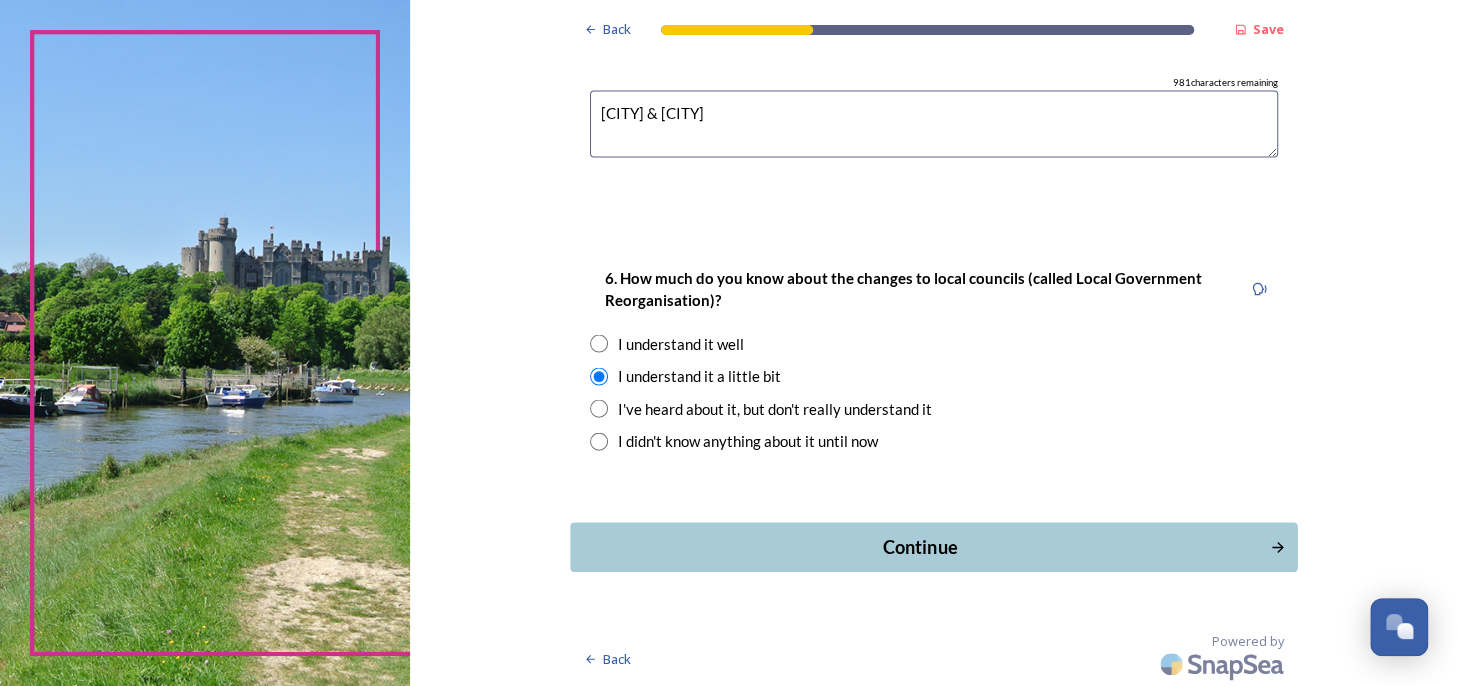 click on "Continue" at bounding box center (919, 547) 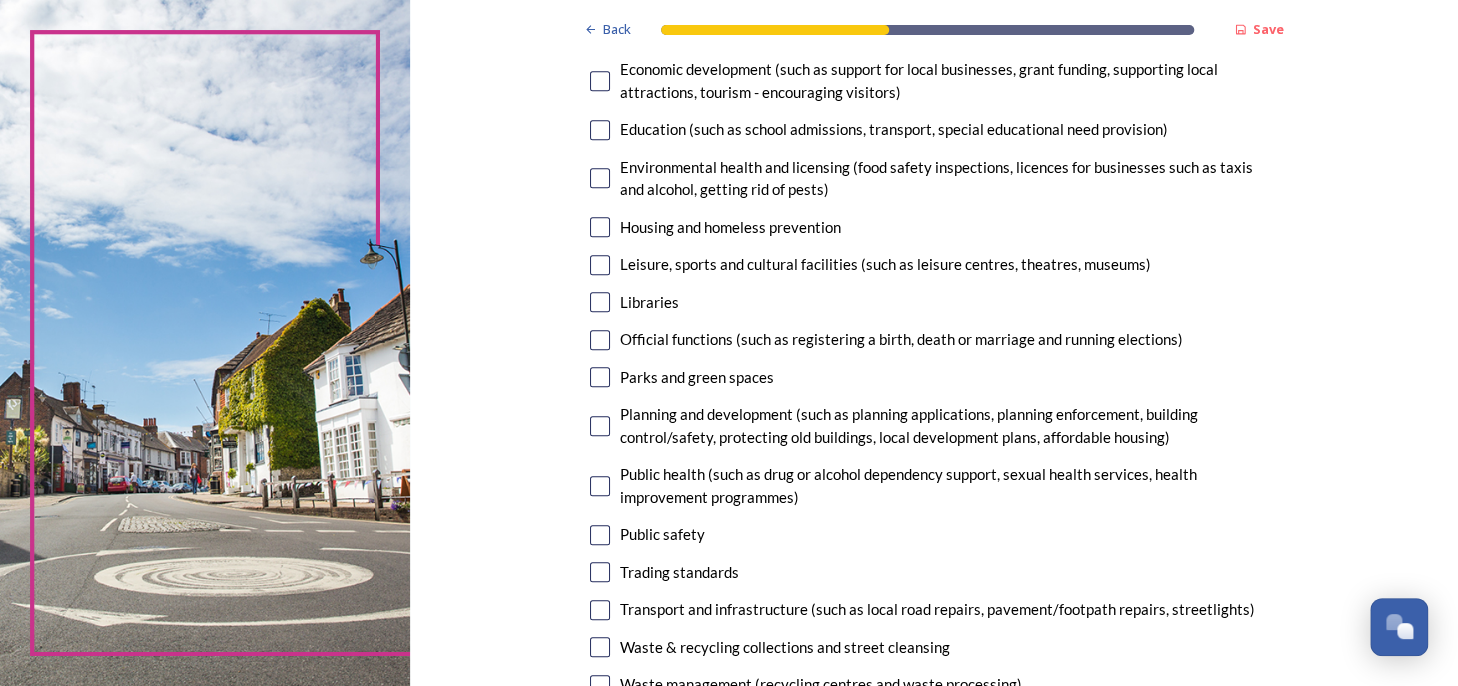 scroll, scrollTop: 500, scrollLeft: 0, axis: vertical 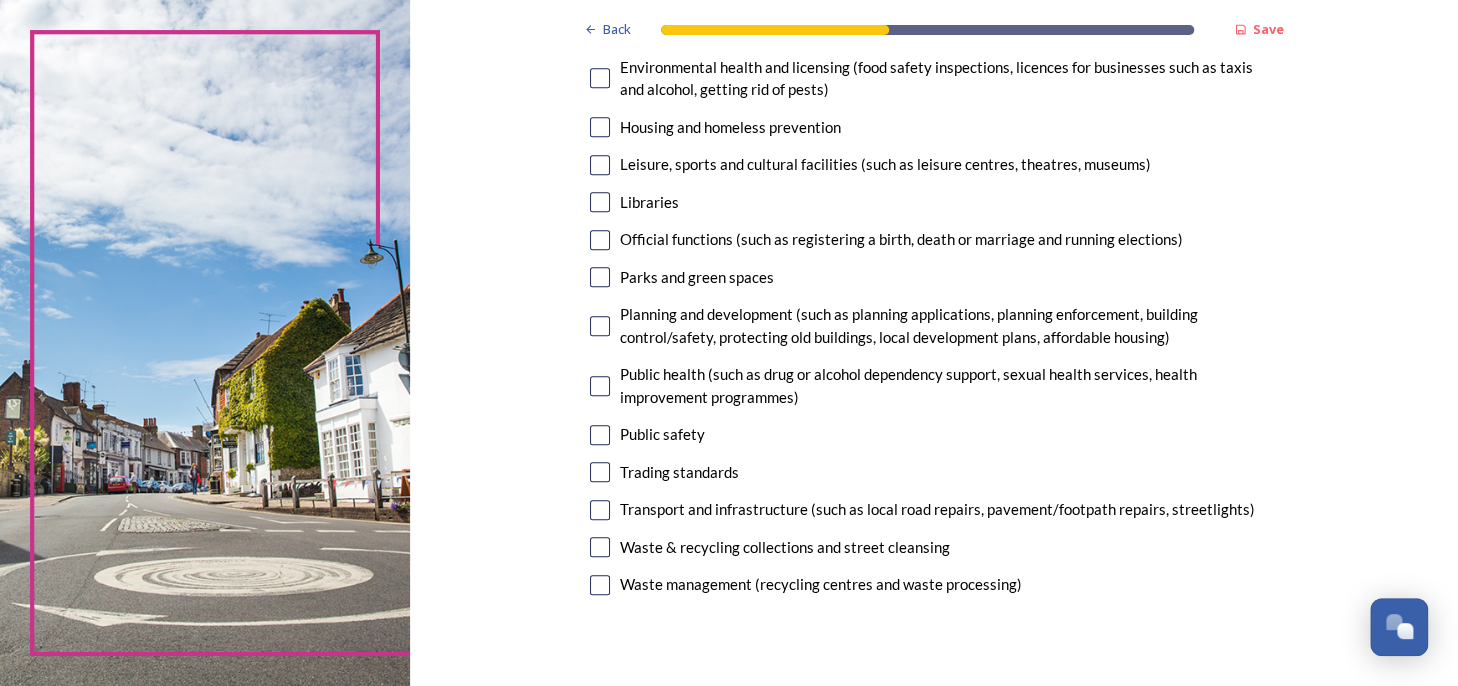 click at bounding box center (600, 435) 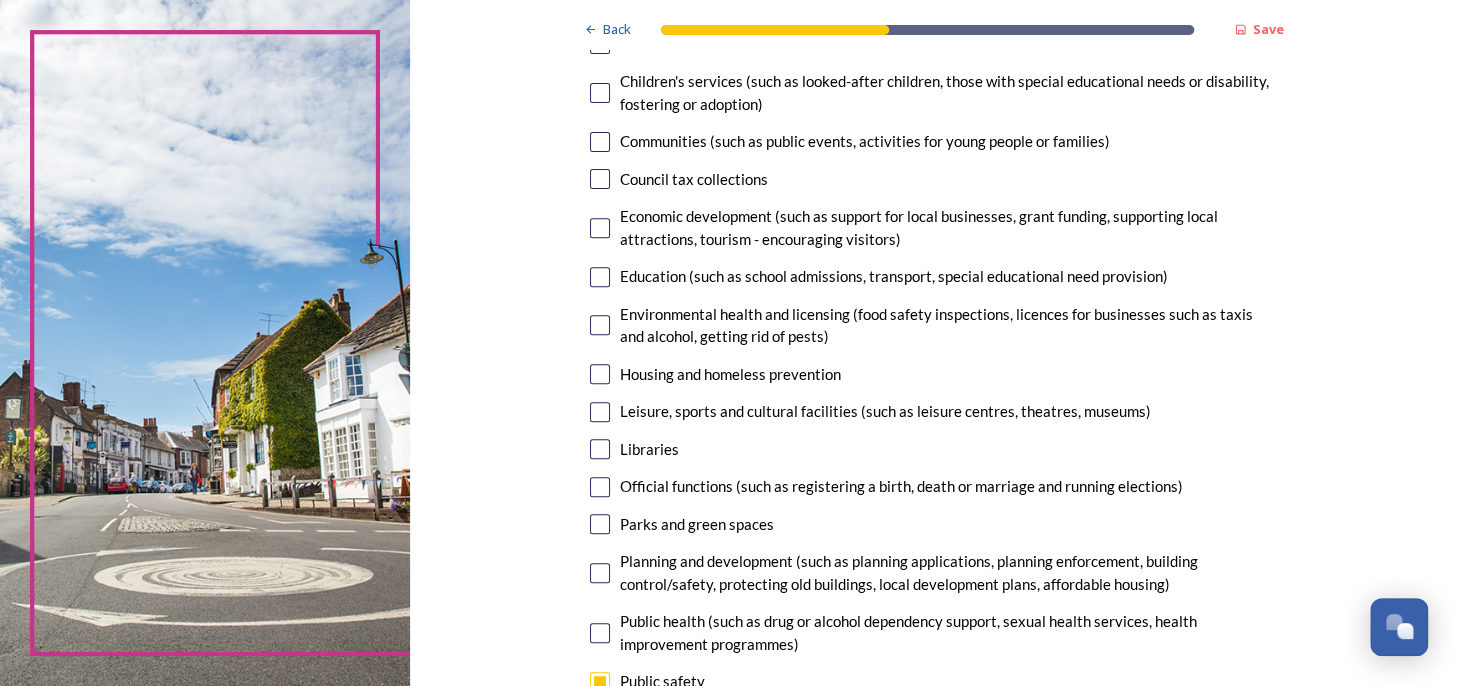 scroll, scrollTop: 300, scrollLeft: 0, axis: vertical 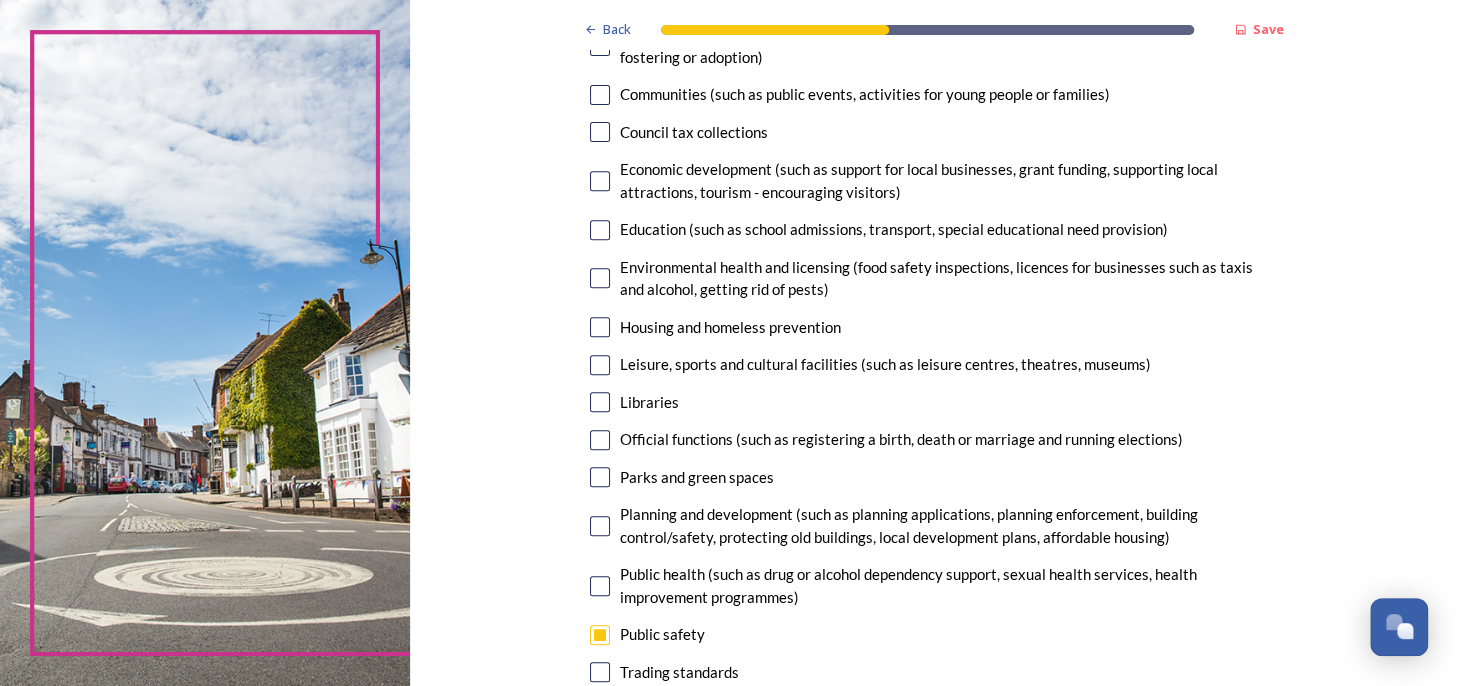 click at bounding box center [205, 343] 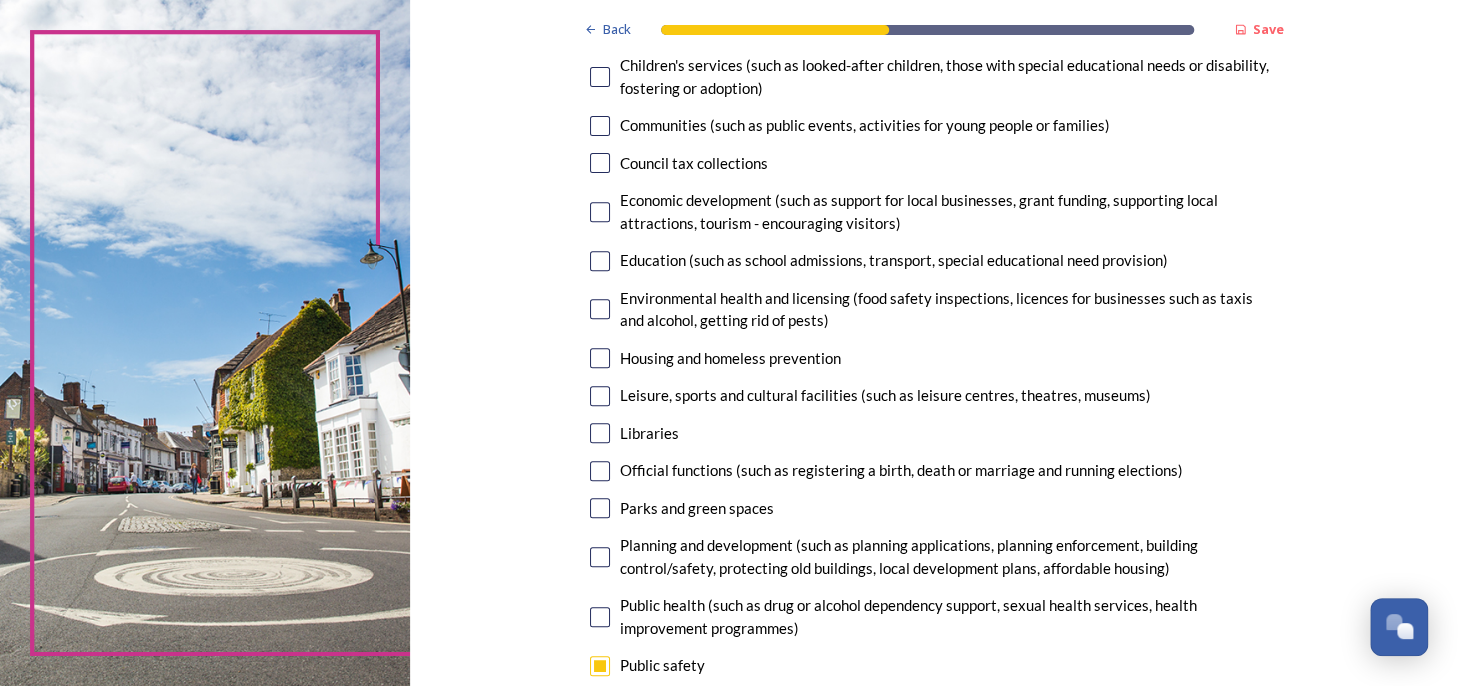 scroll, scrollTop: 300, scrollLeft: 0, axis: vertical 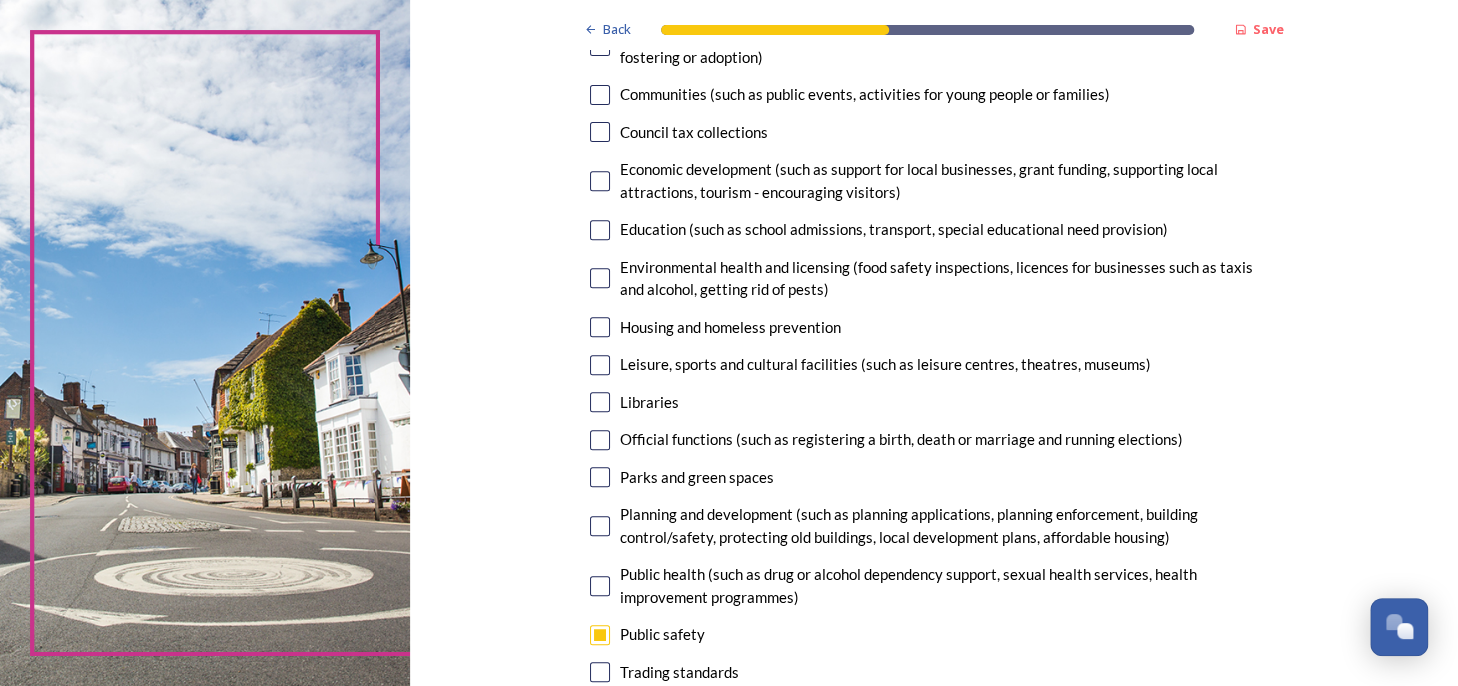 click at bounding box center (600, 327) 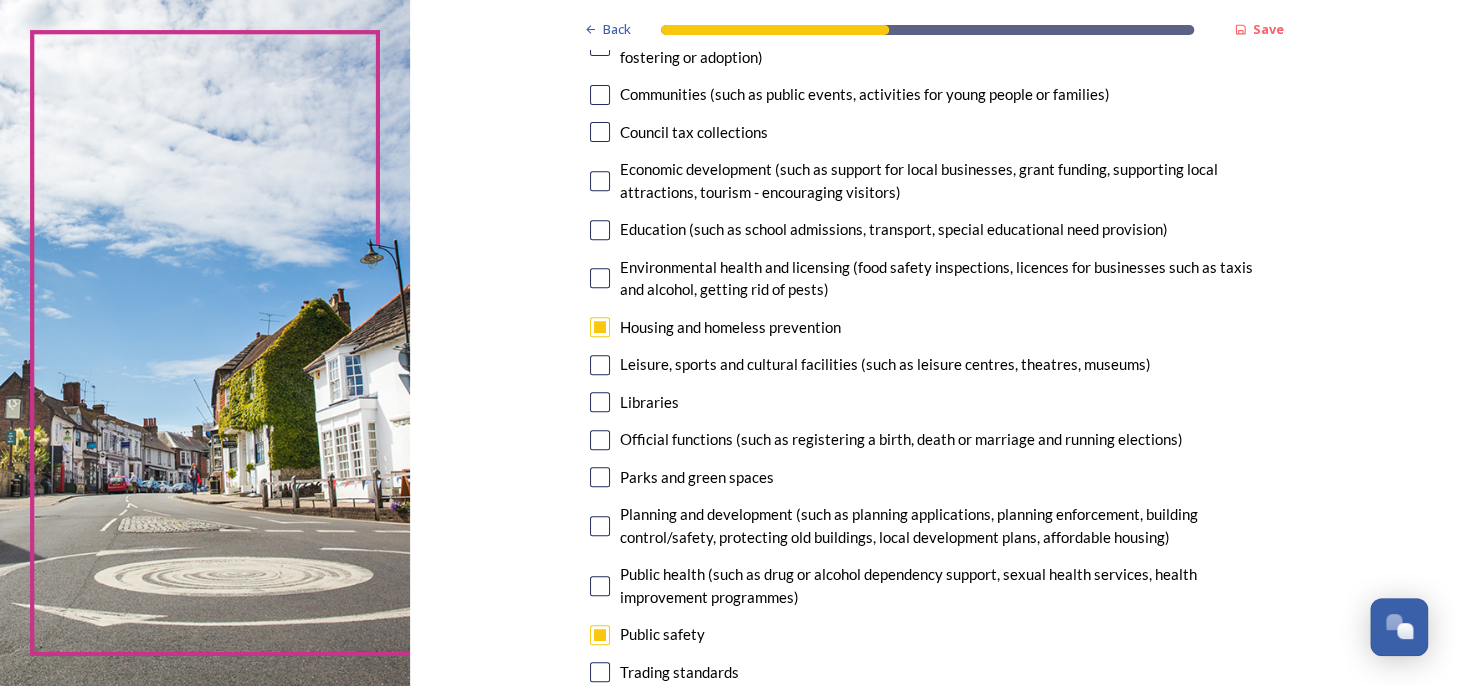 click at bounding box center (600, 365) 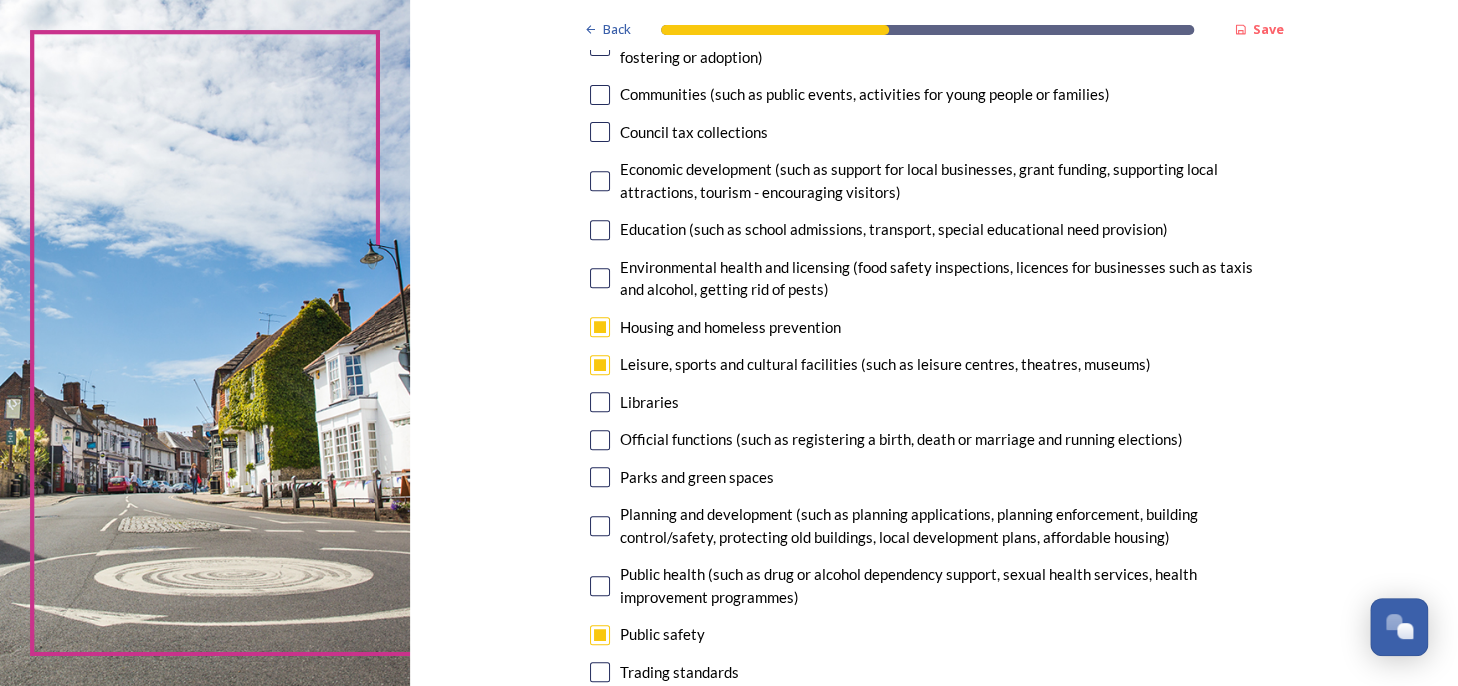 scroll, scrollTop: 400, scrollLeft: 0, axis: vertical 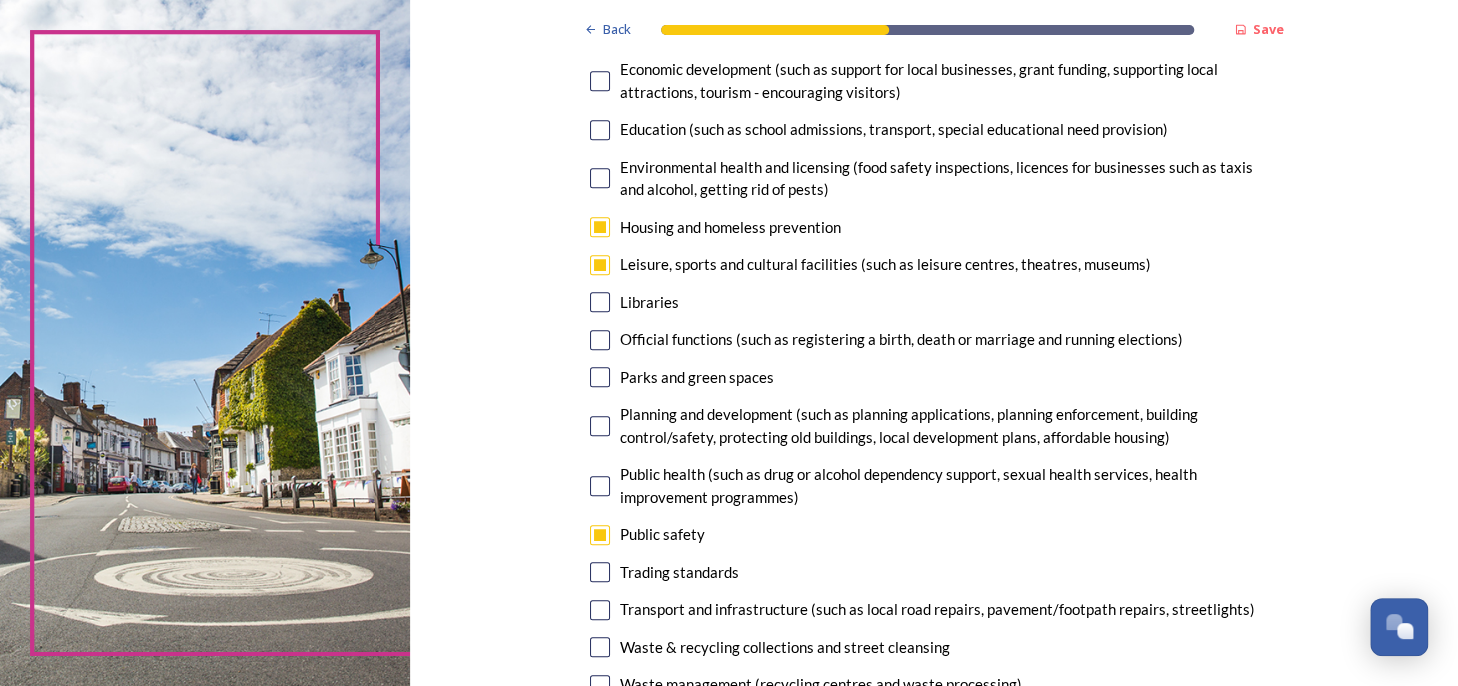 click at bounding box center (600, 377) 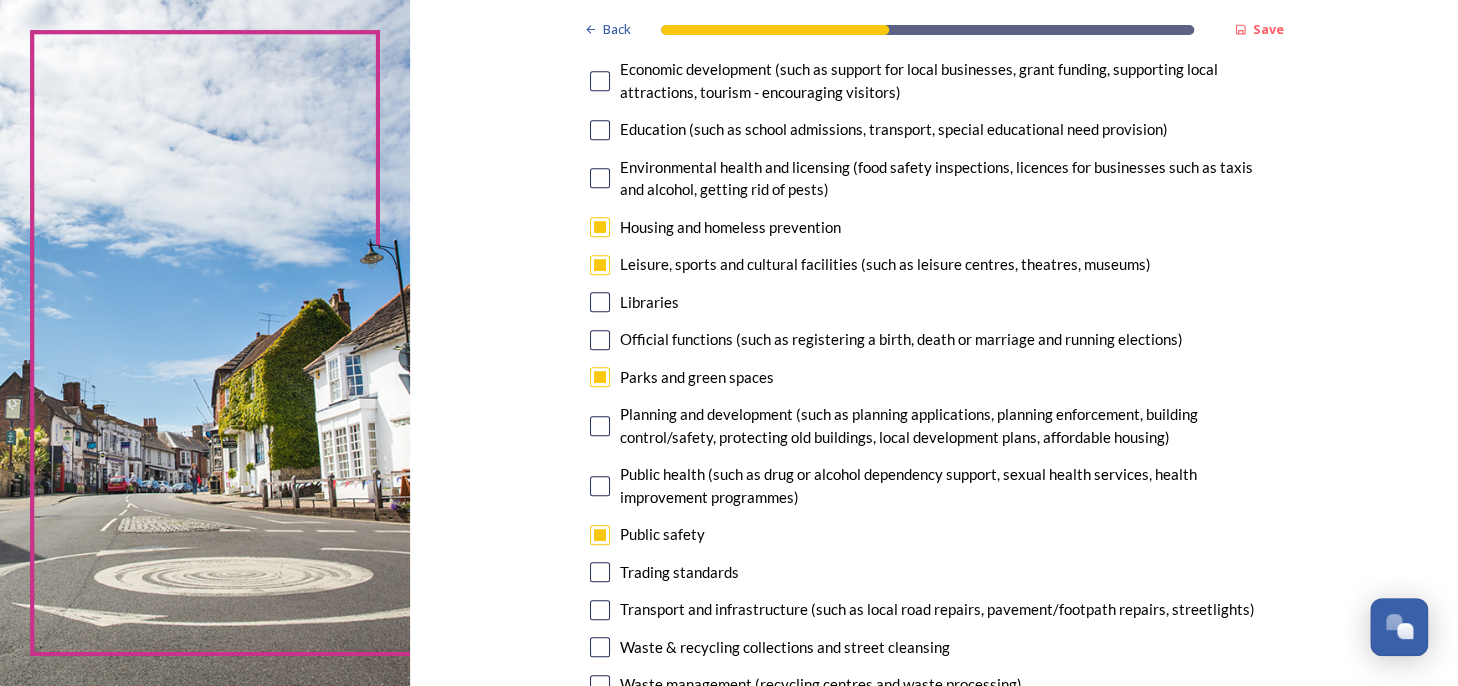 click at bounding box center (600, 227) 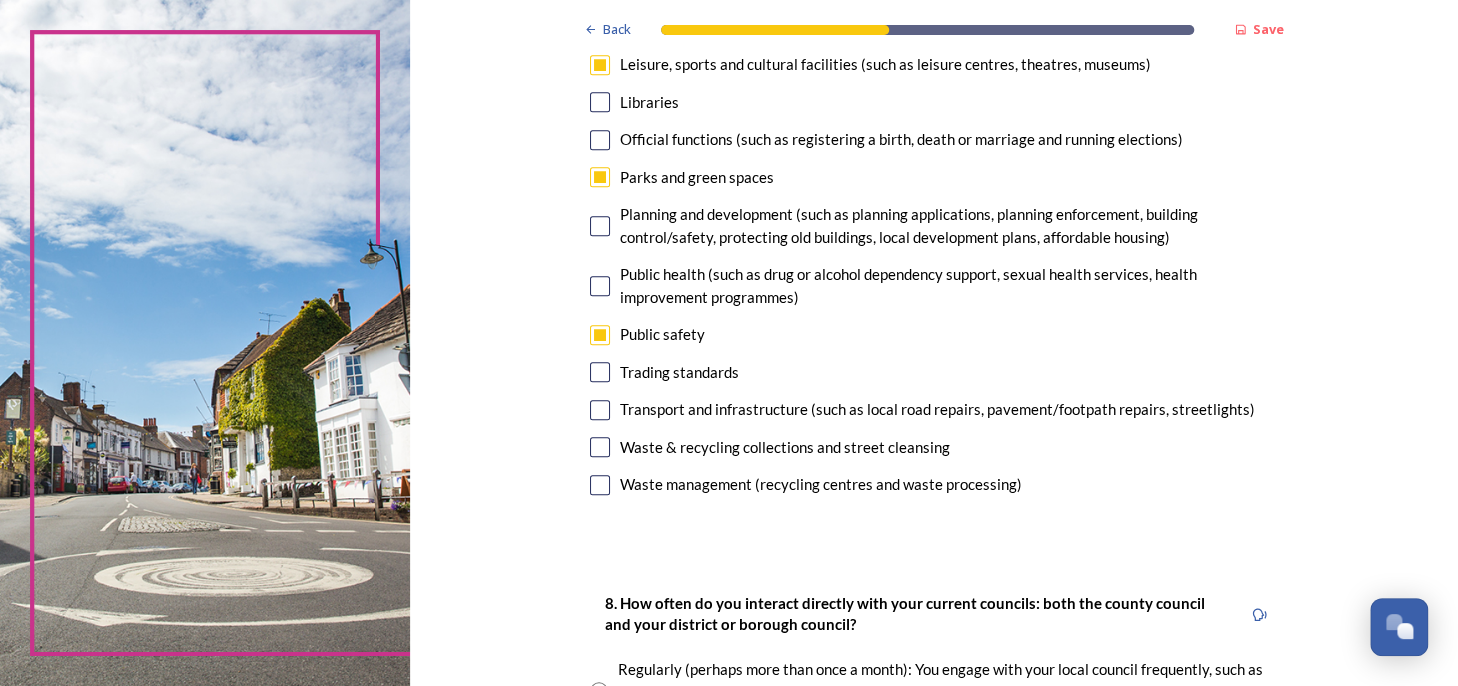 scroll, scrollTop: 500, scrollLeft: 0, axis: vertical 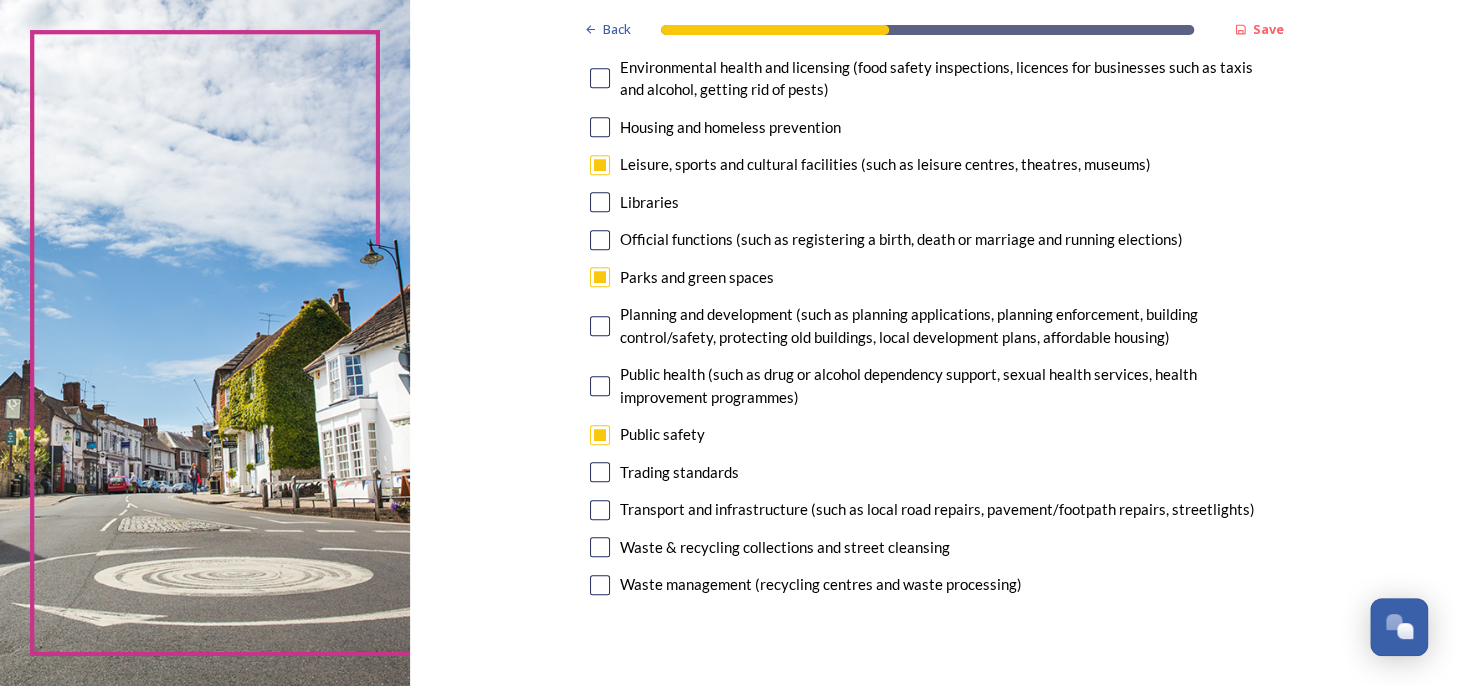 click at bounding box center (600, 510) 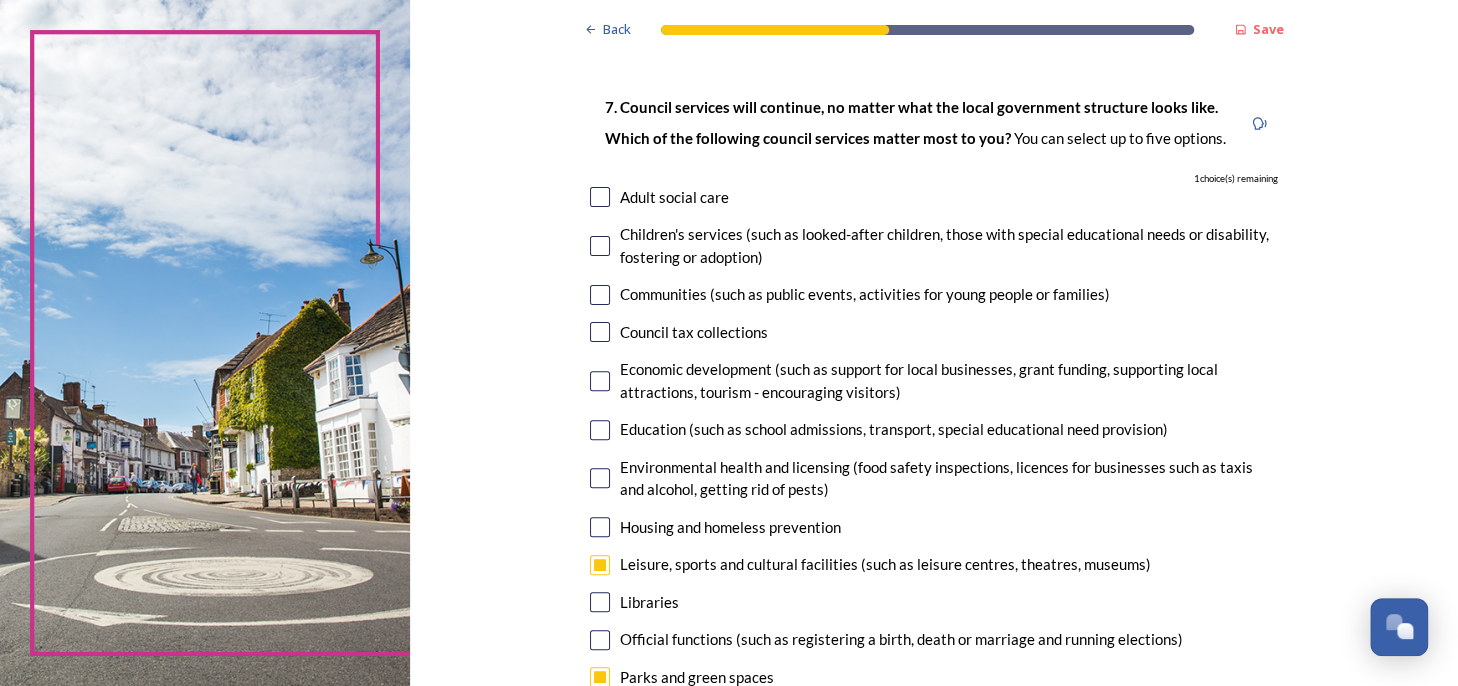 scroll, scrollTop: 200, scrollLeft: 0, axis: vertical 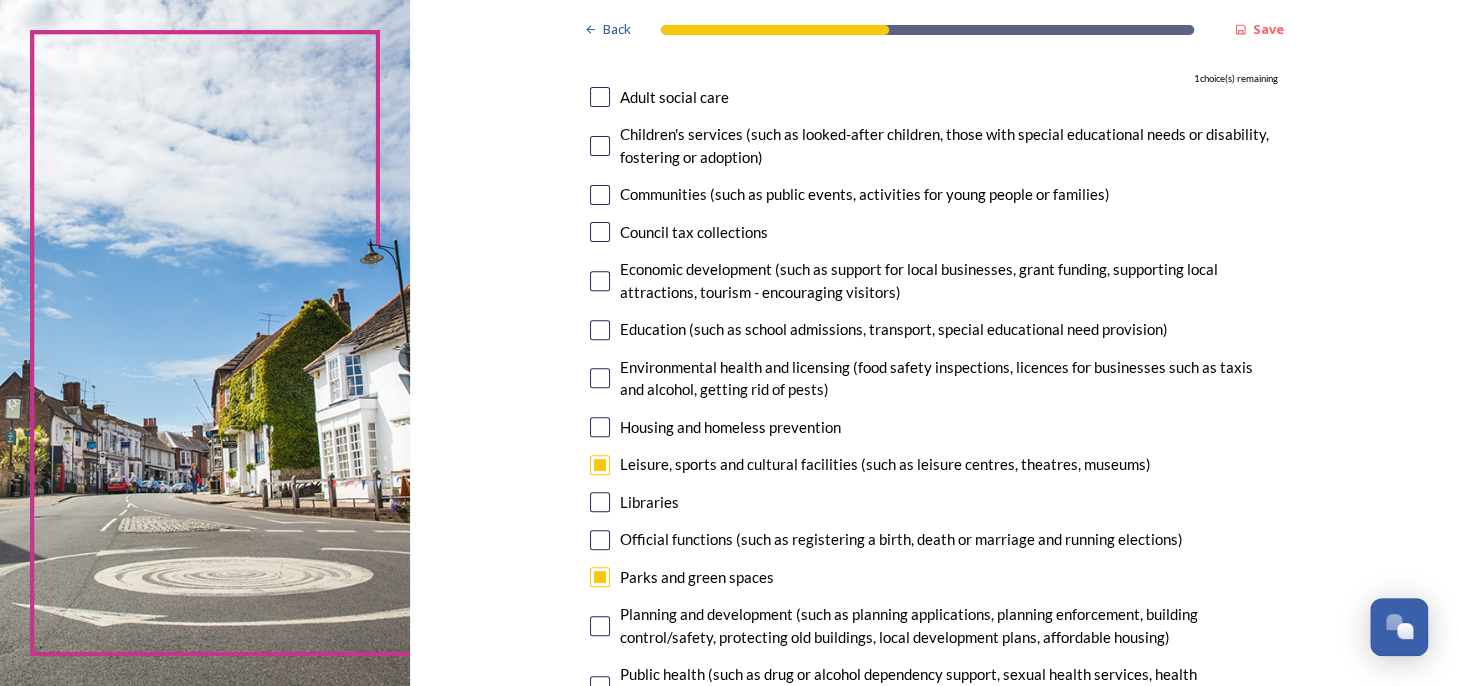 click at bounding box center [600, 330] 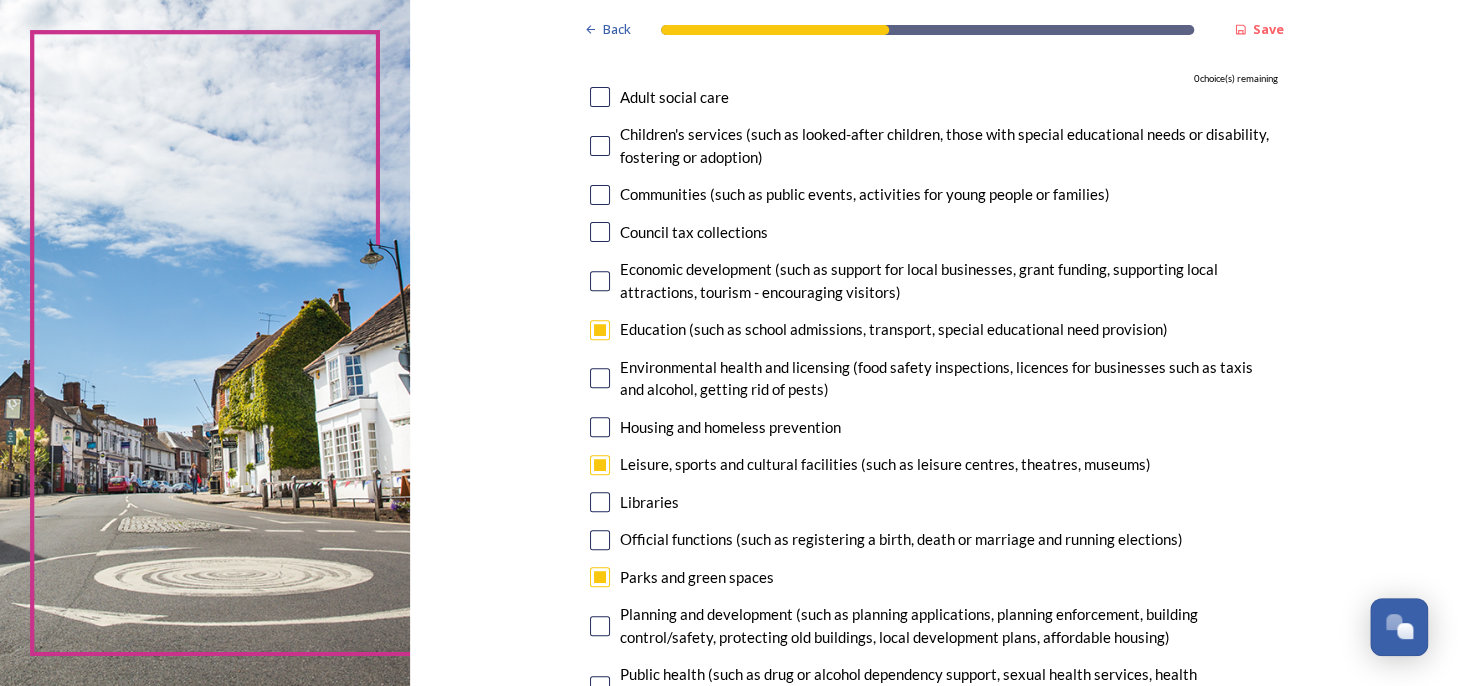 click at bounding box center (600, 330) 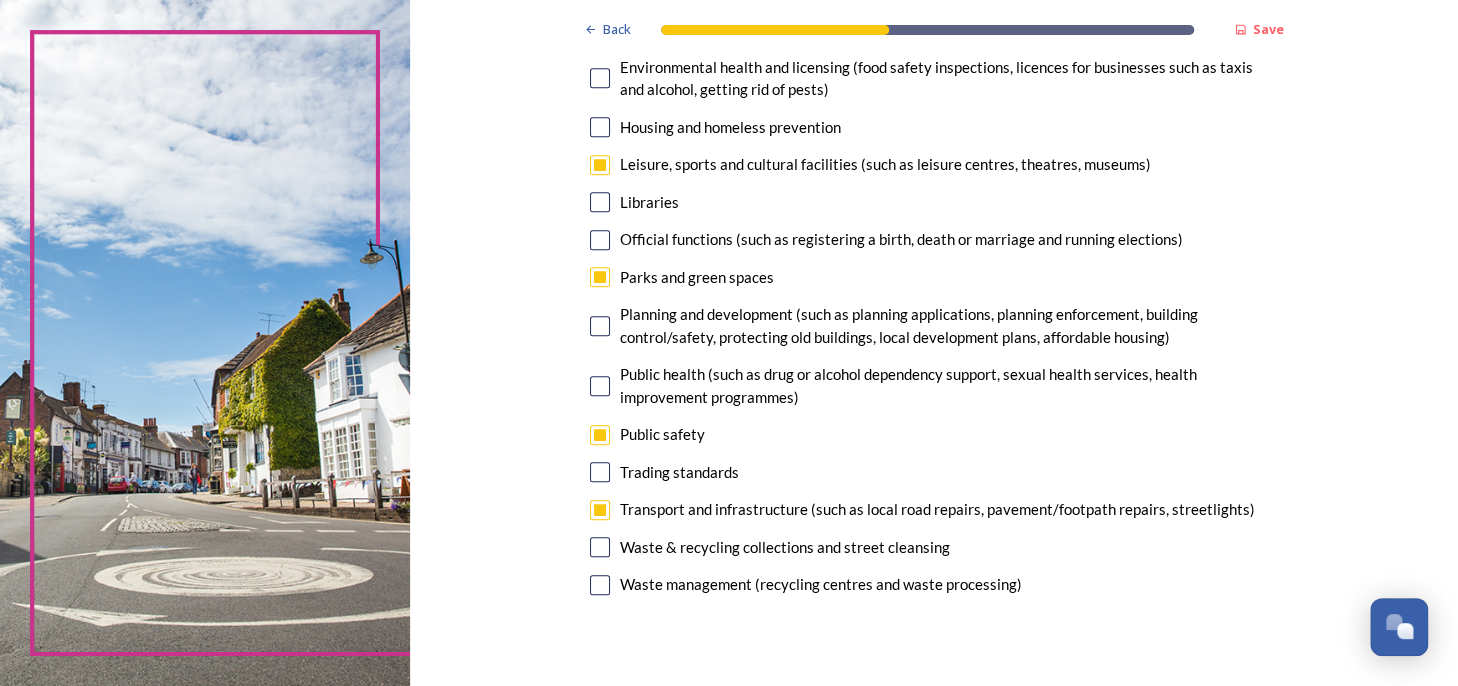 scroll, scrollTop: 400, scrollLeft: 0, axis: vertical 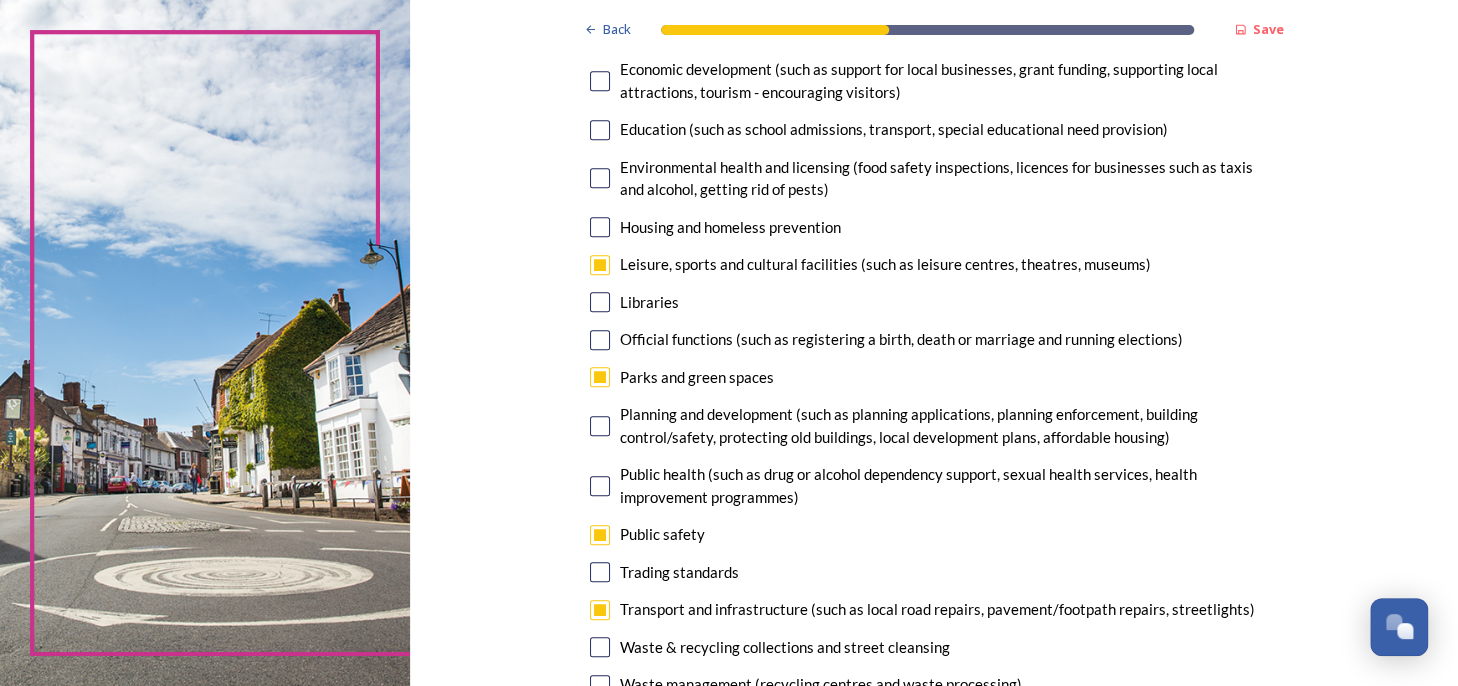 click at bounding box center [600, 227] 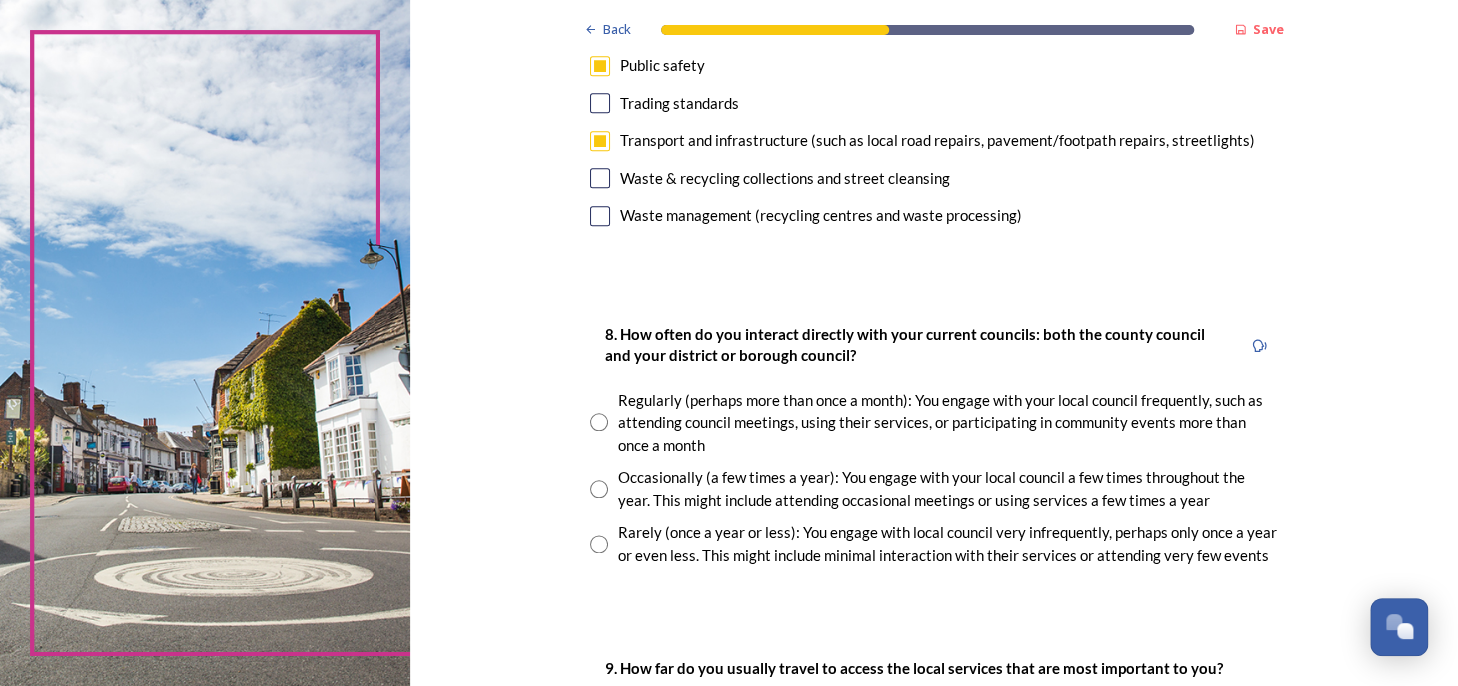 scroll, scrollTop: 1000, scrollLeft: 0, axis: vertical 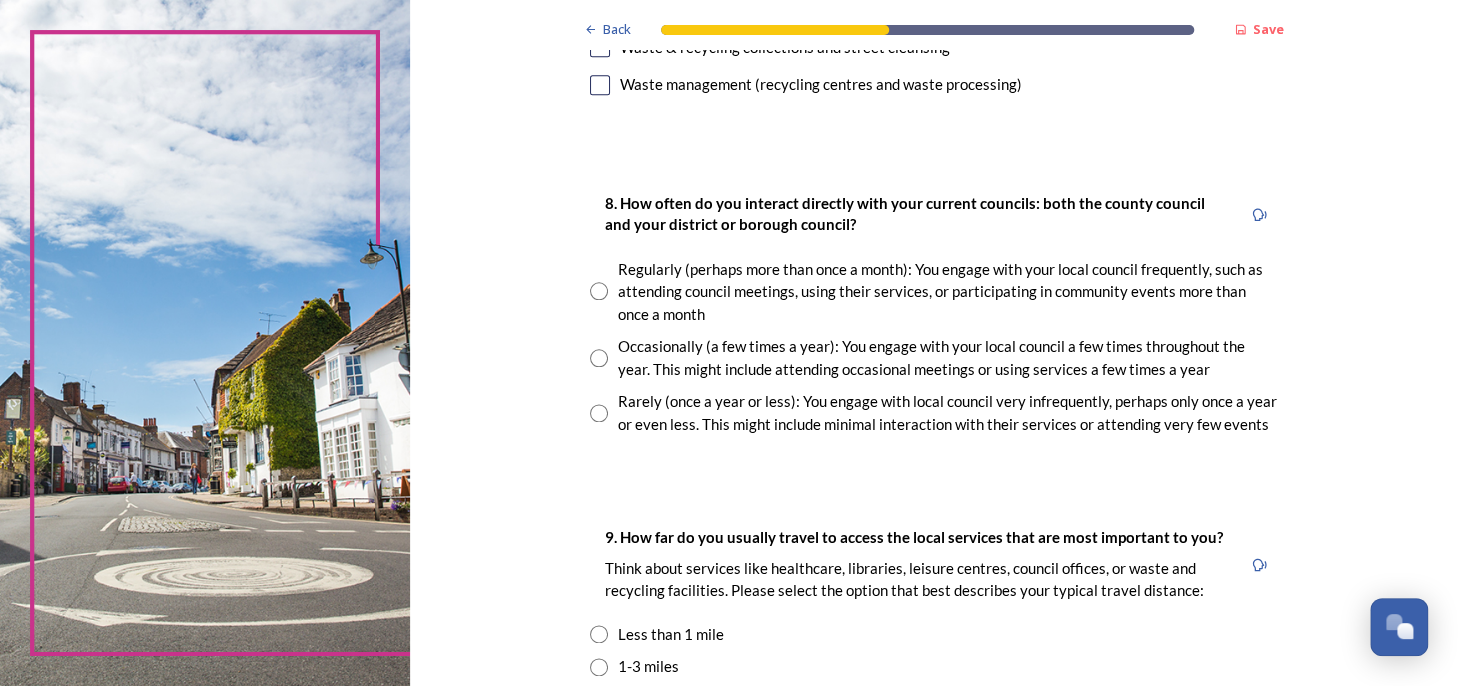 click at bounding box center [599, 413] 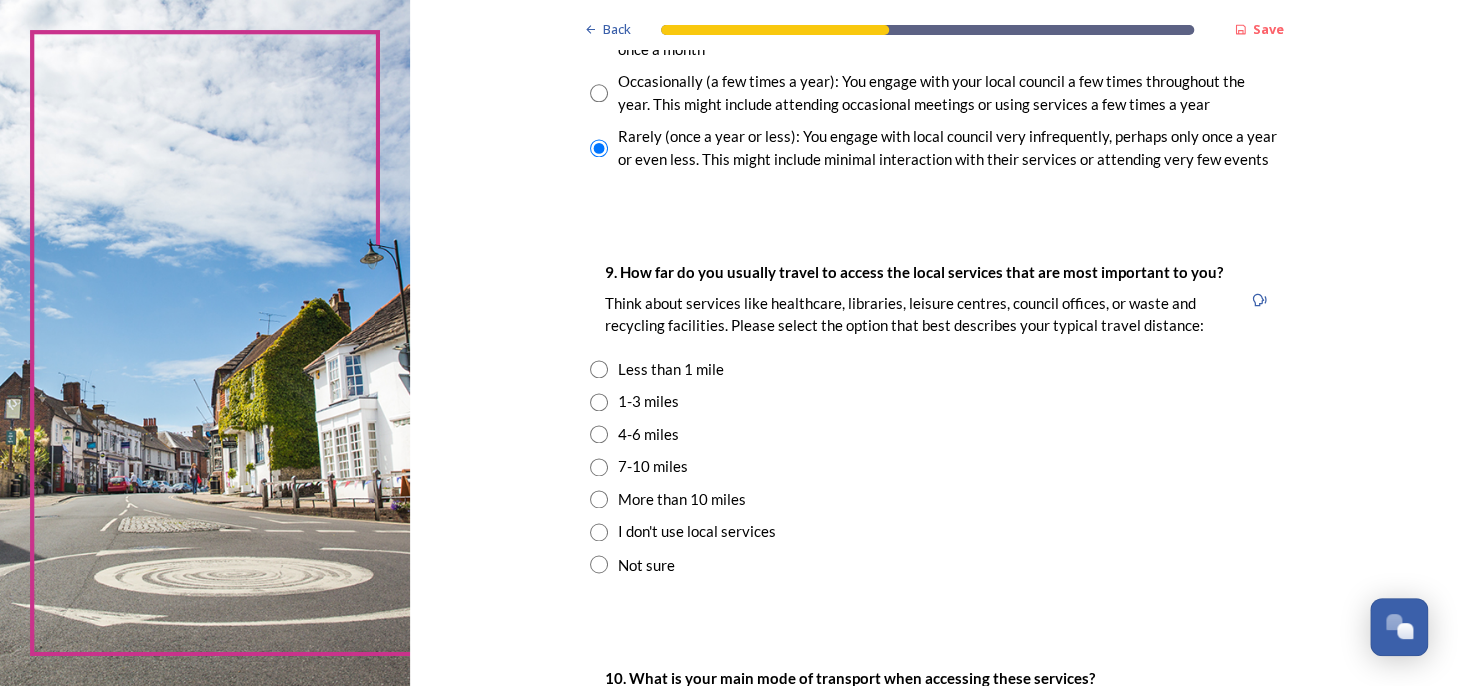 scroll, scrollTop: 1300, scrollLeft: 0, axis: vertical 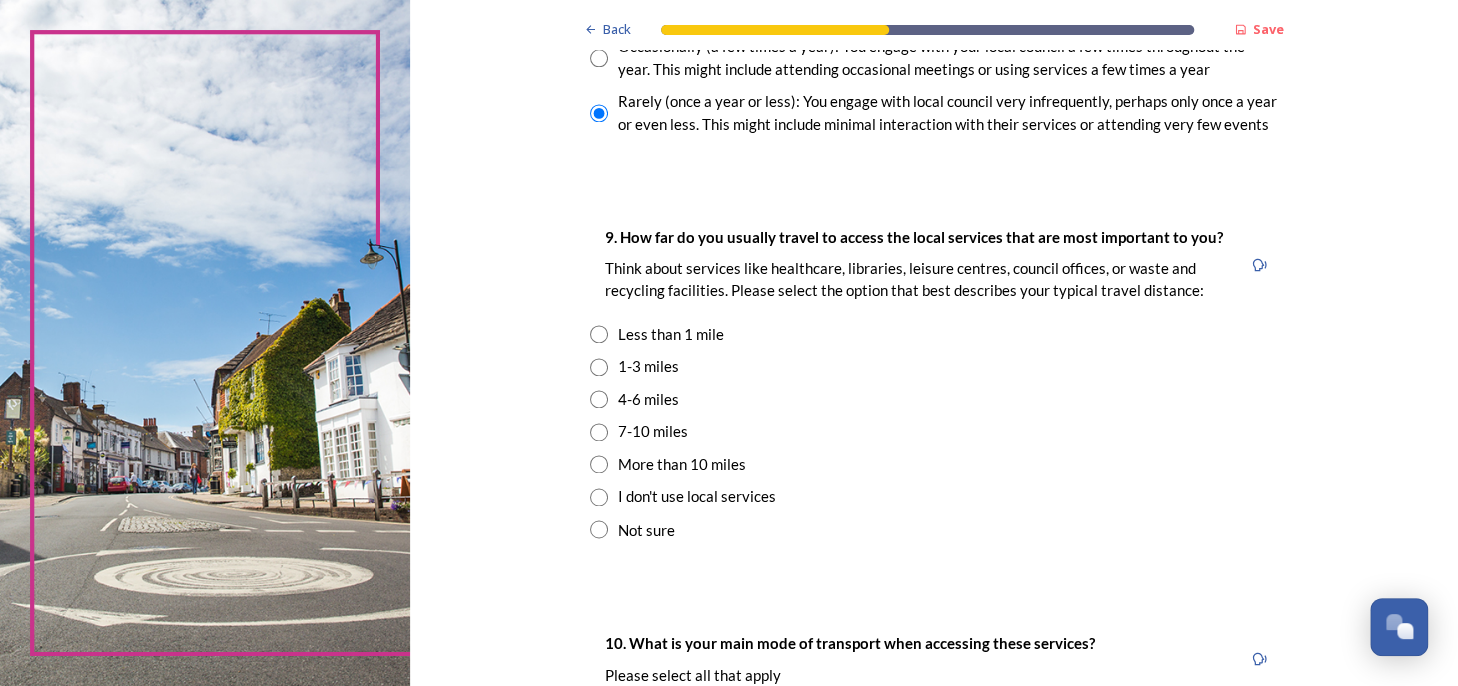 click at bounding box center (599, 367) 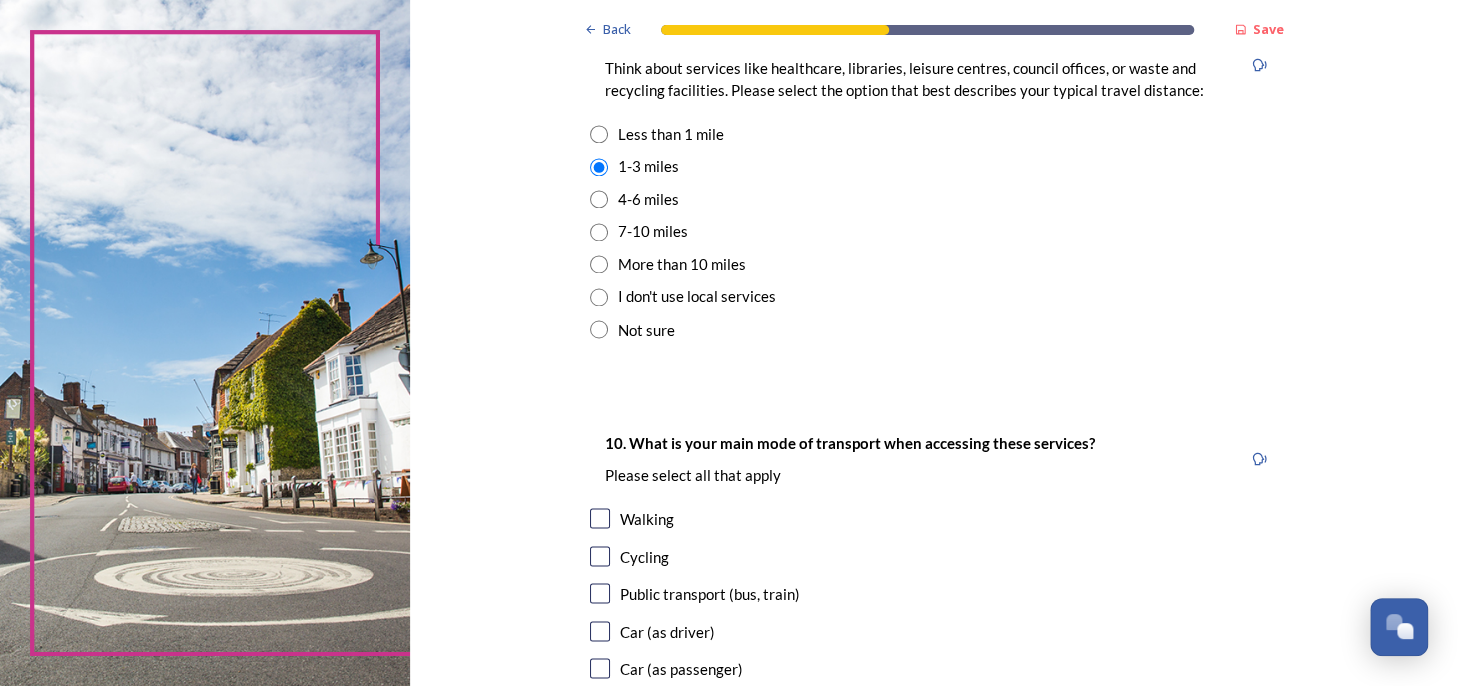 scroll, scrollTop: 1700, scrollLeft: 0, axis: vertical 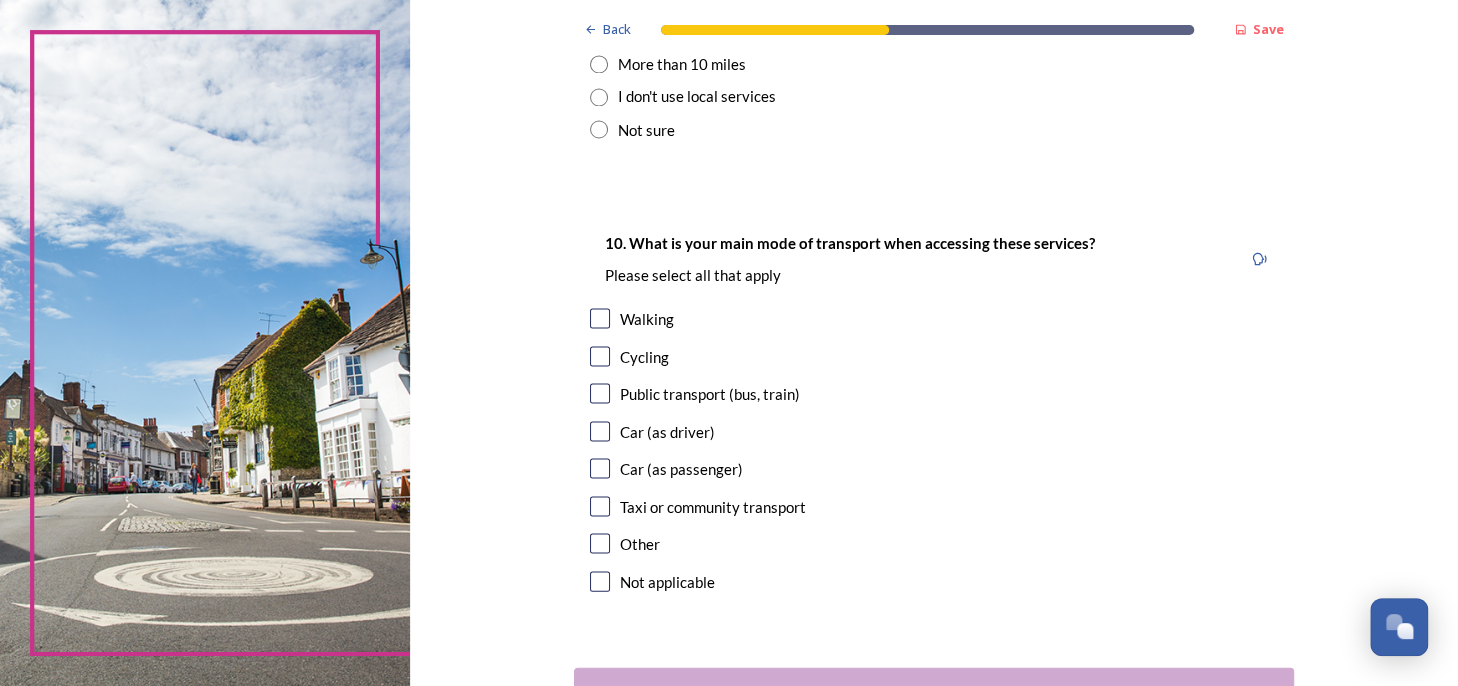 click at bounding box center (600, 318) 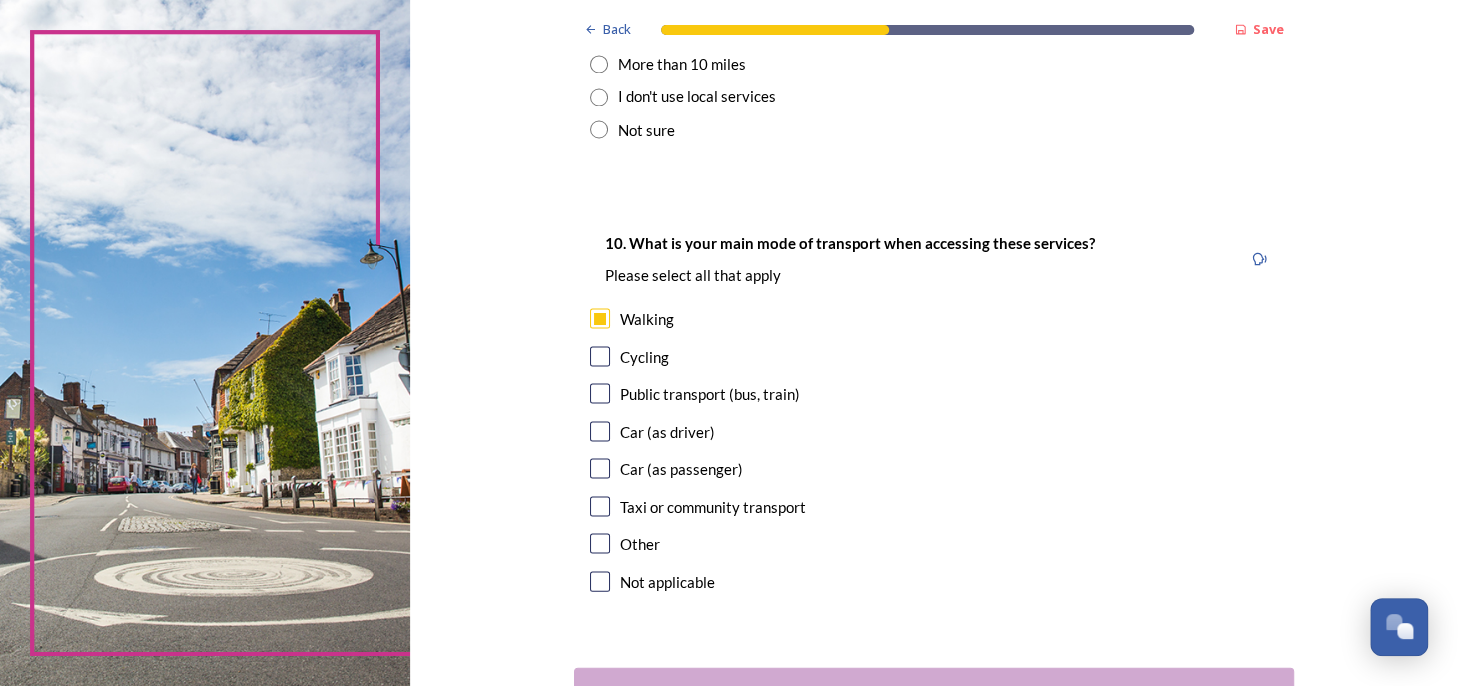 click at bounding box center (600, 431) 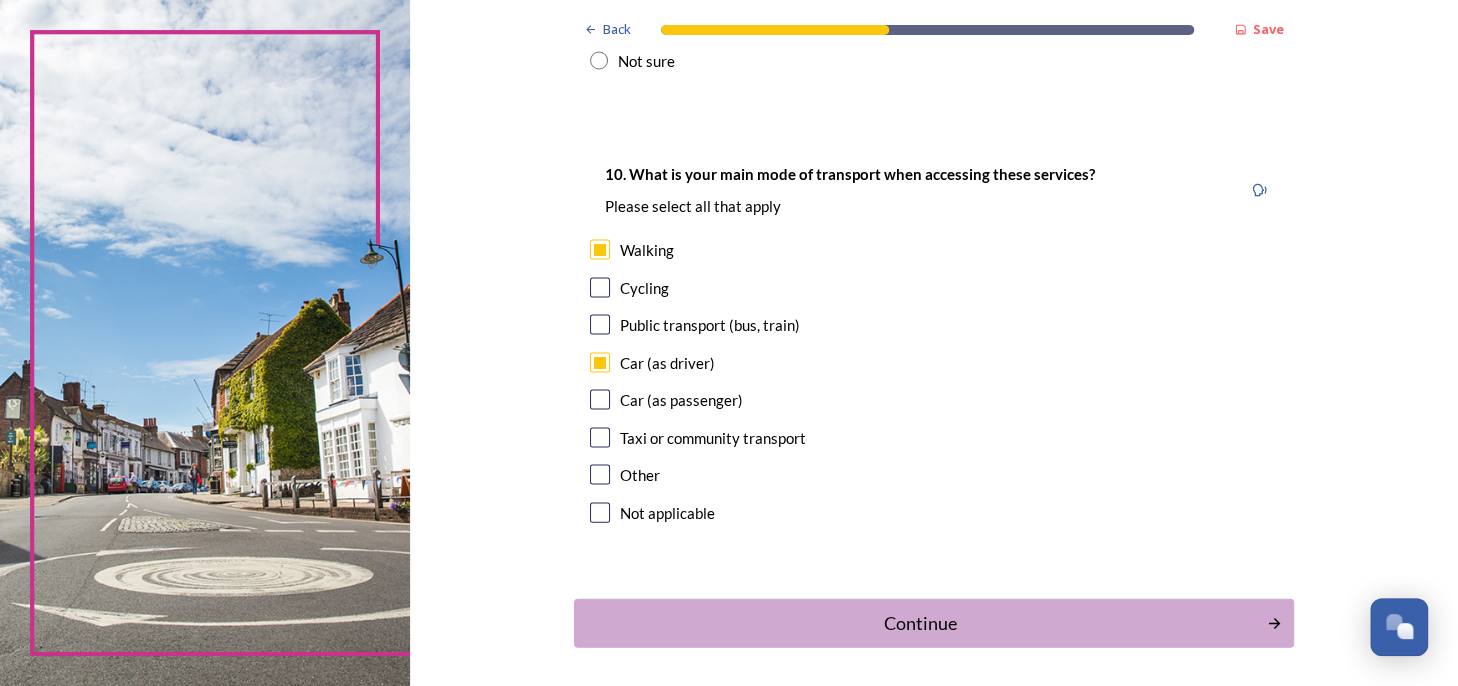 scroll, scrollTop: 1845, scrollLeft: 0, axis: vertical 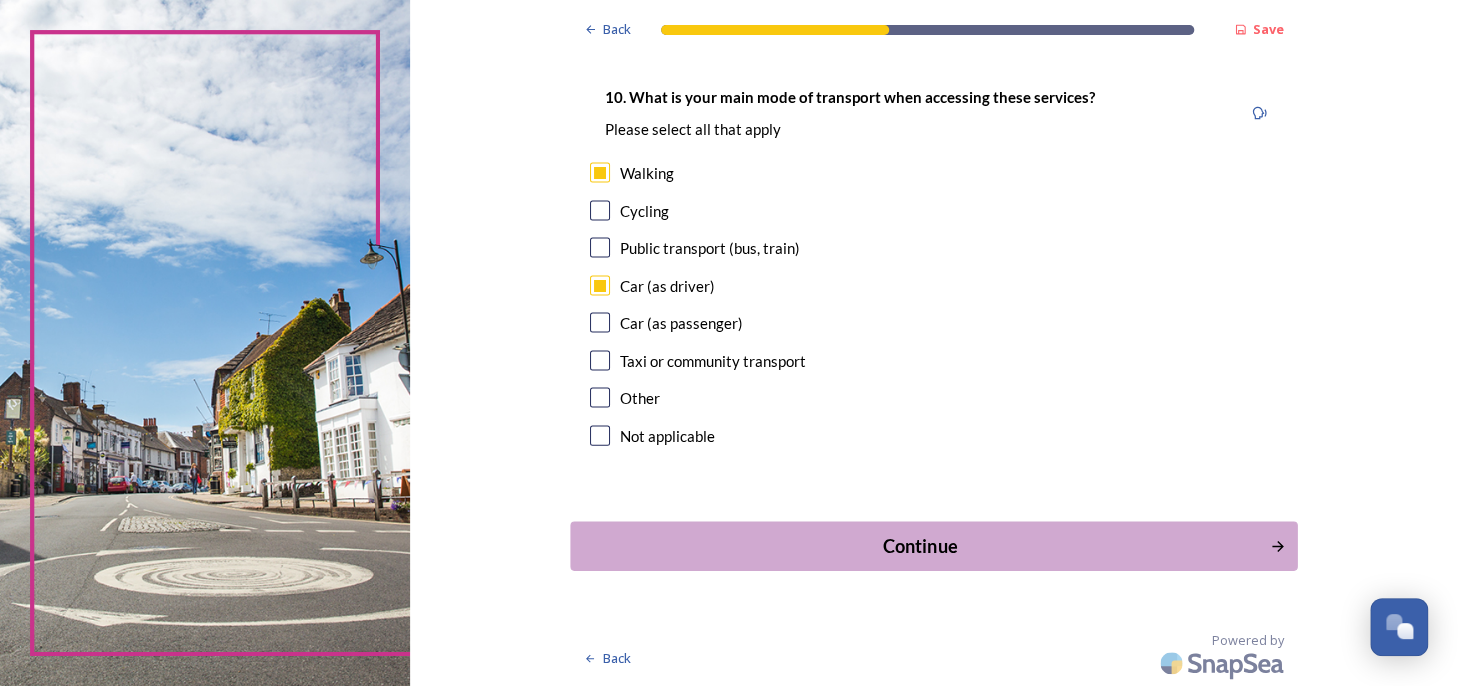click on "Continue" at bounding box center [919, 546] 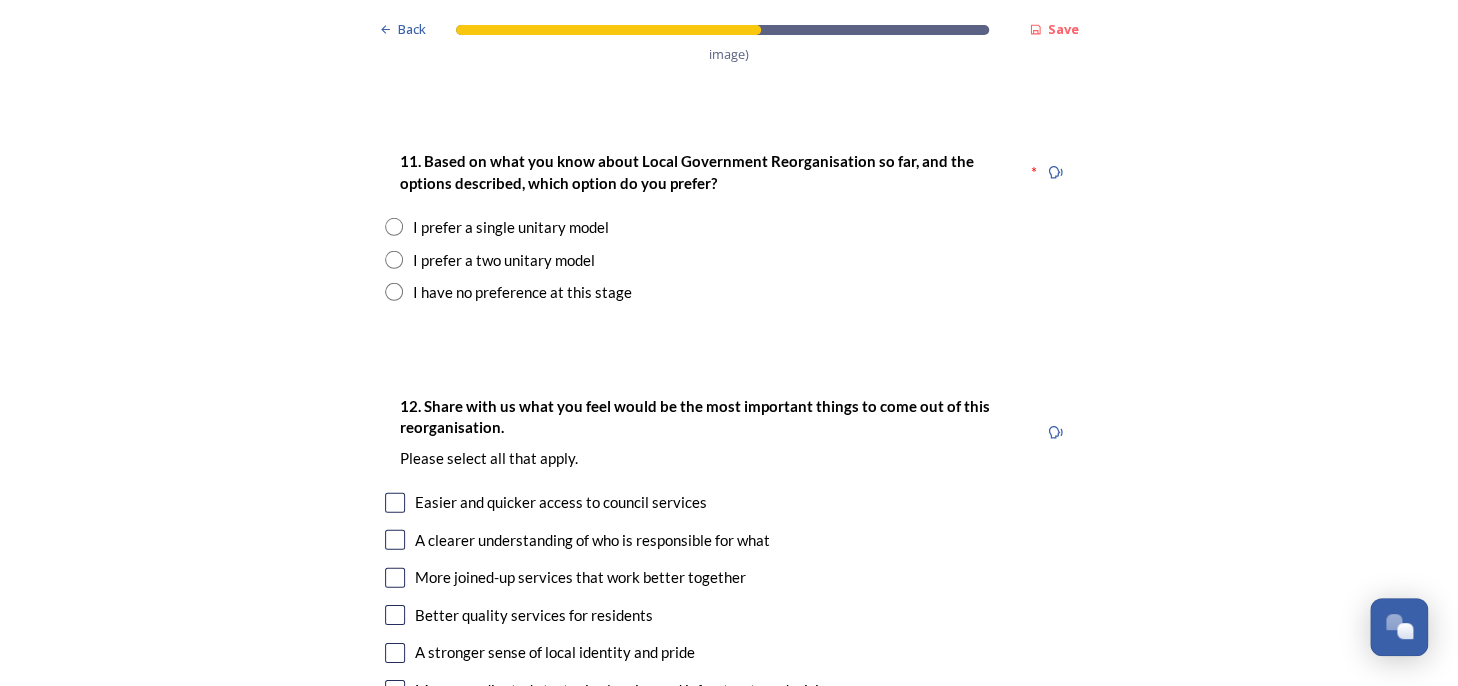 scroll, scrollTop: 2600, scrollLeft: 0, axis: vertical 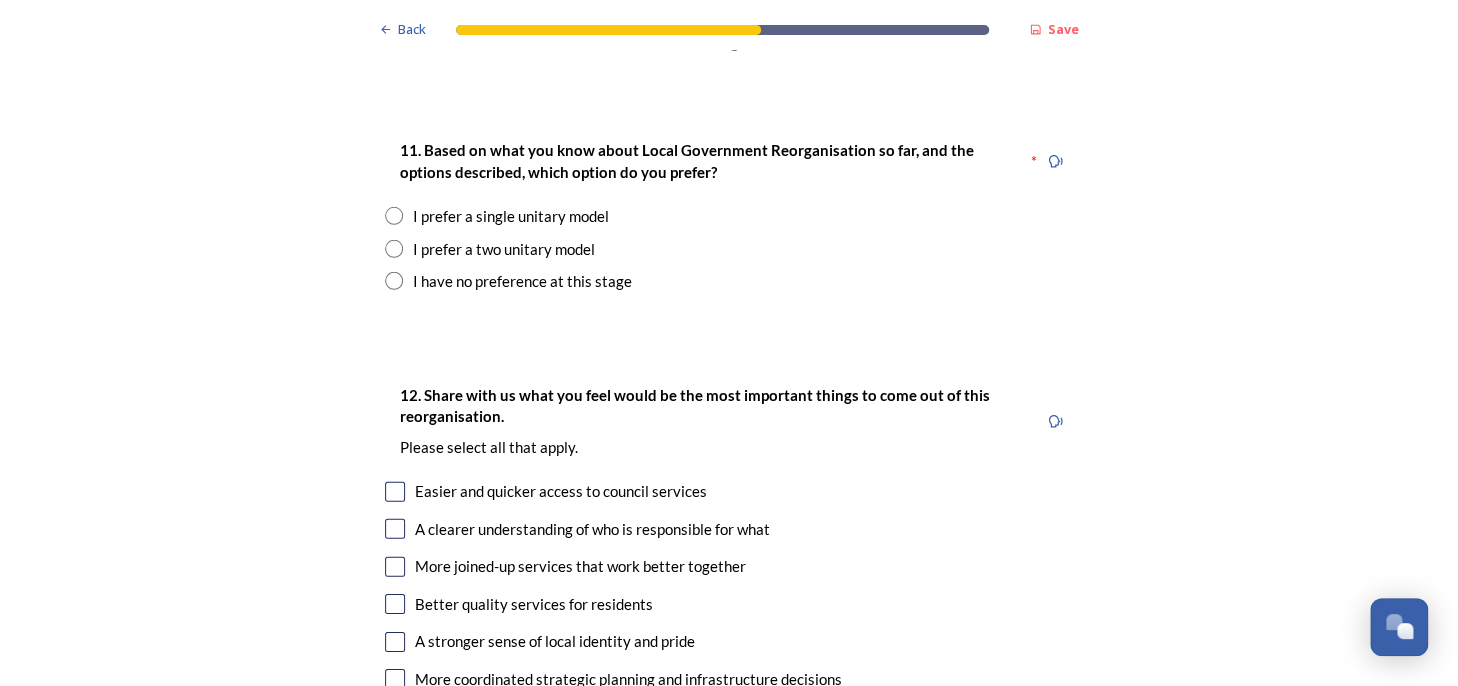 click at bounding box center [394, 281] 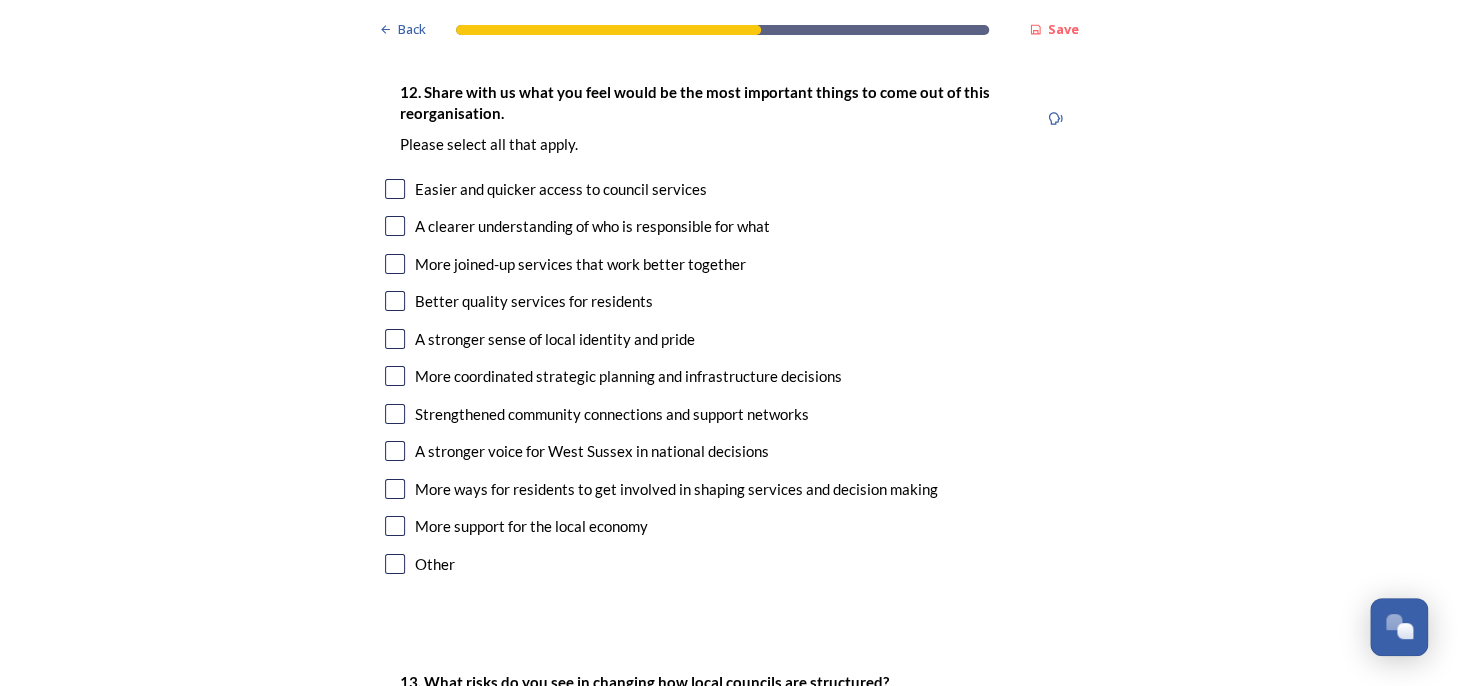 scroll, scrollTop: 3300, scrollLeft: 0, axis: vertical 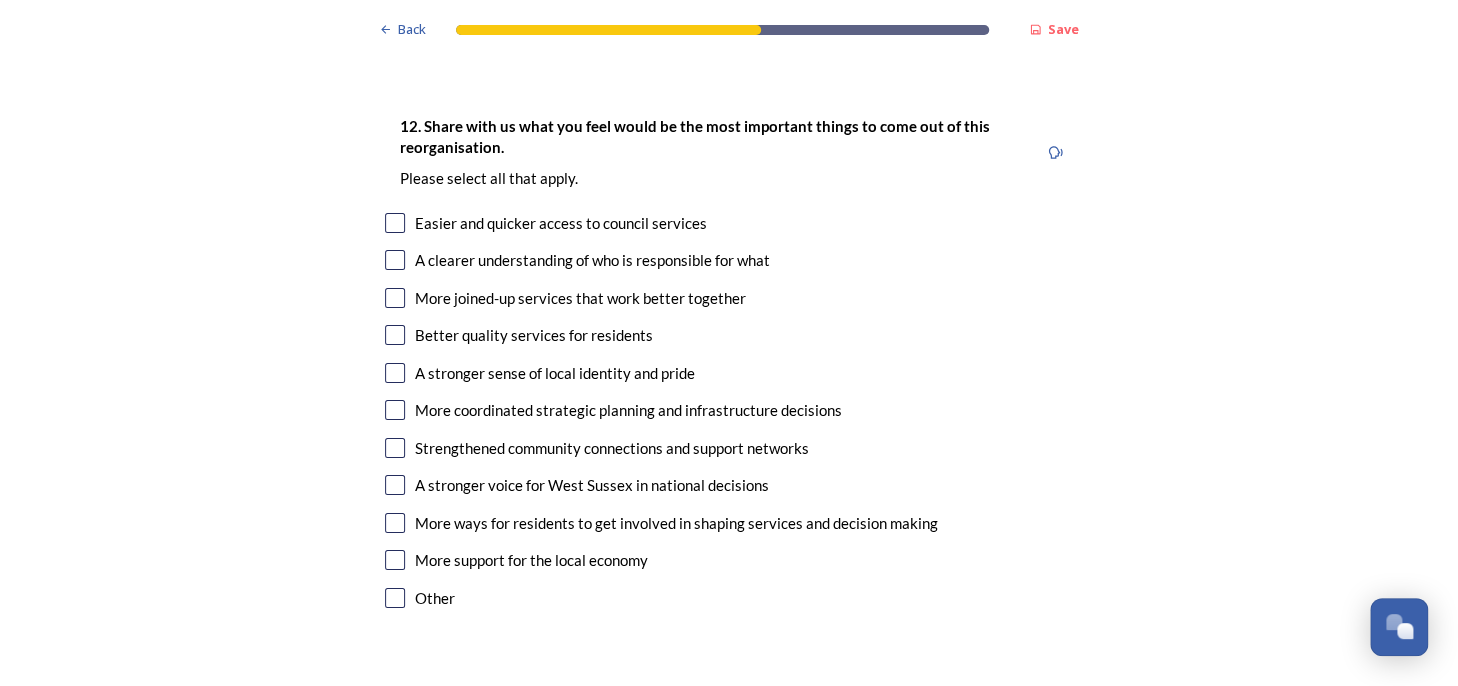 click at bounding box center (395, 223) 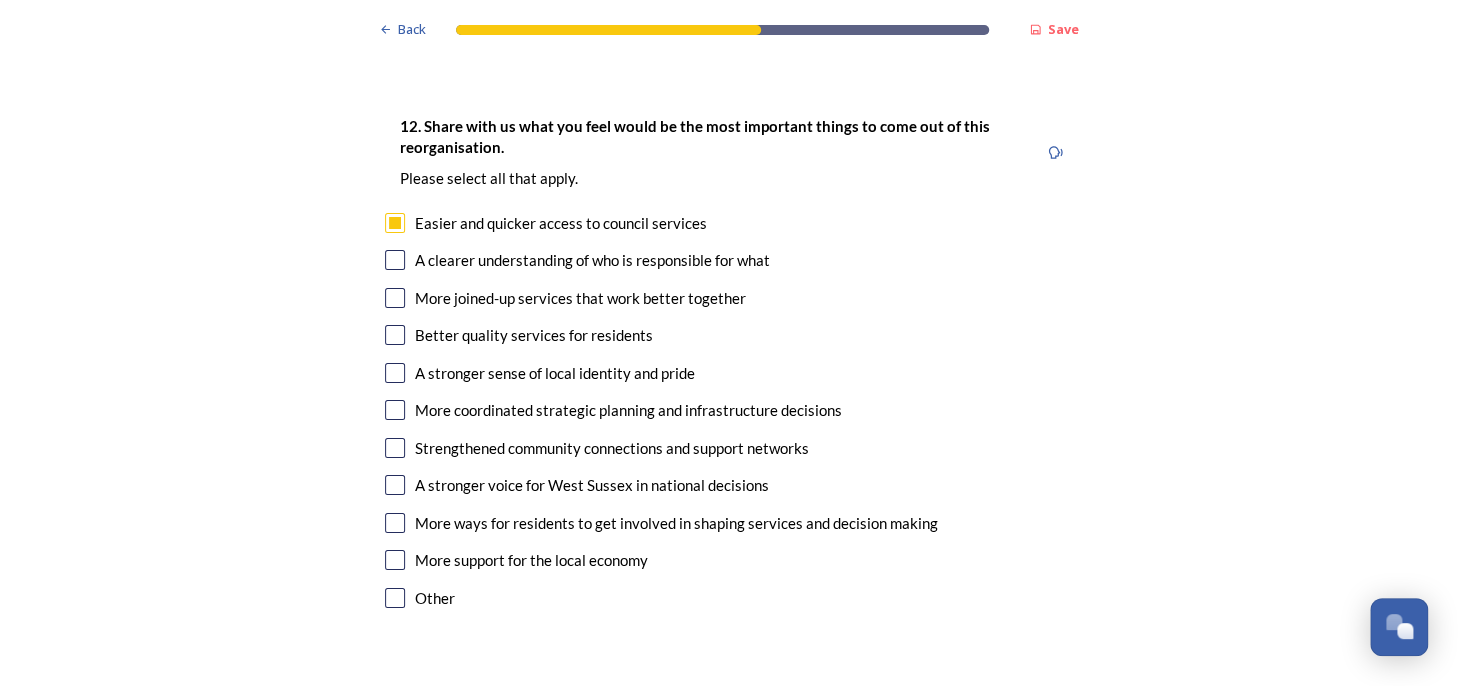 click at bounding box center [395, 260] 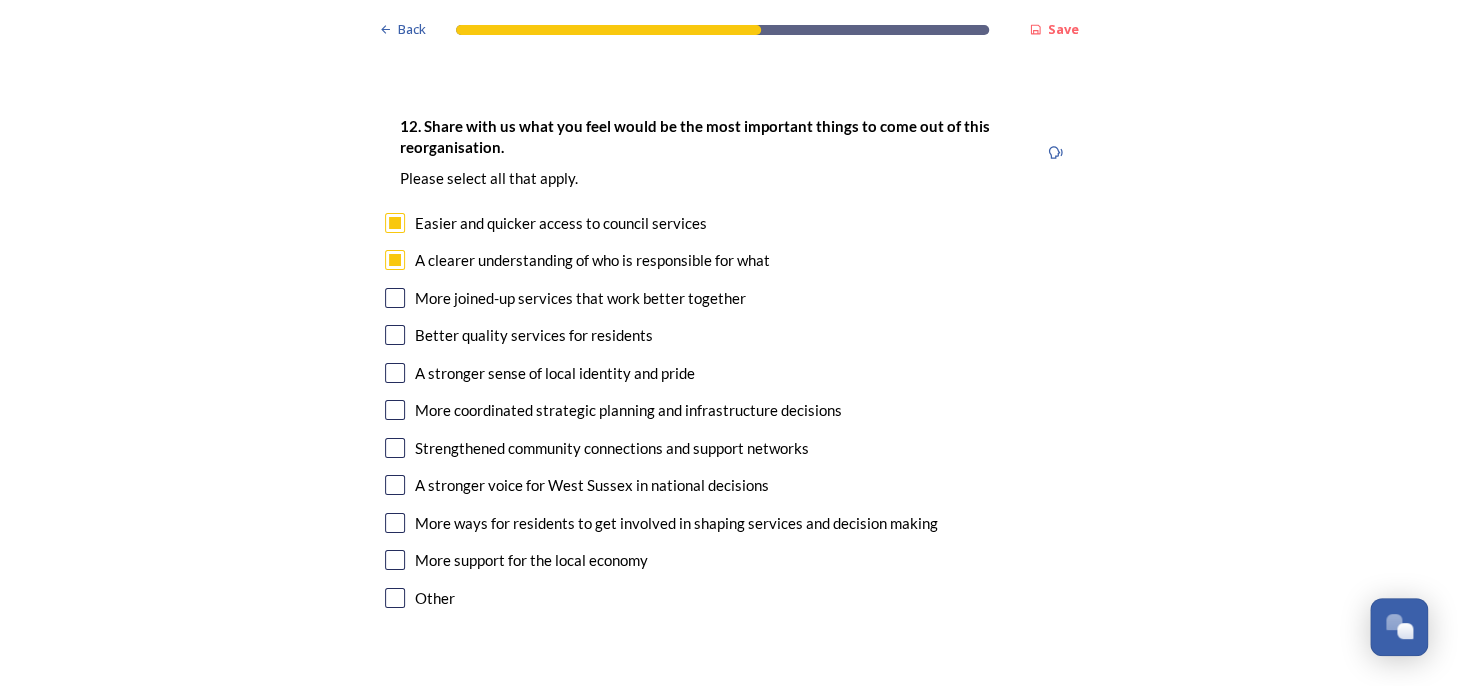 click at bounding box center [395, 298] 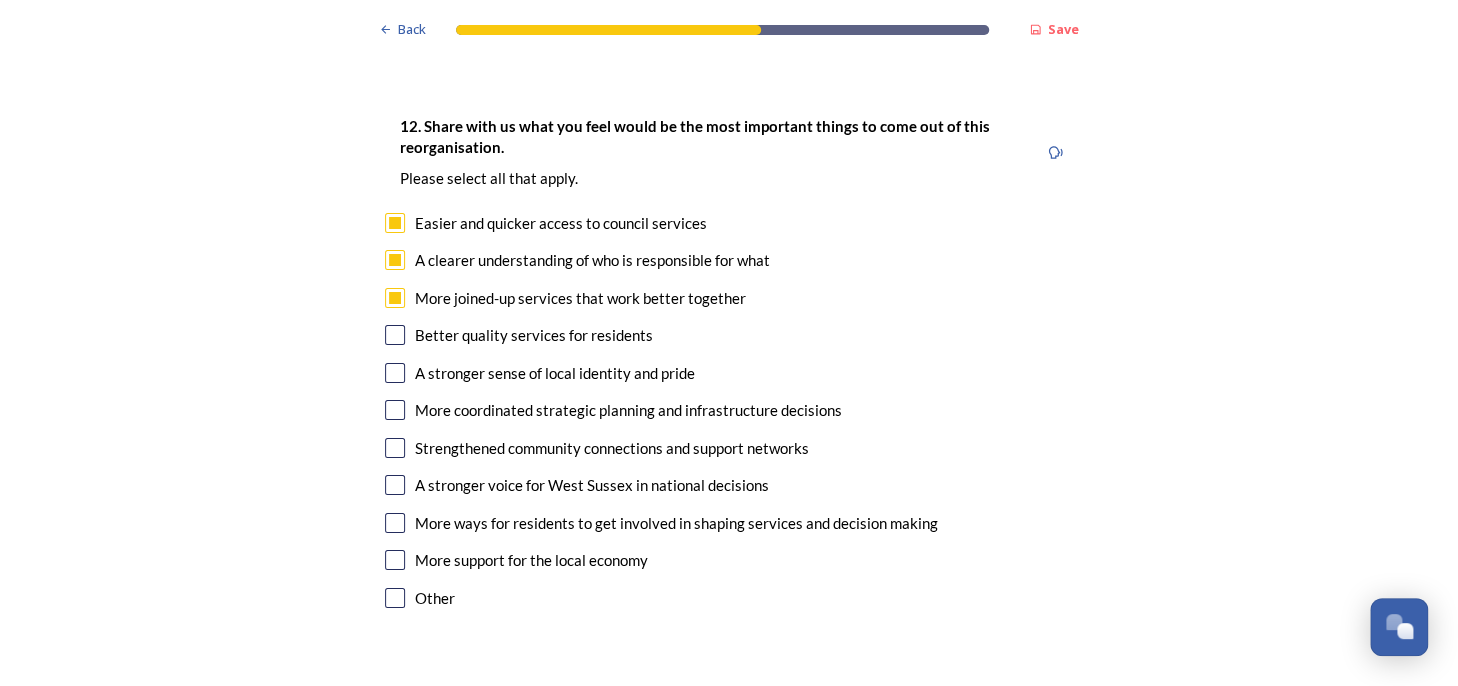 click at bounding box center [395, 335] 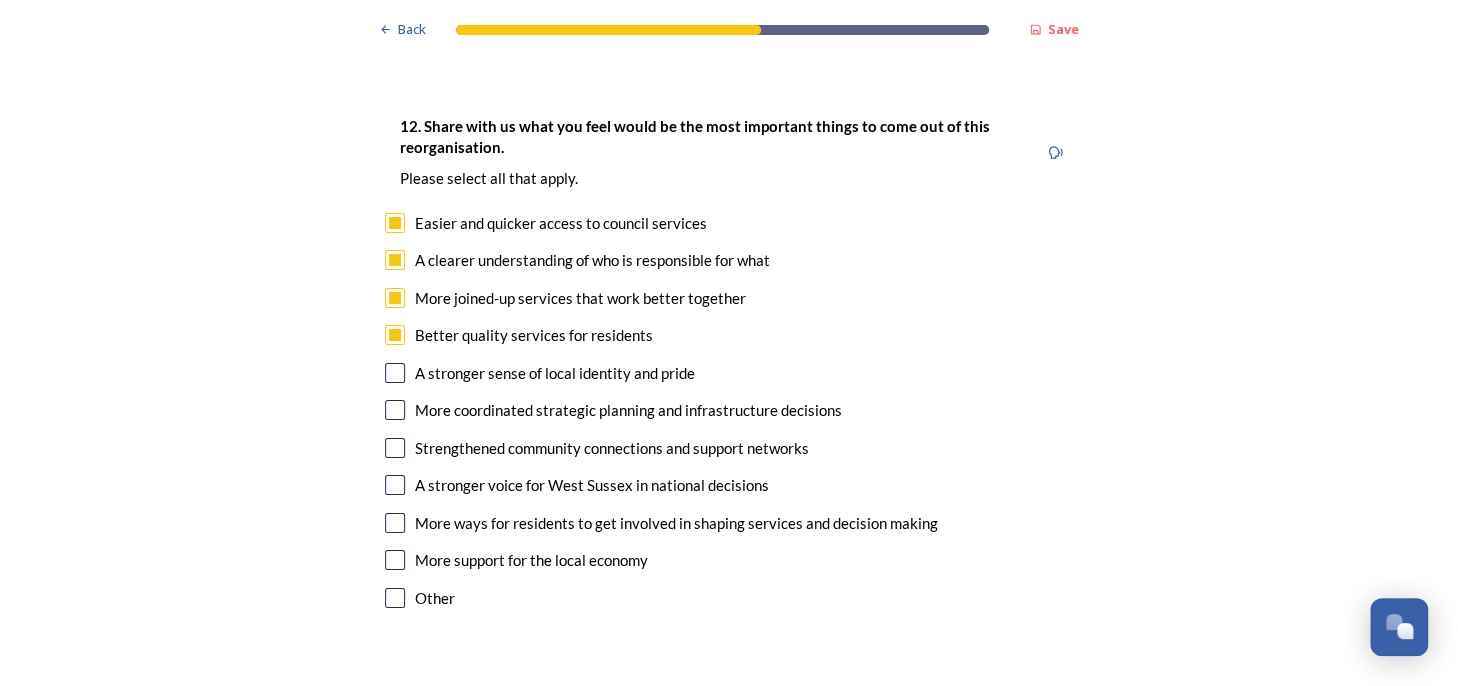 click at bounding box center (395, 448) 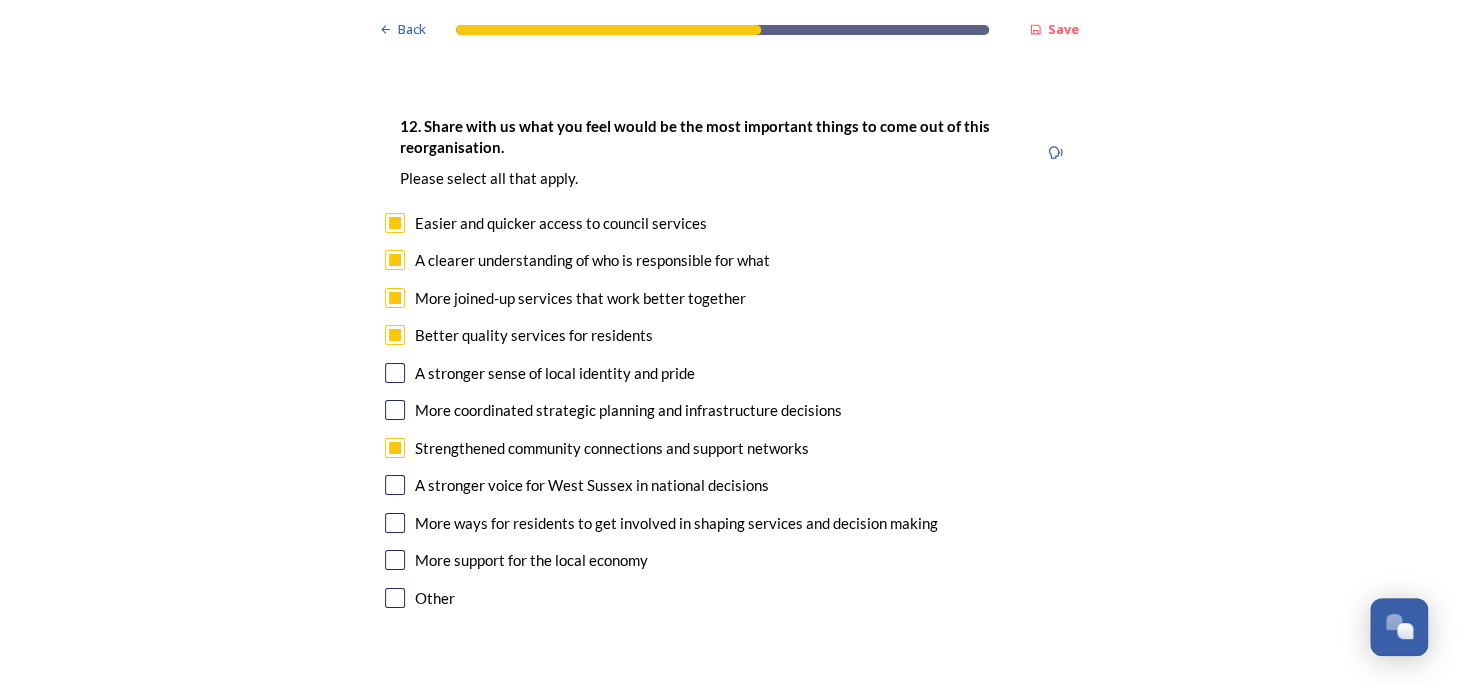 click at bounding box center [395, 448] 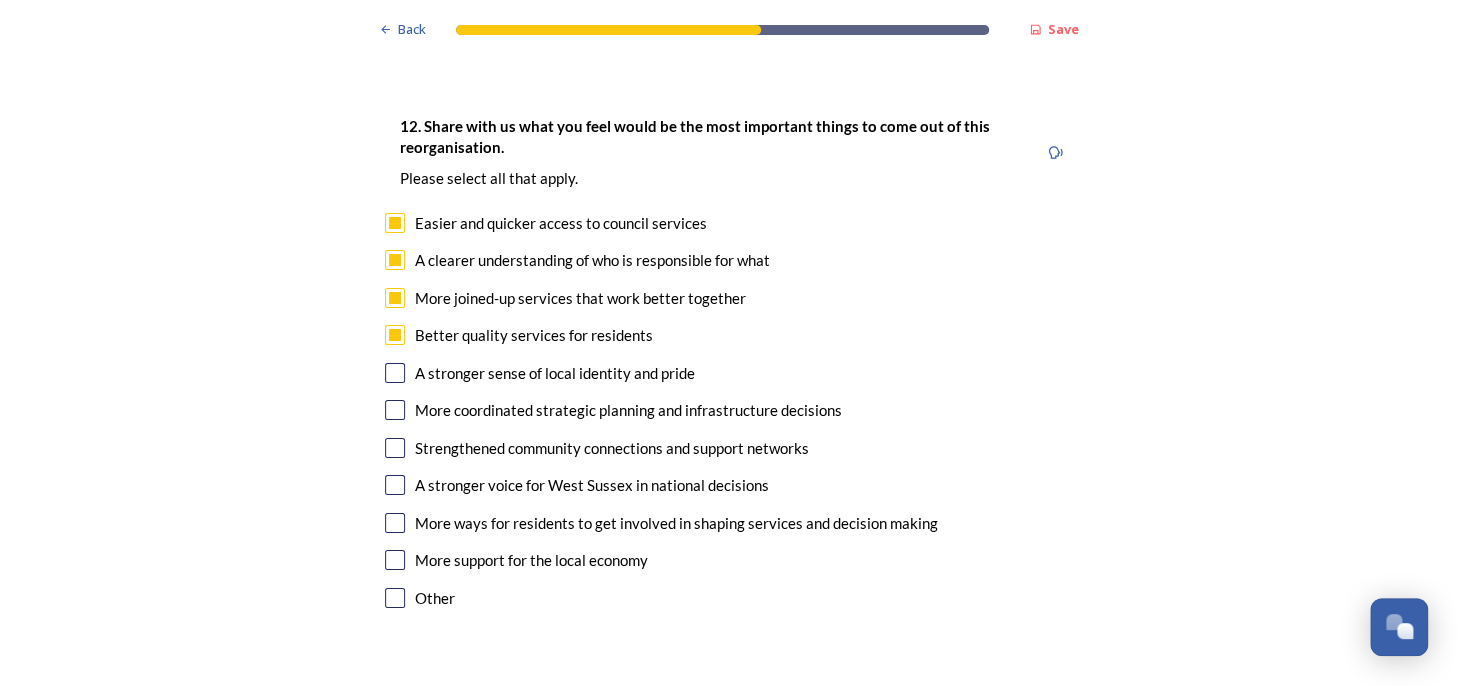 click at bounding box center [395, 485] 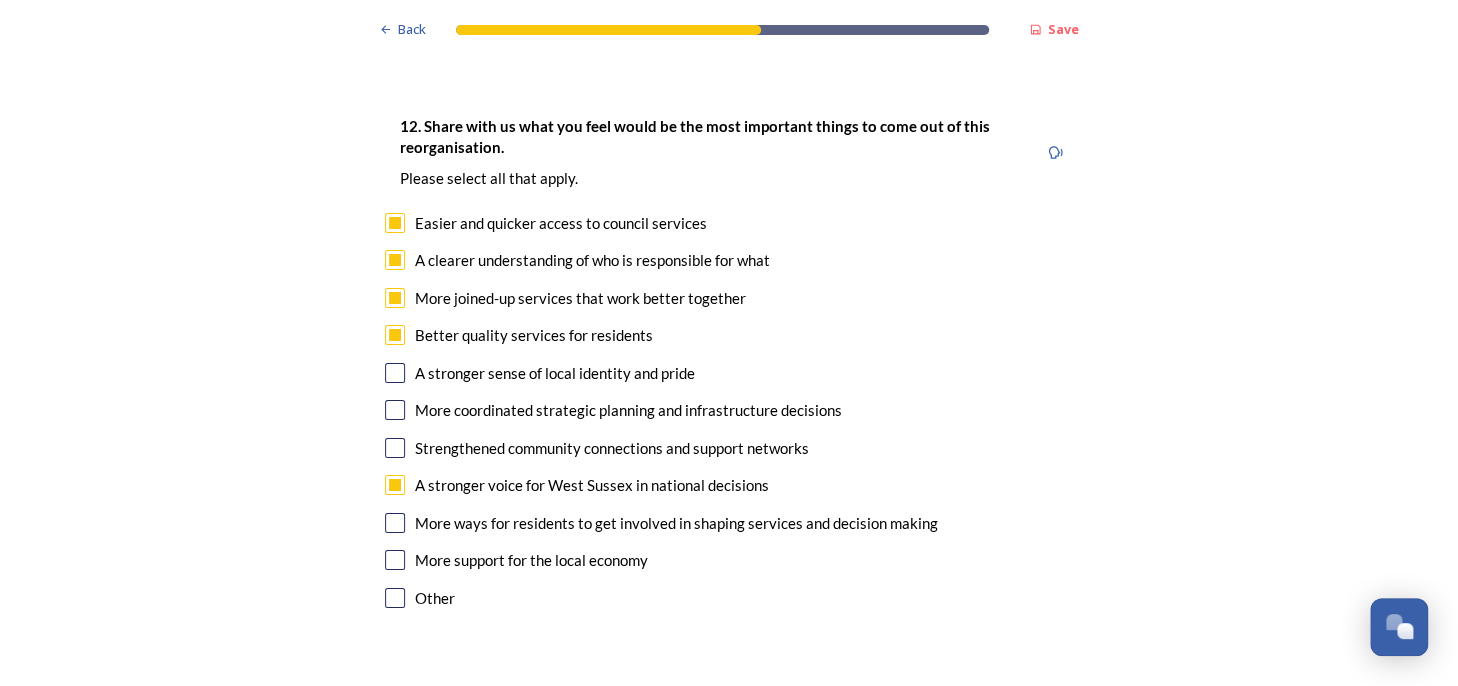 click at bounding box center [395, 560] 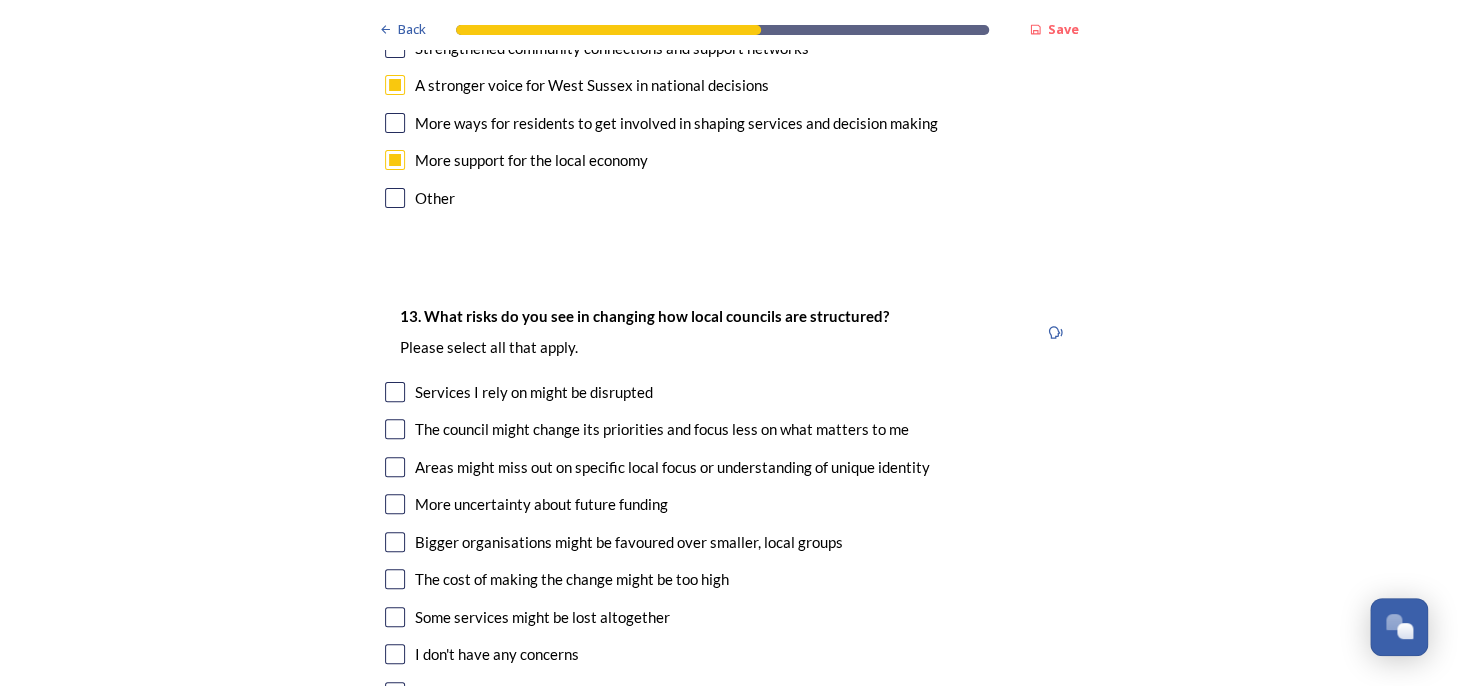 scroll, scrollTop: 3800, scrollLeft: 0, axis: vertical 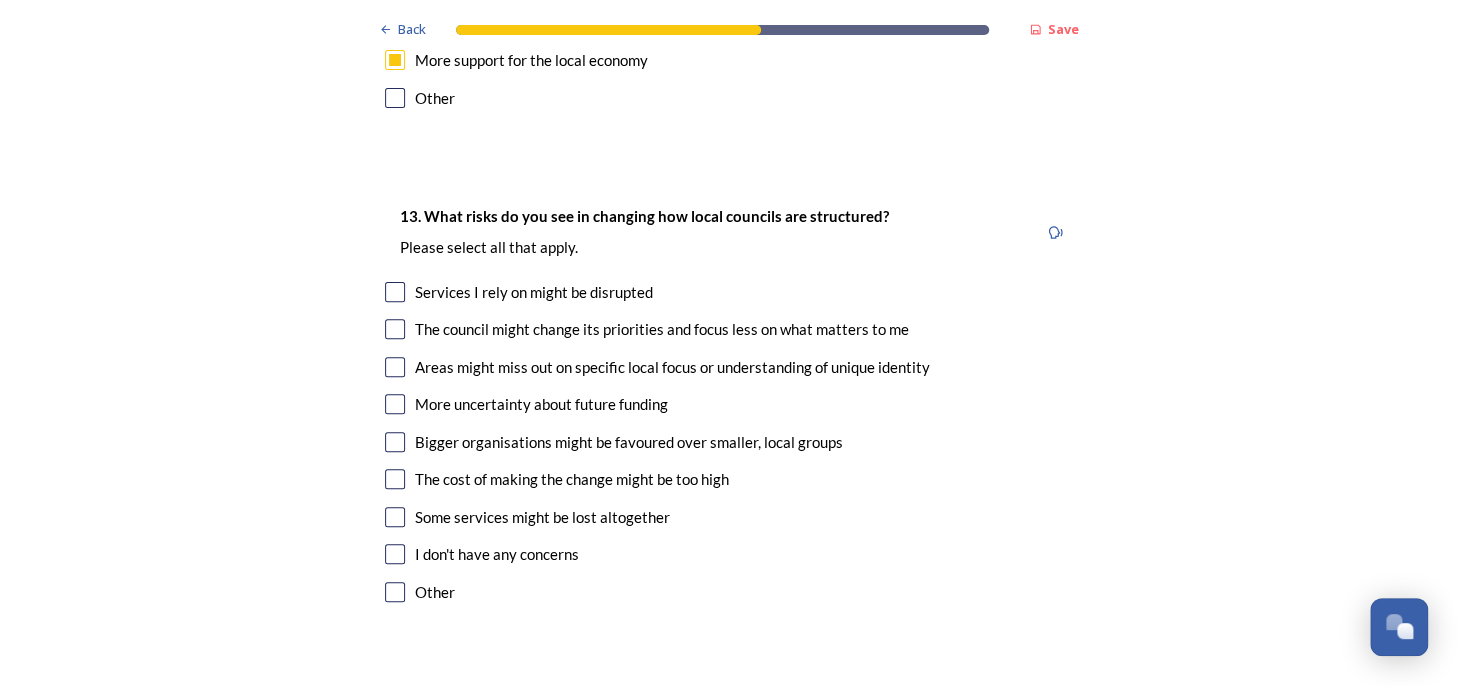 click at bounding box center [395, 292] 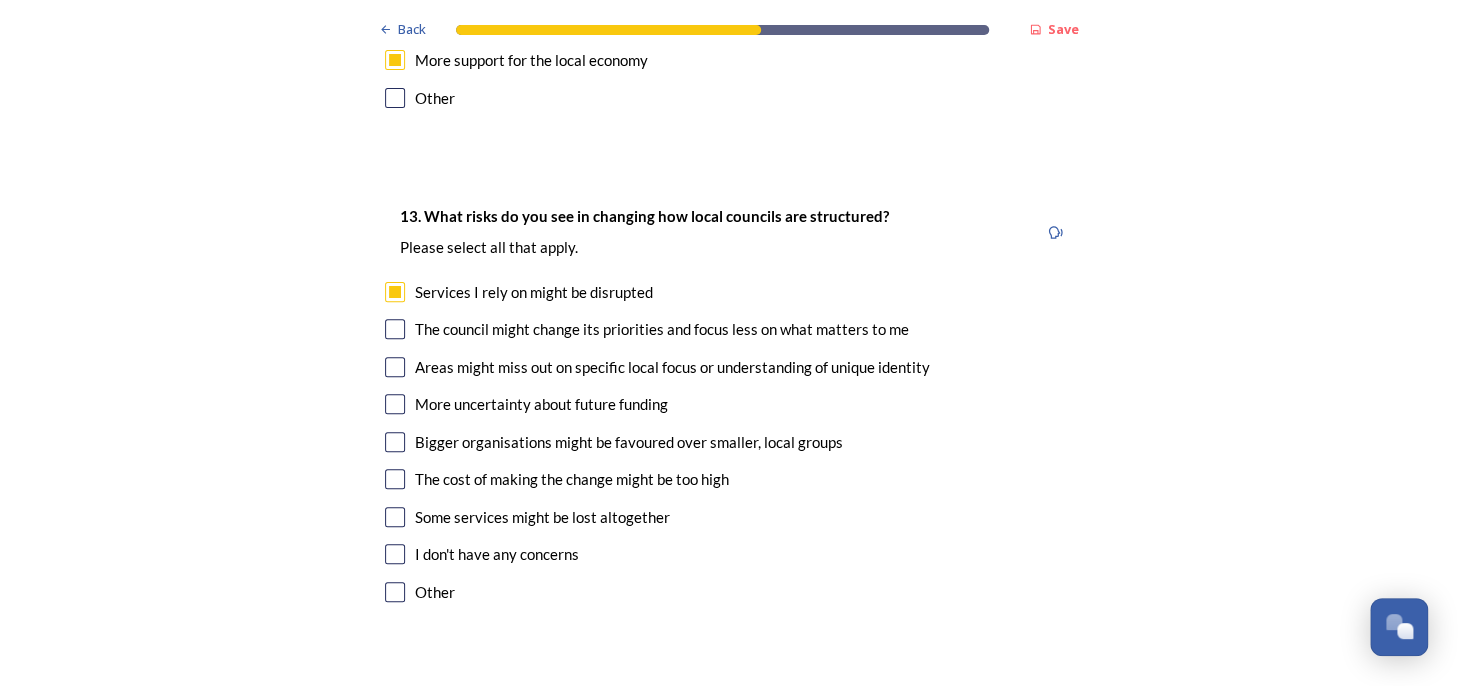 click at bounding box center (395, 329) 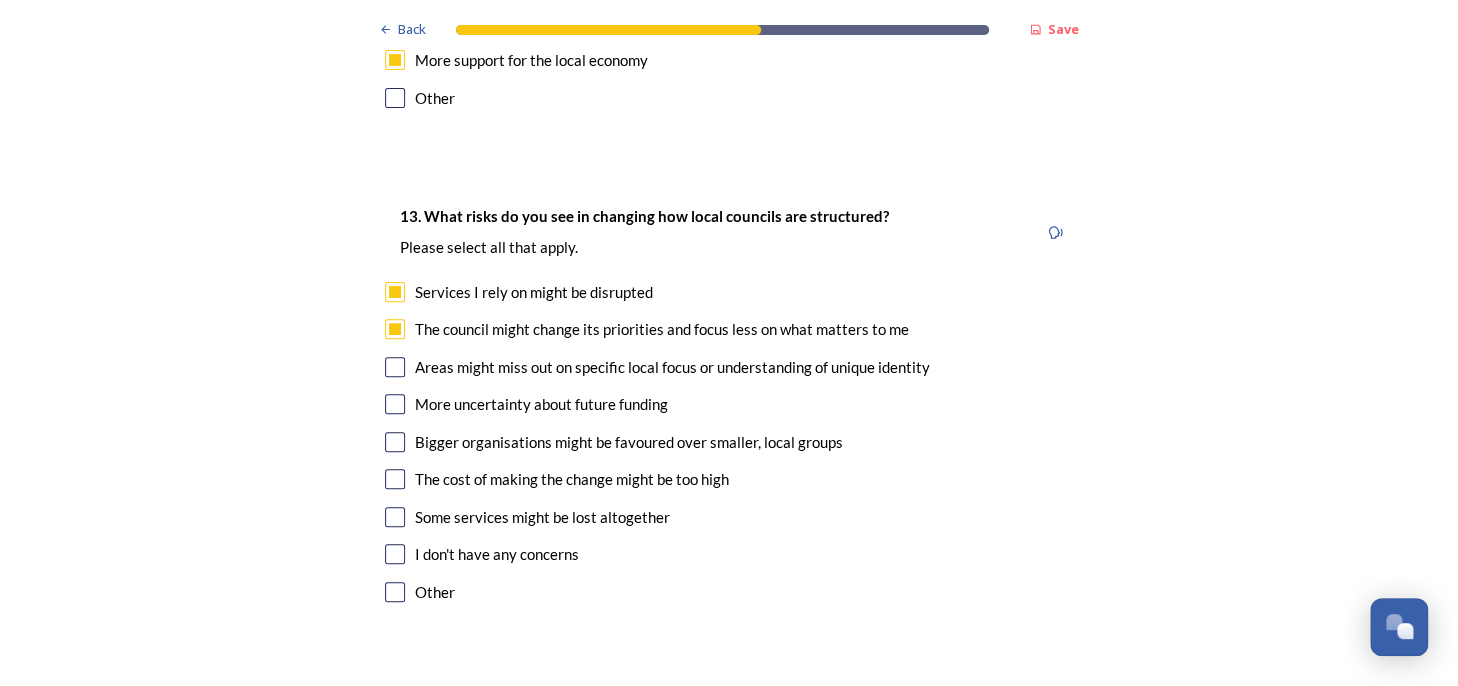 click at bounding box center [395, 404] 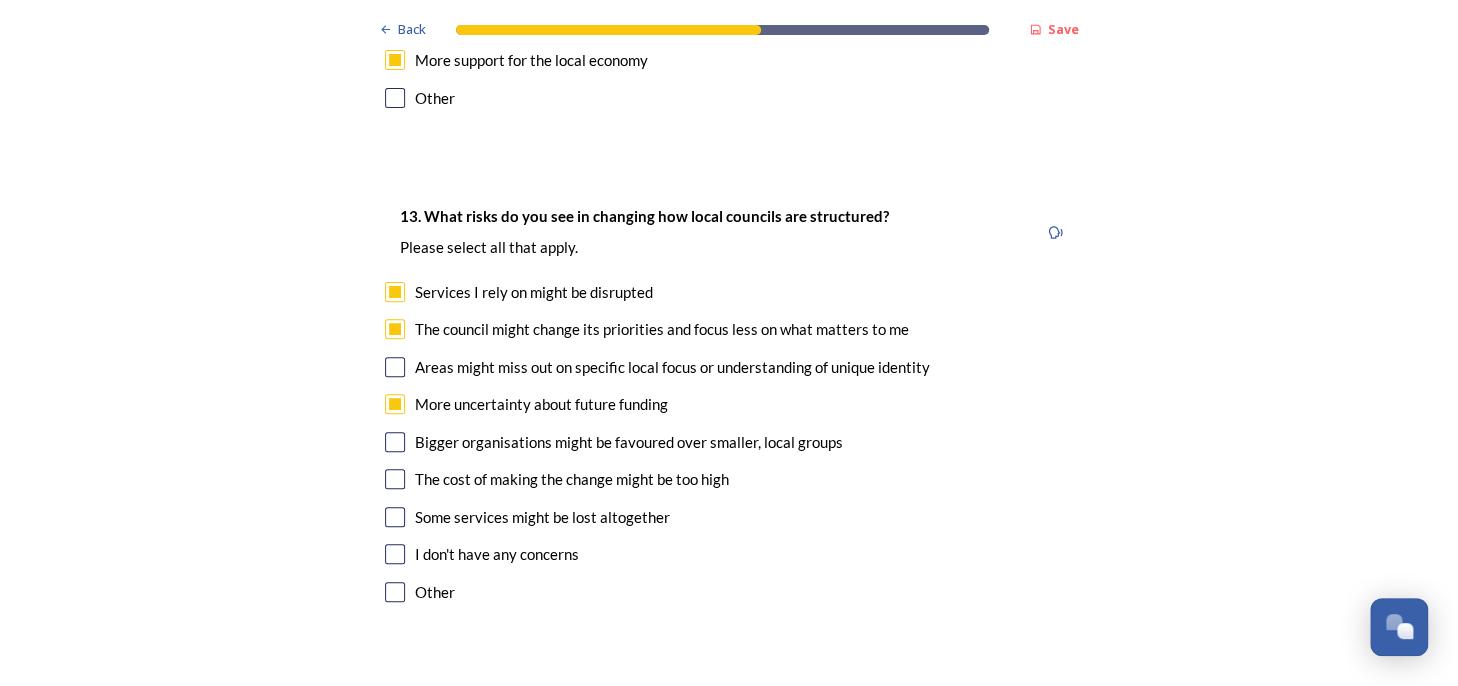 click at bounding box center [395, 442] 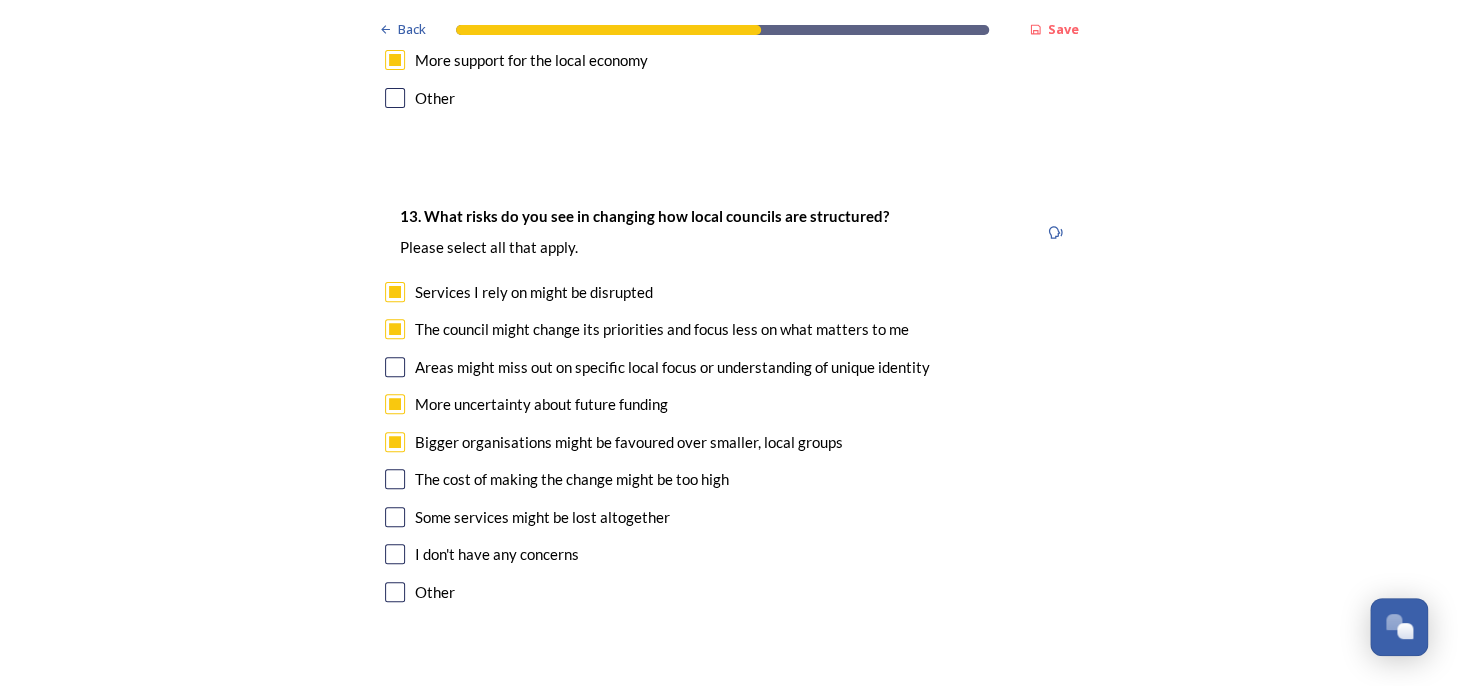 click at bounding box center (395, 479) 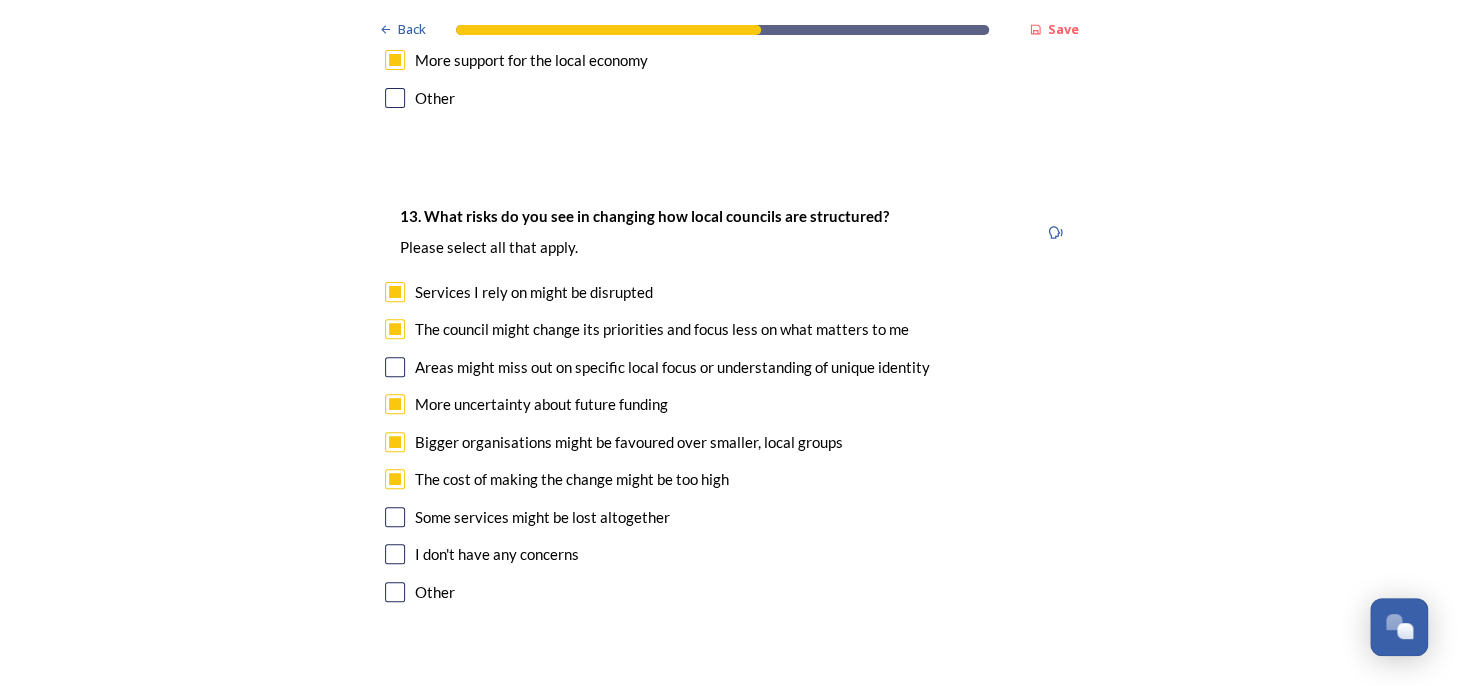 click at bounding box center [395, 517] 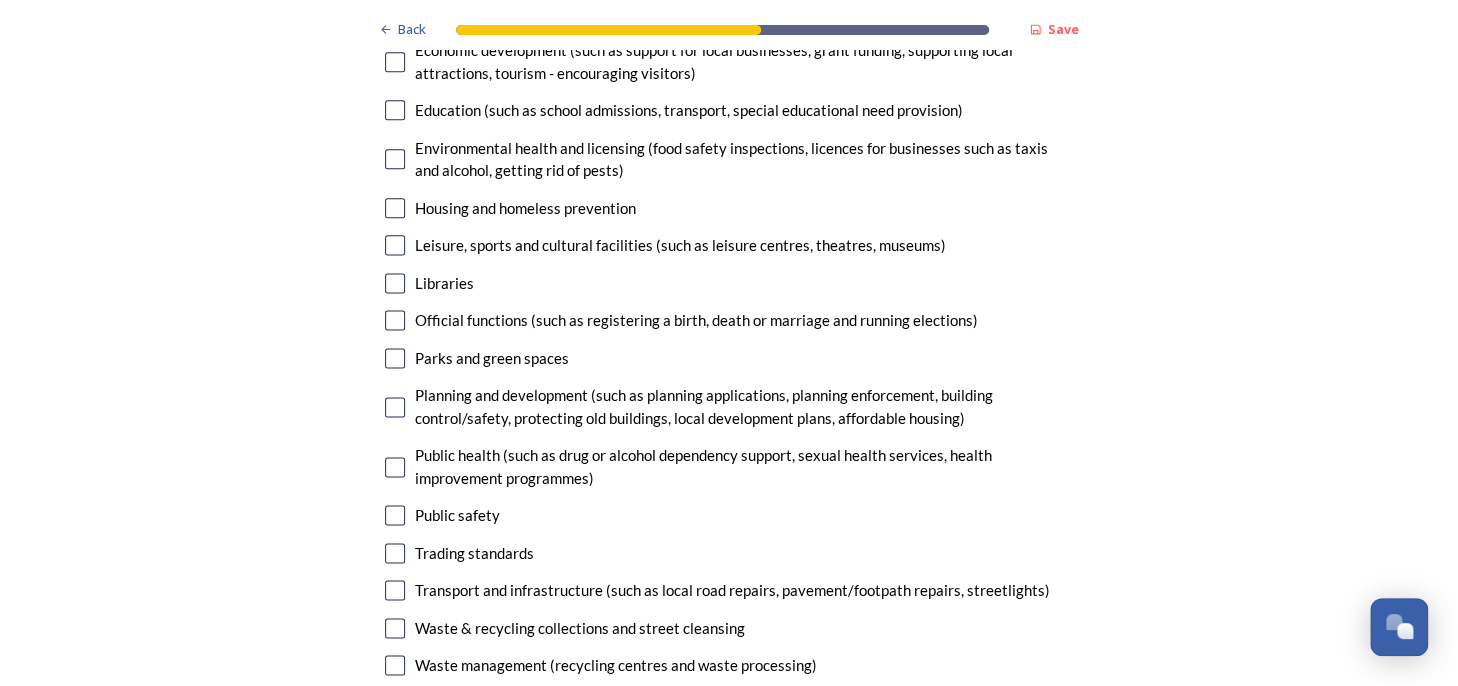 scroll, scrollTop: 4800, scrollLeft: 0, axis: vertical 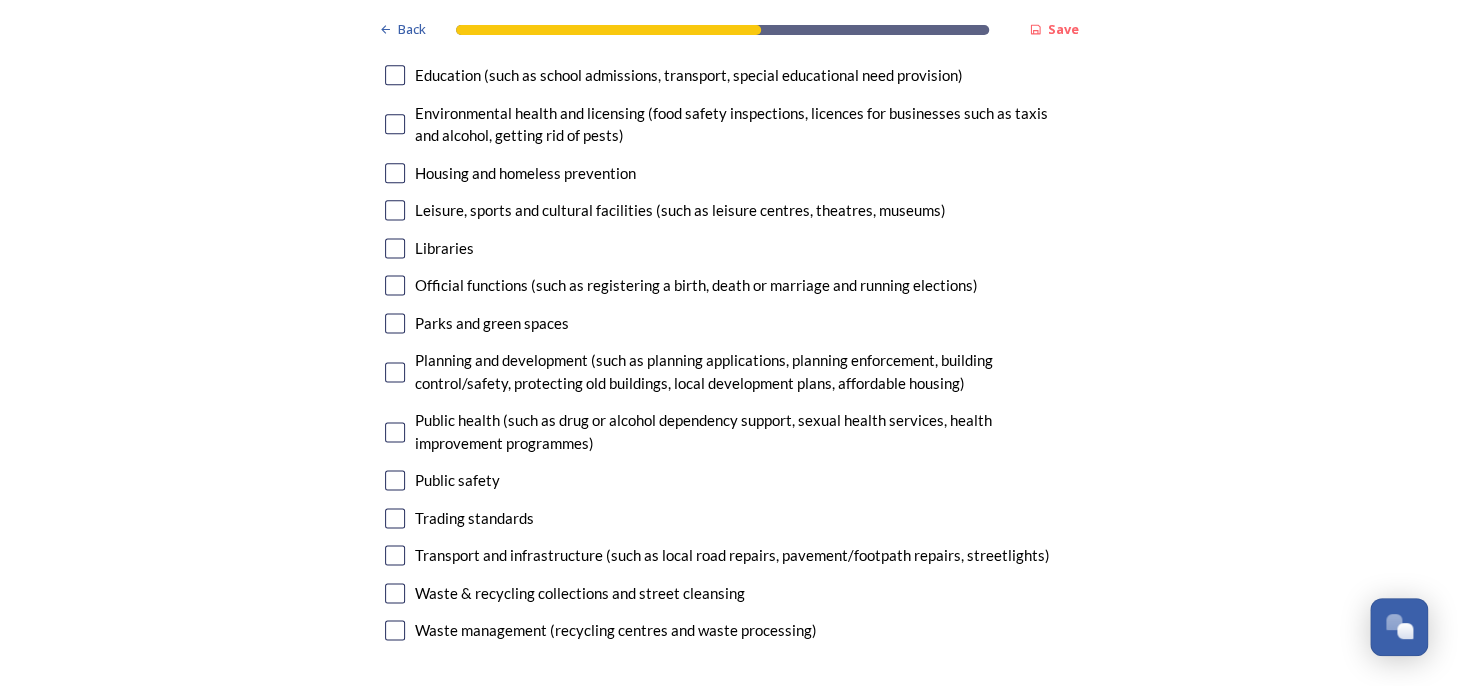 click at bounding box center (395, 555) 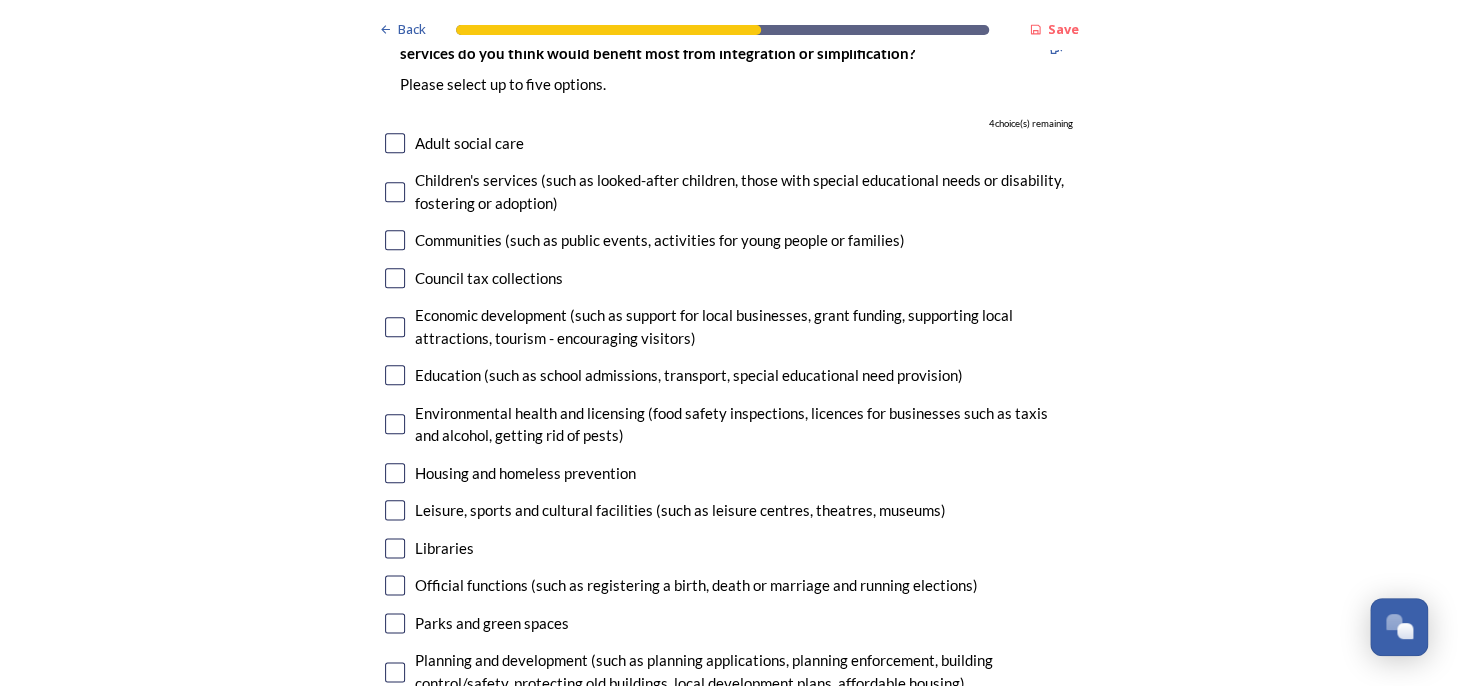 scroll, scrollTop: 4400, scrollLeft: 0, axis: vertical 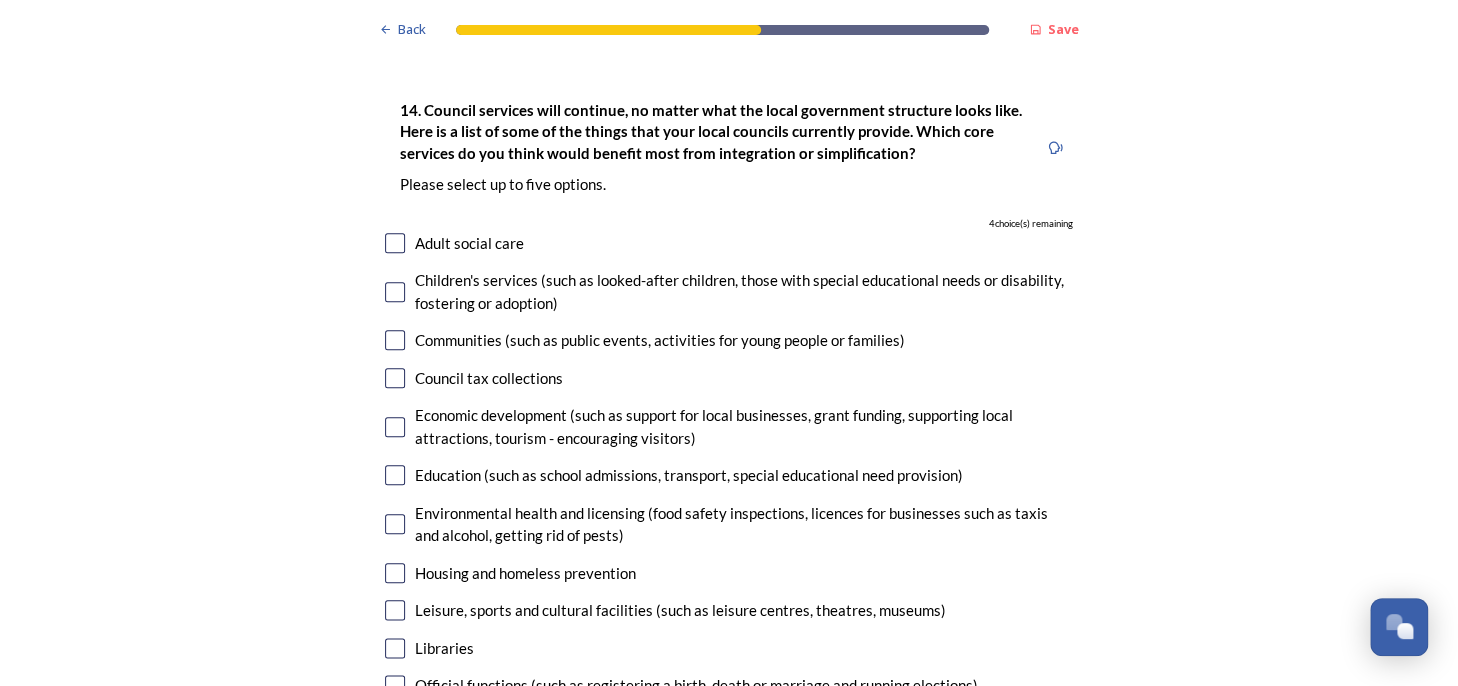 click at bounding box center (395, 243) 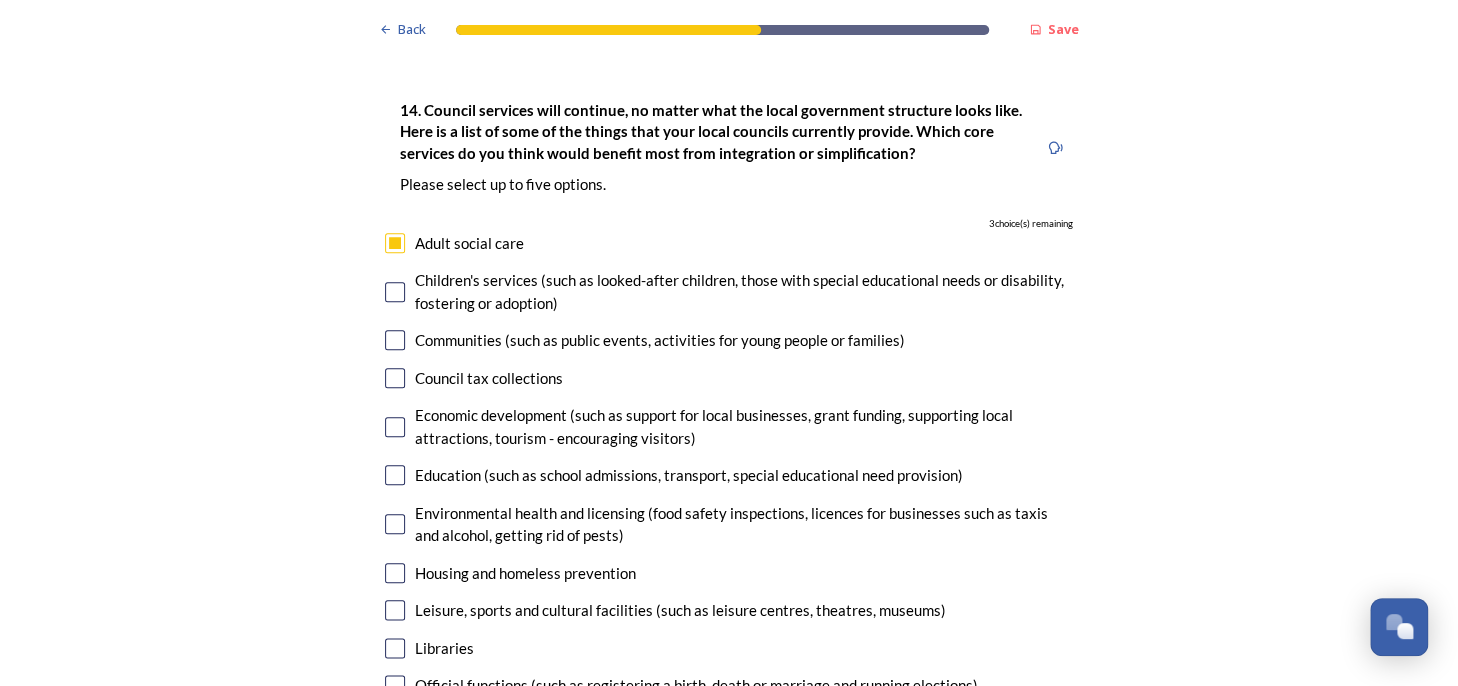 click at bounding box center (395, 475) 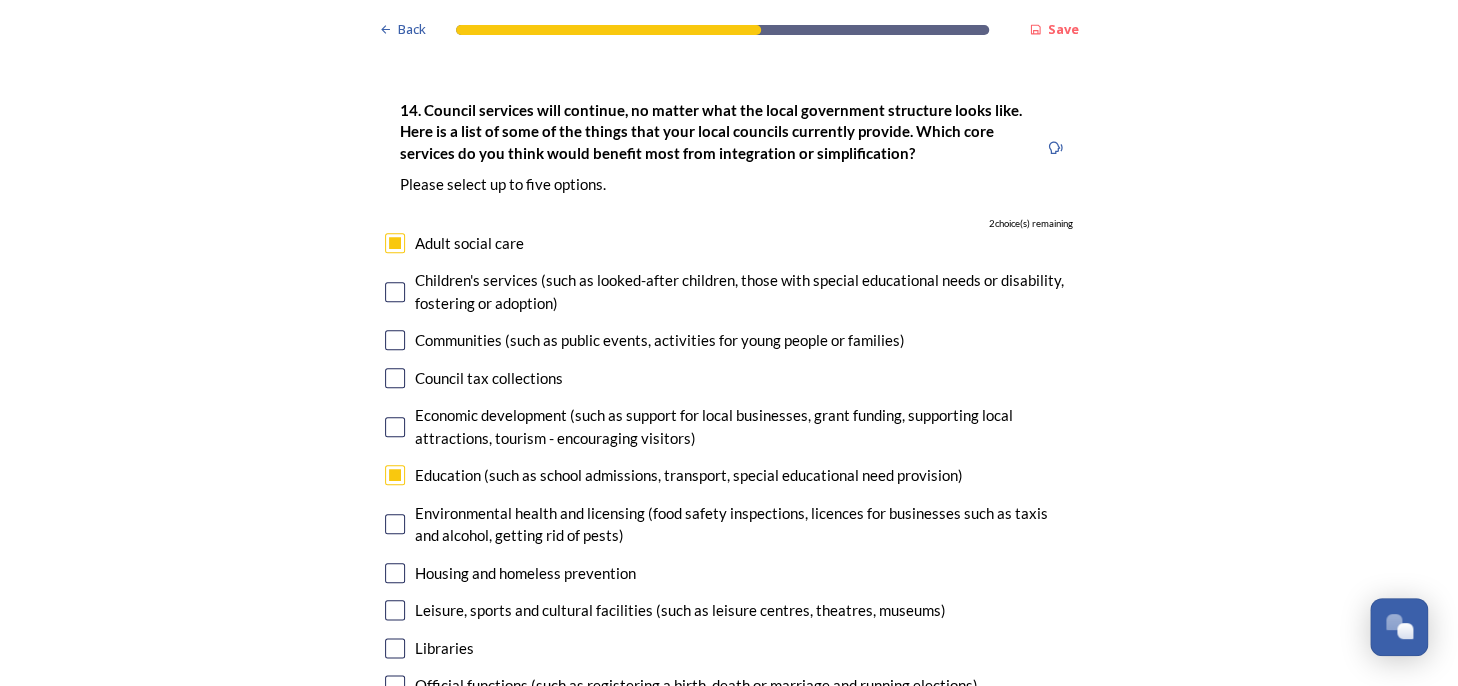 click at bounding box center [395, 475] 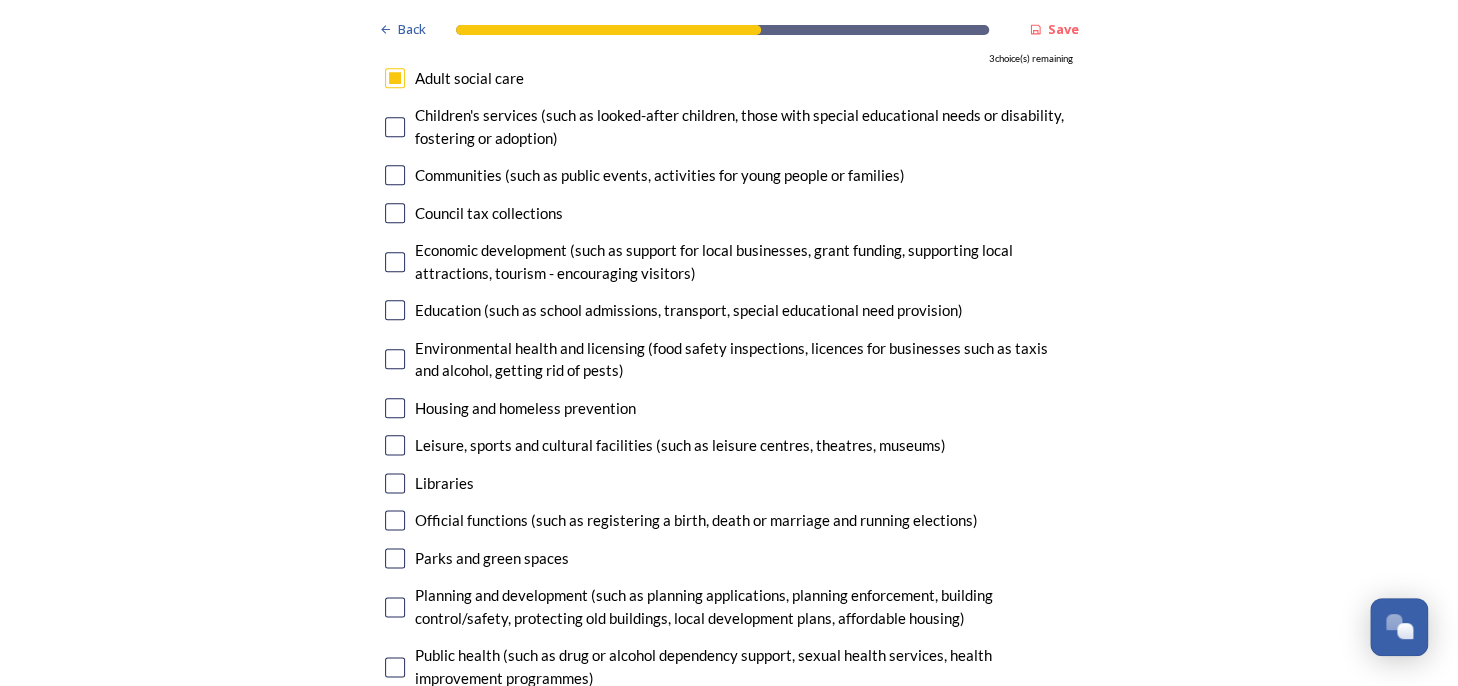 scroll, scrollTop: 4600, scrollLeft: 0, axis: vertical 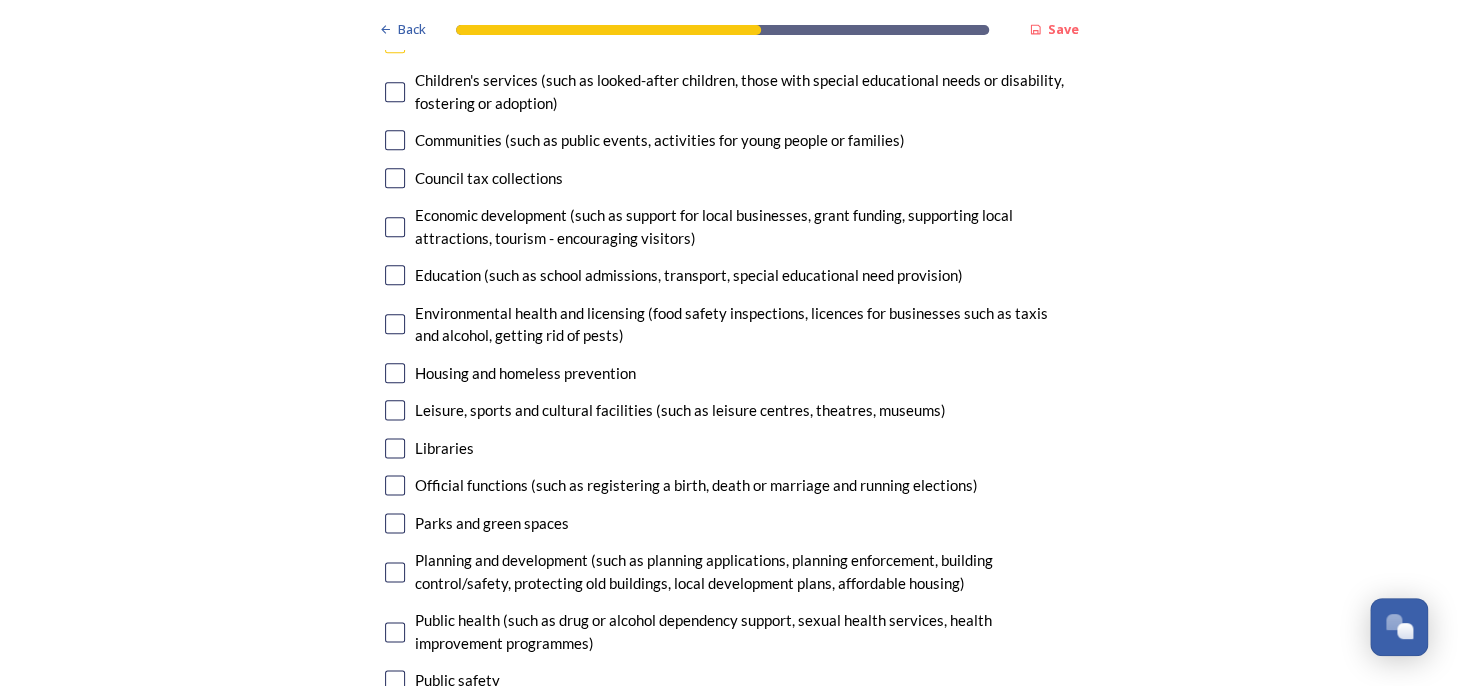 click at bounding box center [395, 373] 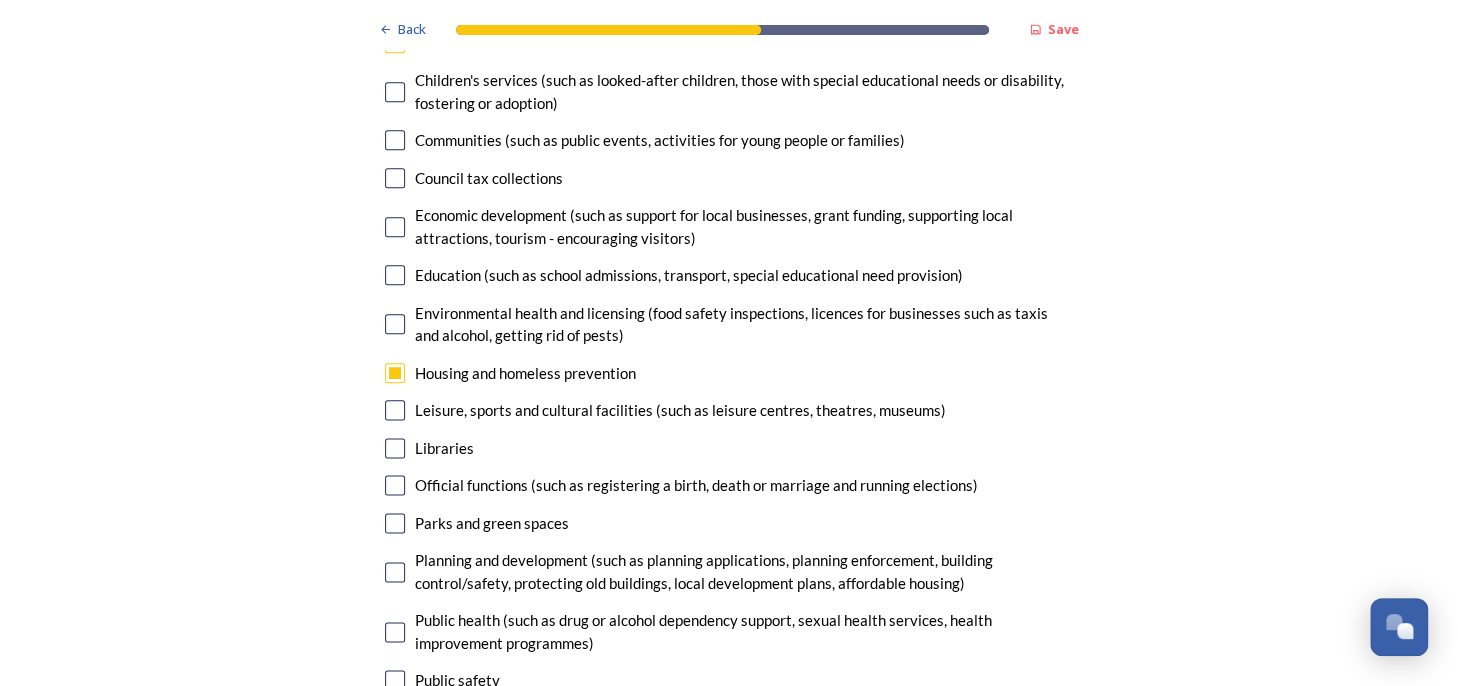 click at bounding box center (395, 410) 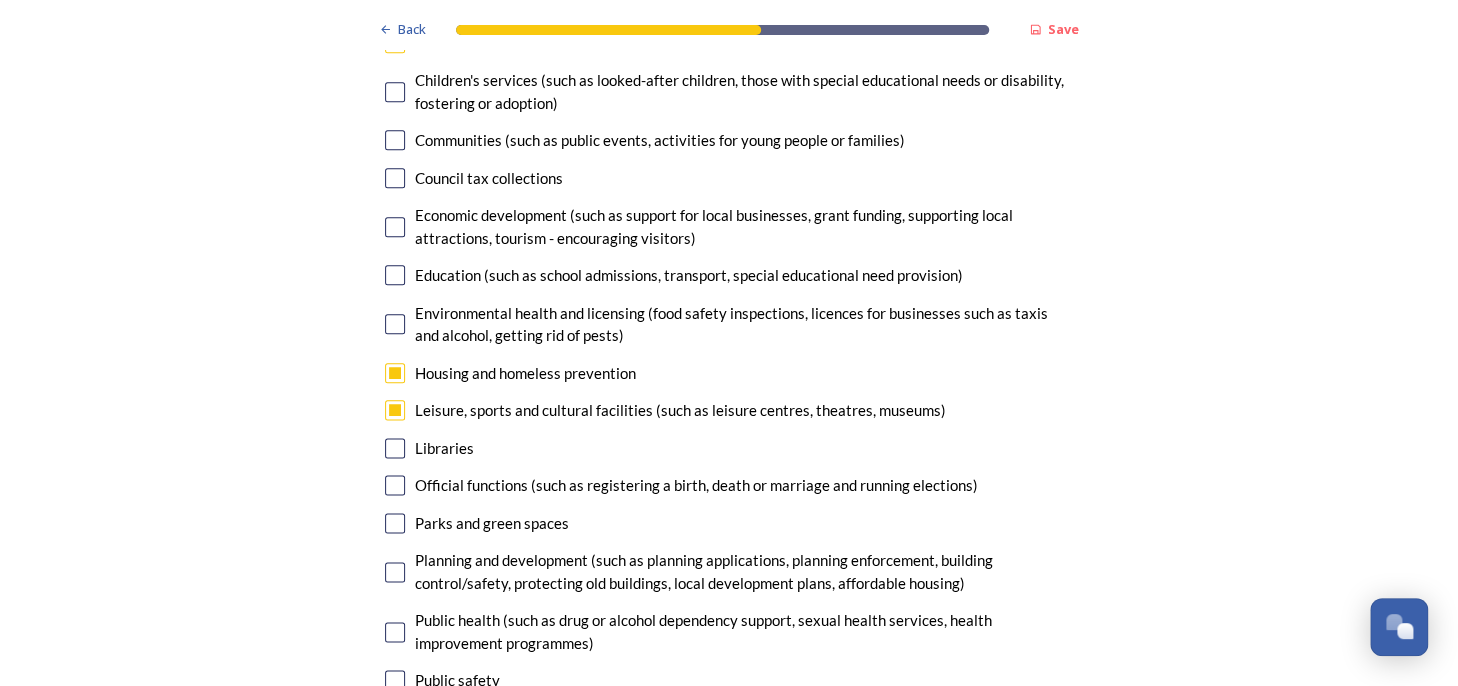 click at bounding box center (395, 523) 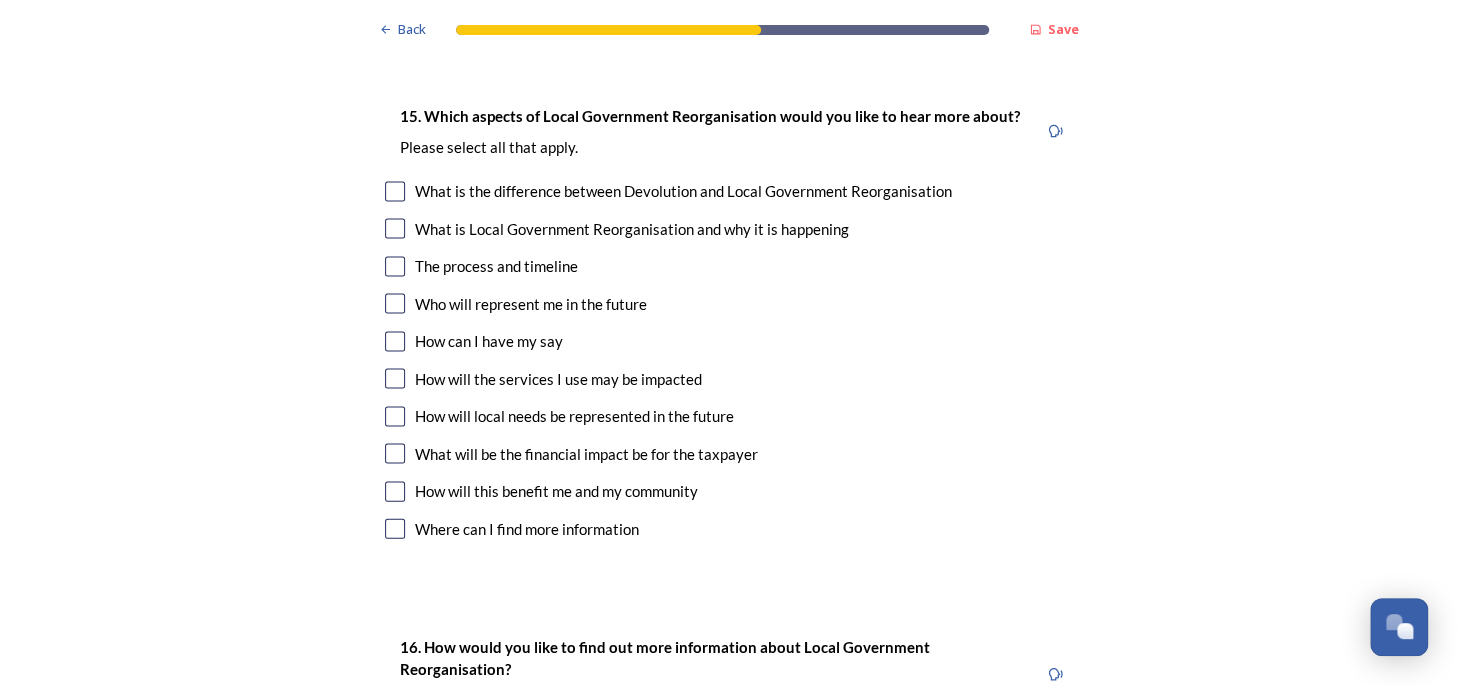 scroll, scrollTop: 5400, scrollLeft: 0, axis: vertical 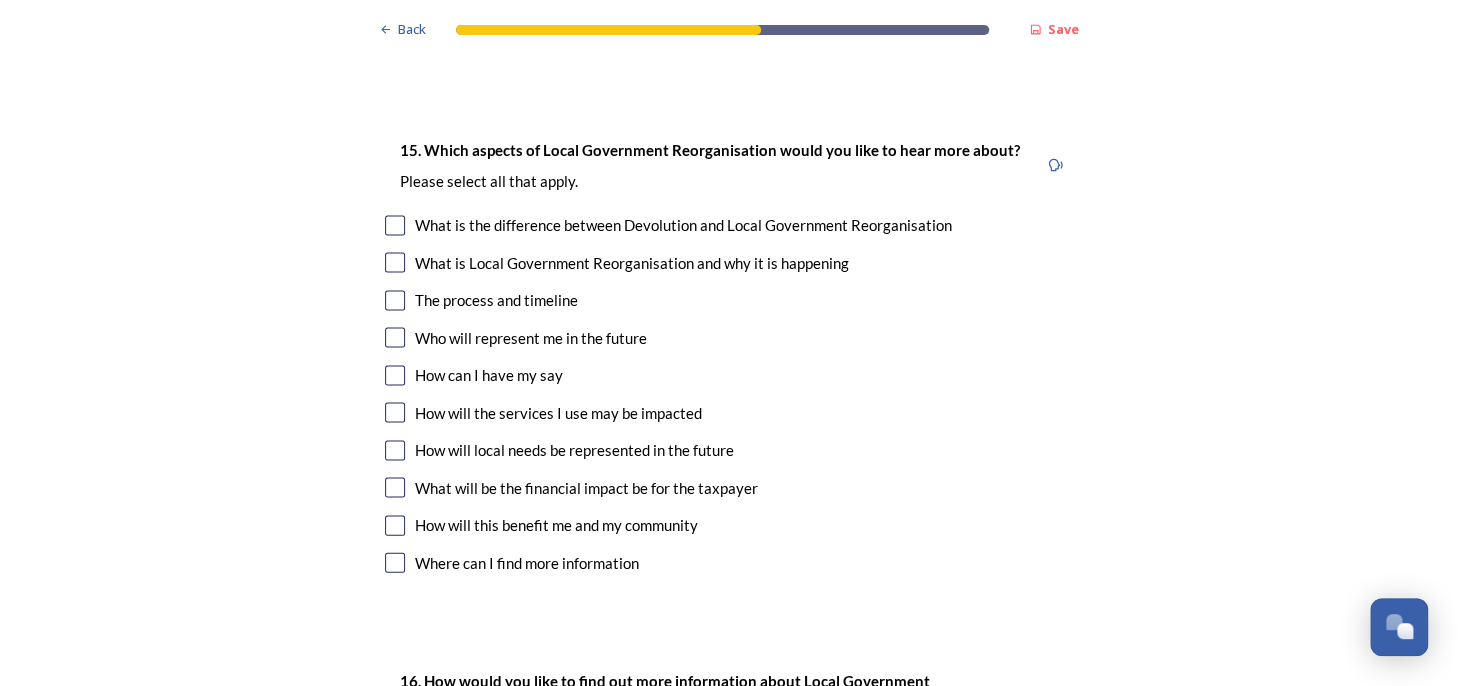 click at bounding box center [395, 487] 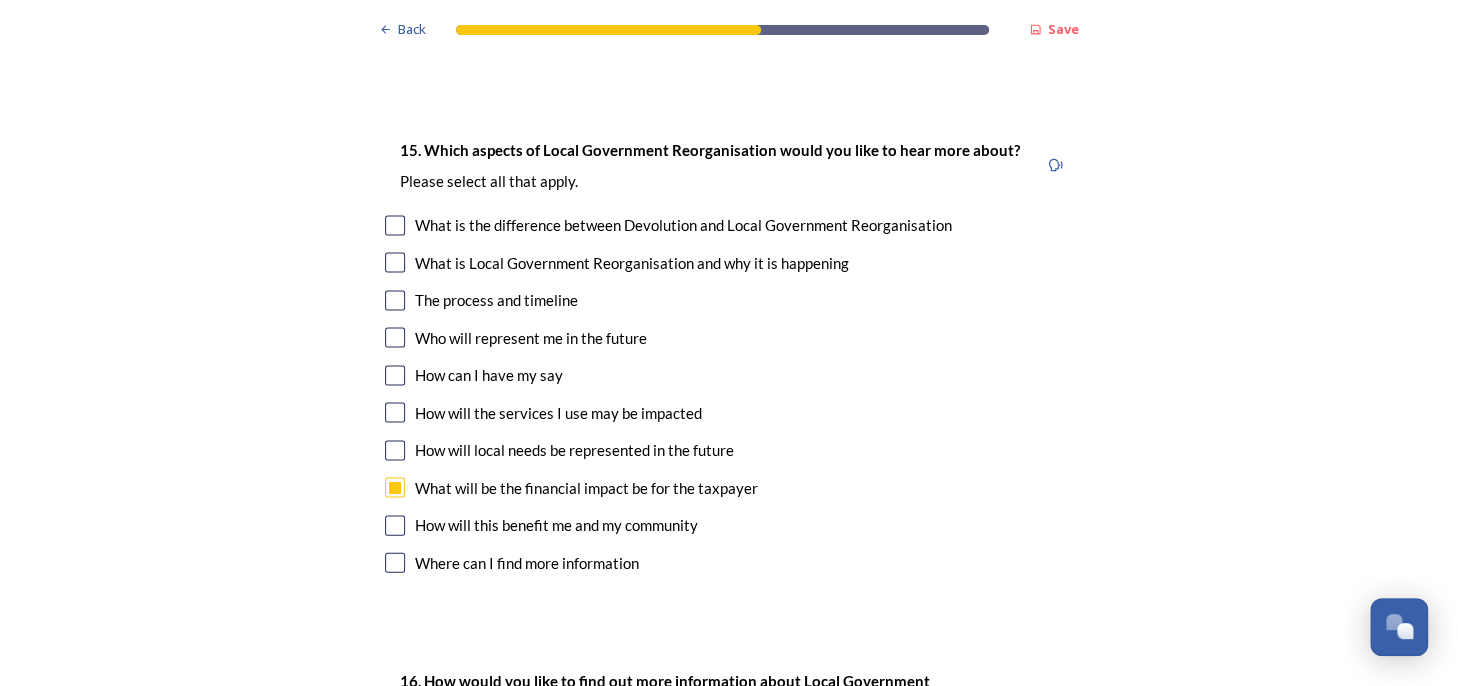 click at bounding box center (395, 525) 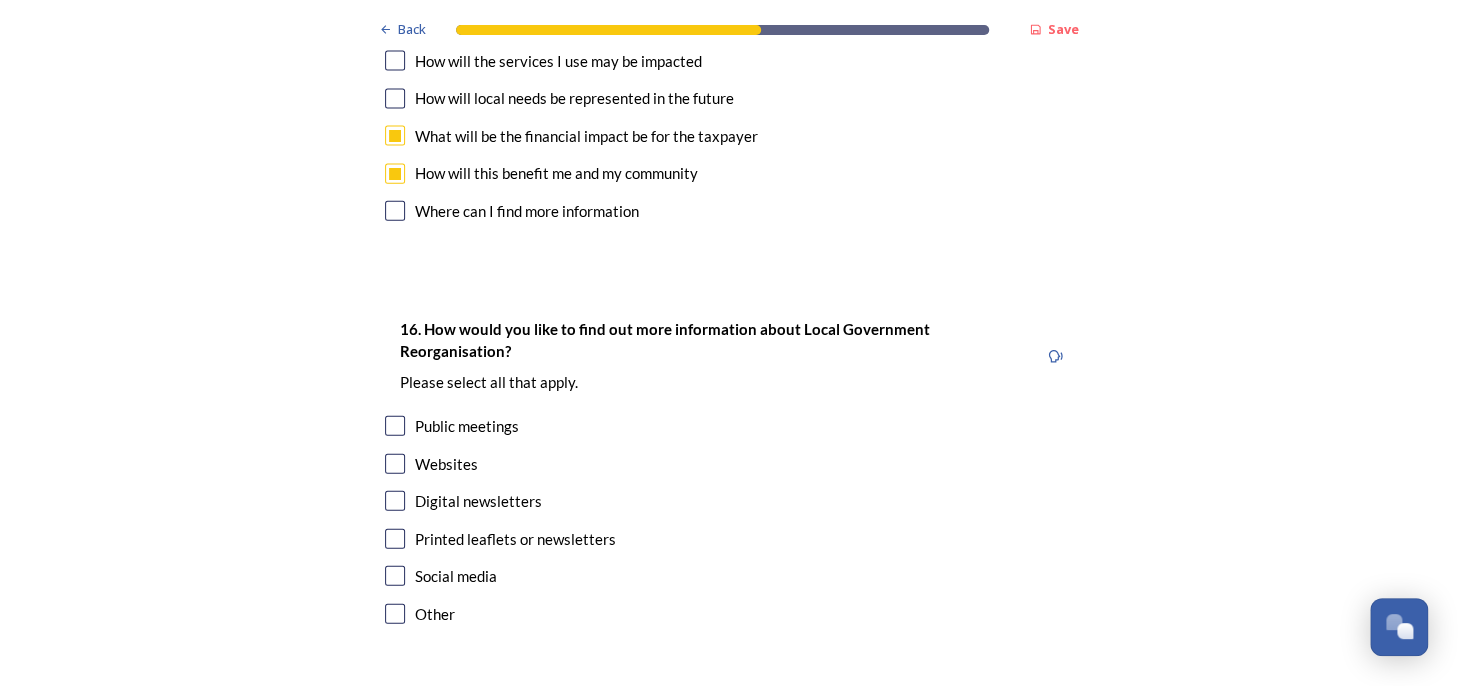 scroll, scrollTop: 5800, scrollLeft: 0, axis: vertical 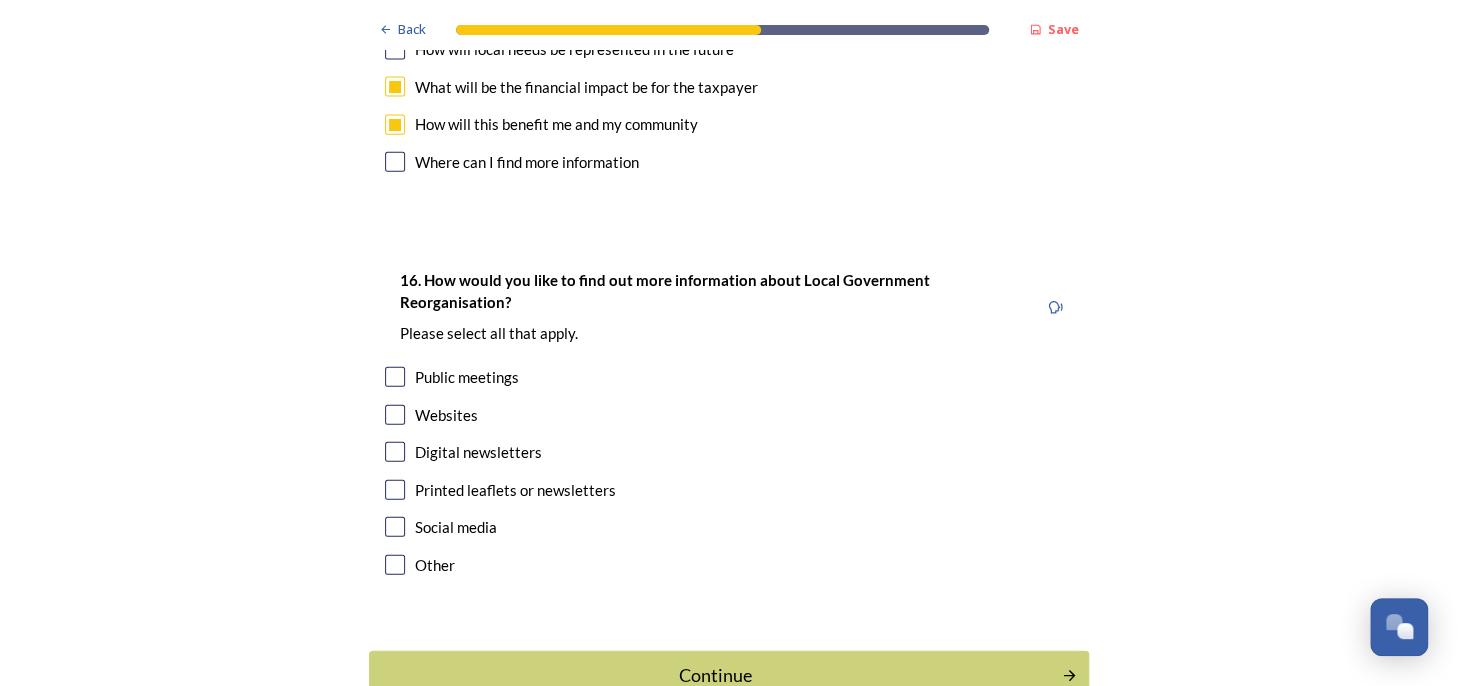 click at bounding box center (395, 415) 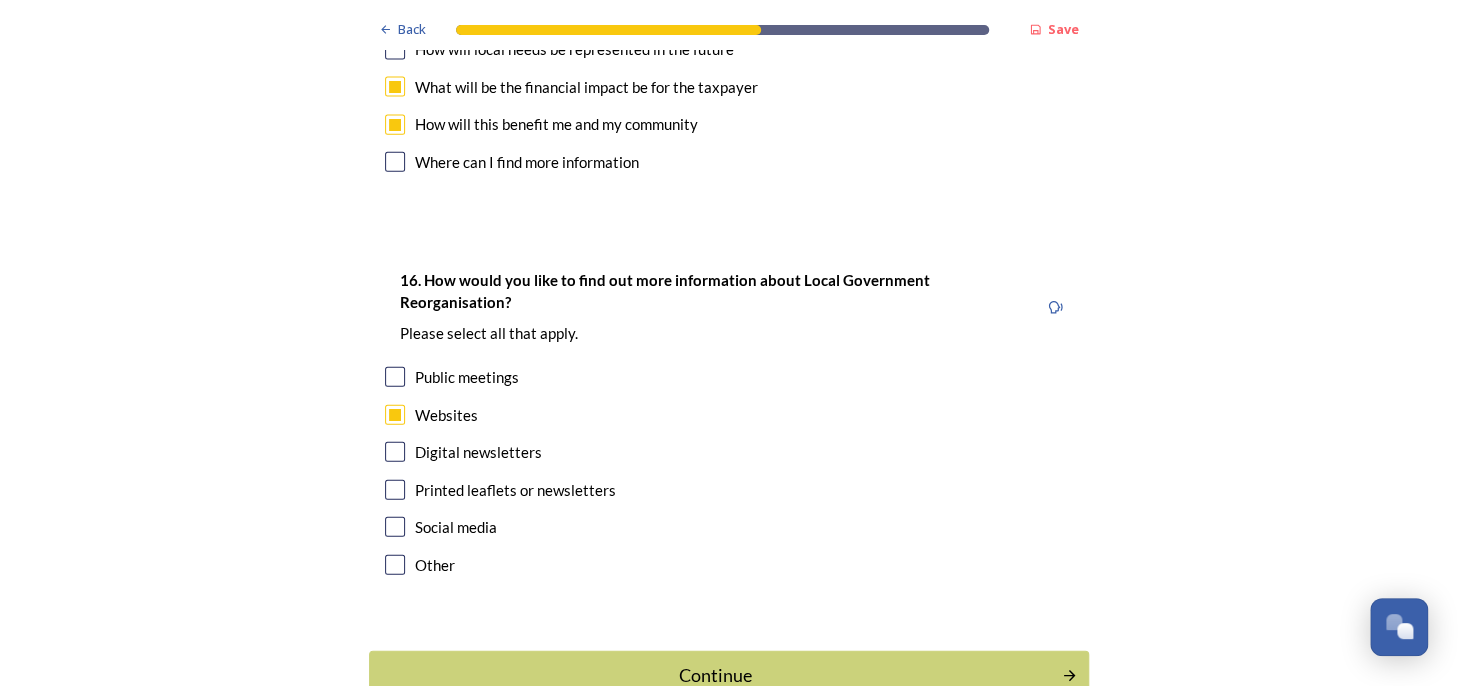 click at bounding box center [395, 452] 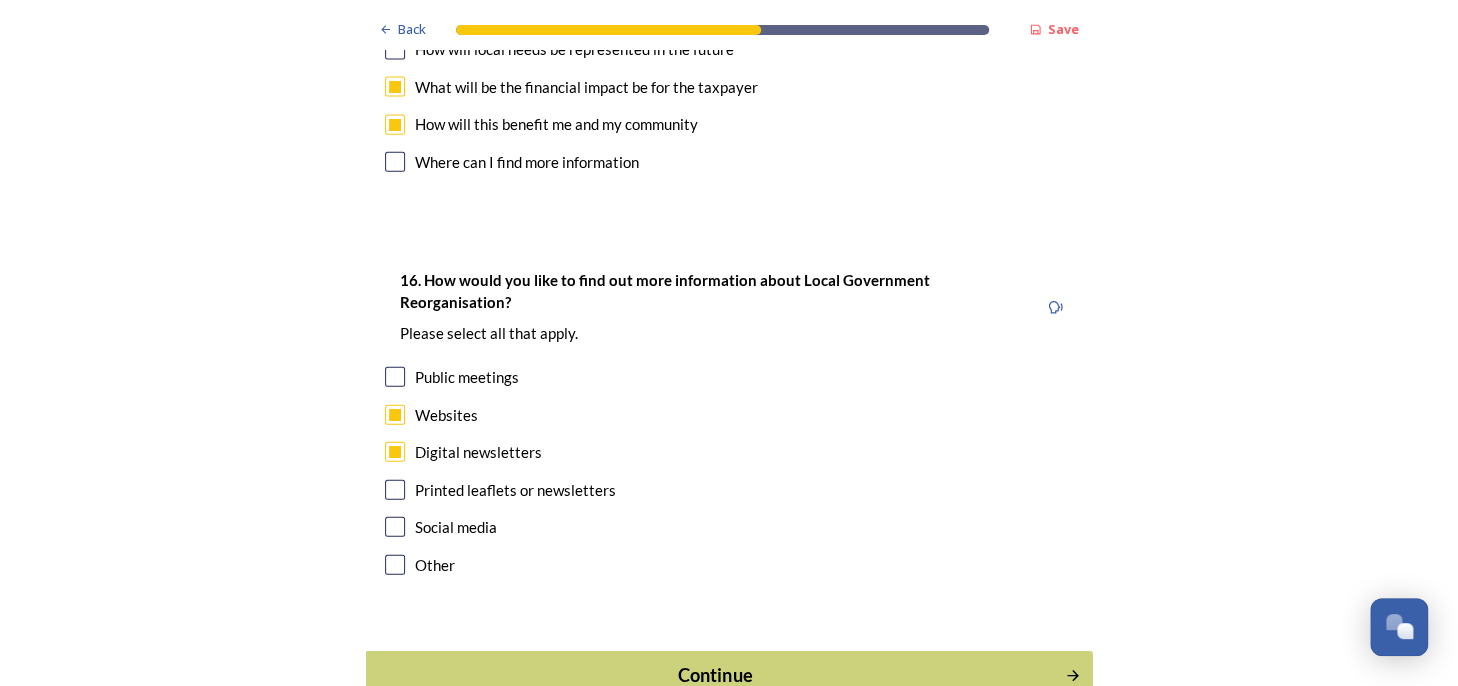 click on "Continue" at bounding box center (715, 675) 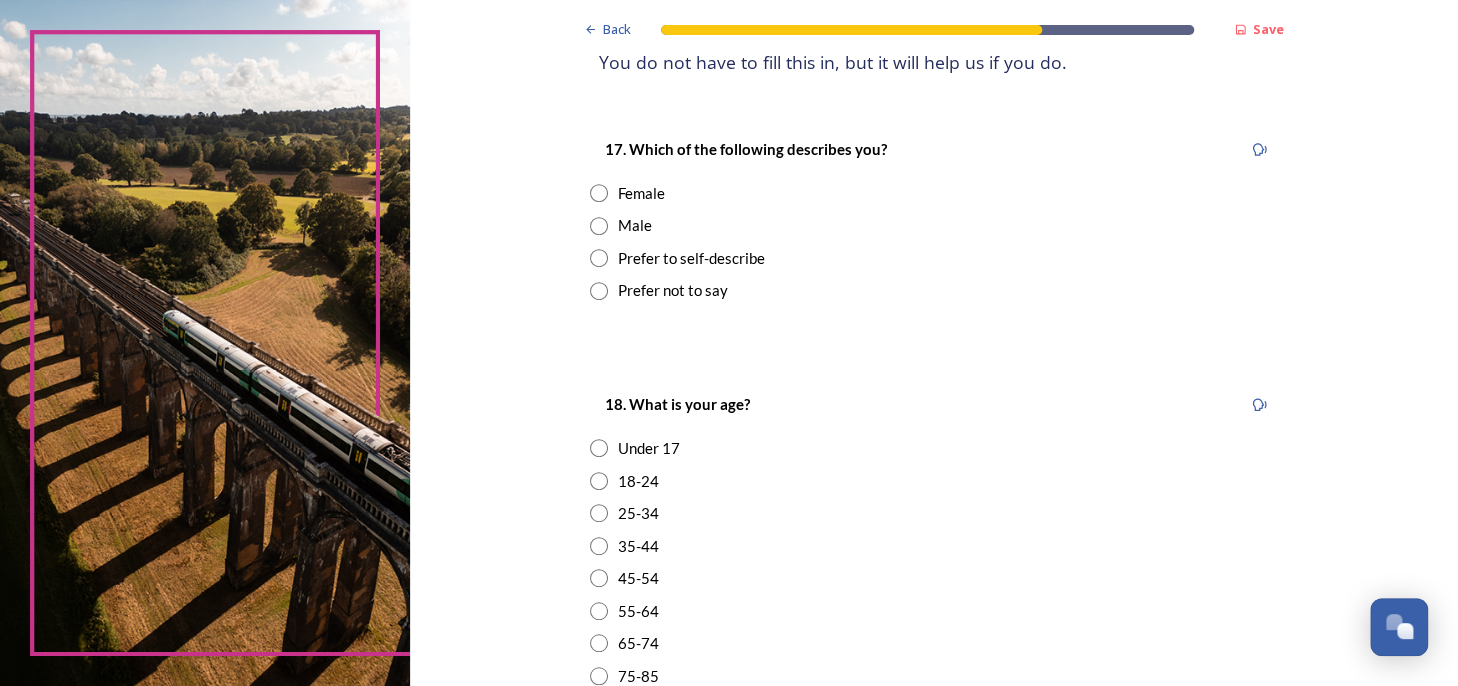 scroll, scrollTop: 300, scrollLeft: 0, axis: vertical 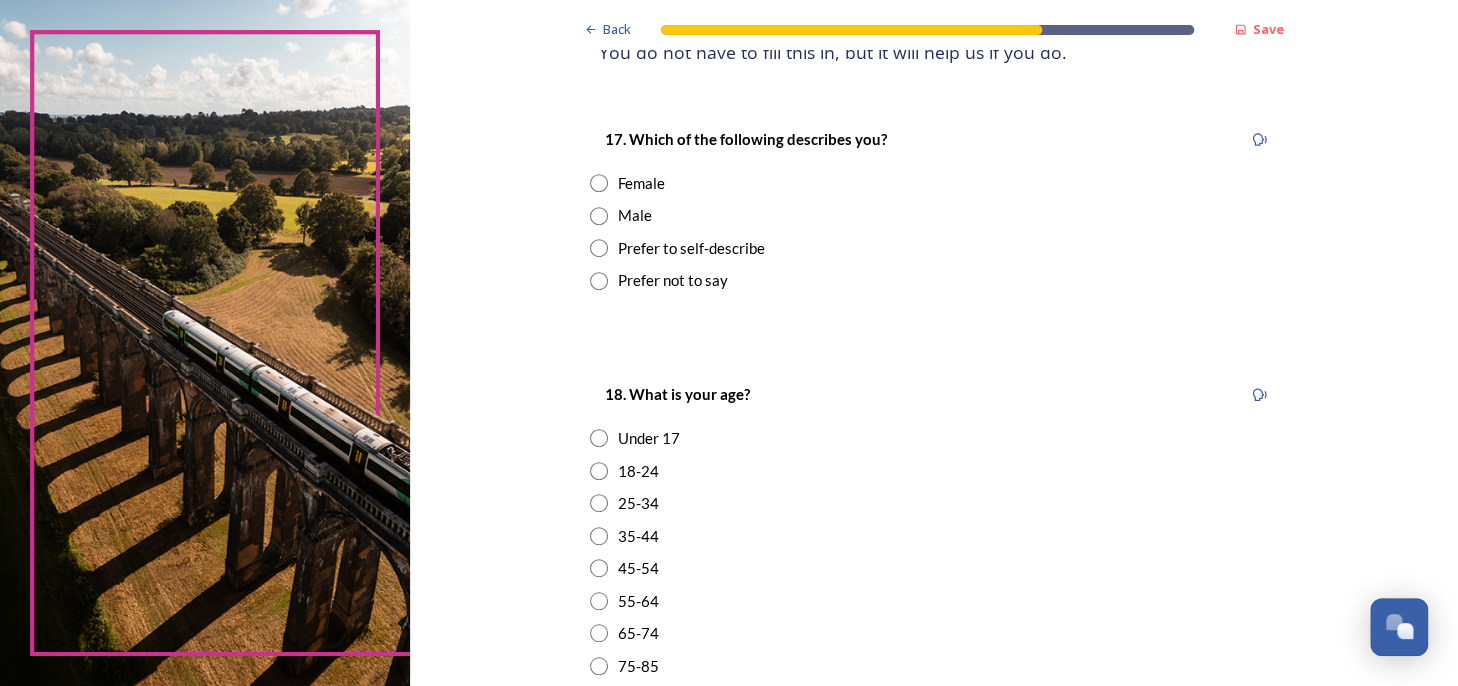 click on "Female" at bounding box center (641, 183) 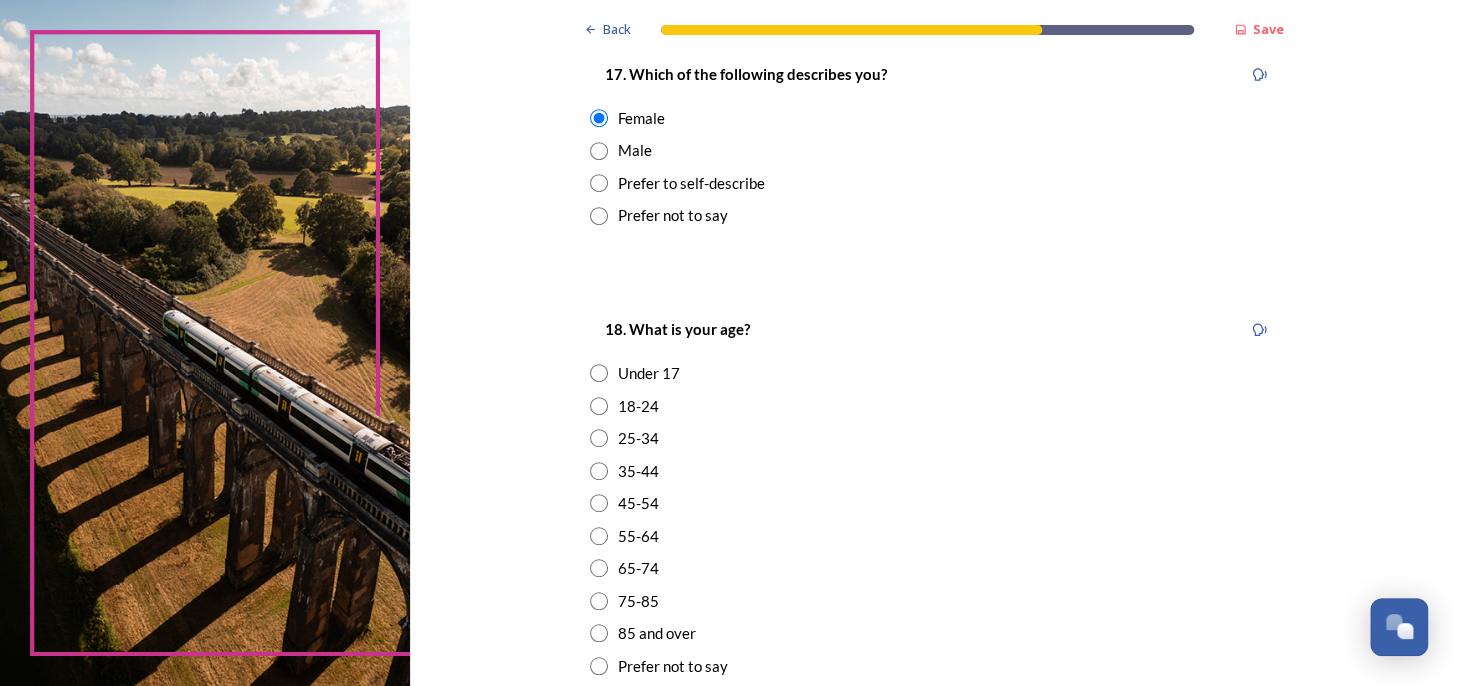 scroll, scrollTop: 600, scrollLeft: 0, axis: vertical 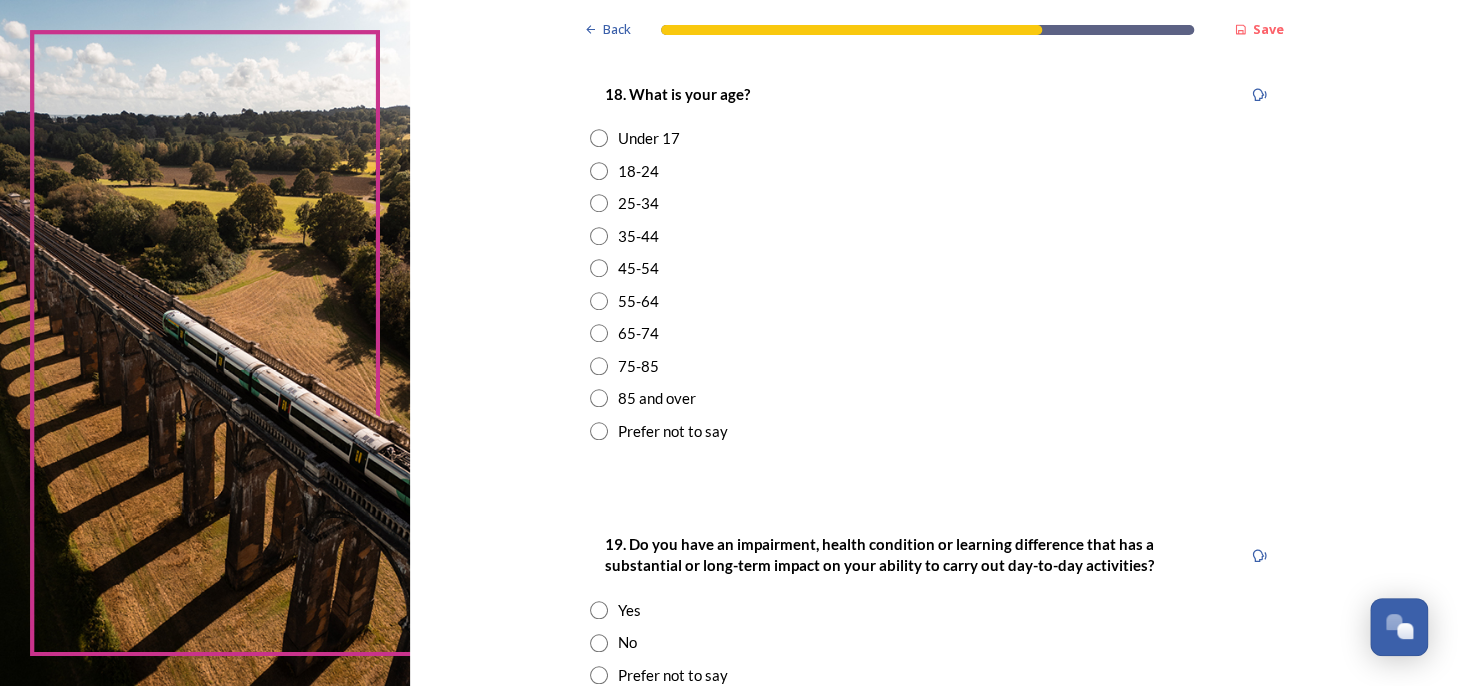 click at bounding box center [599, 301] 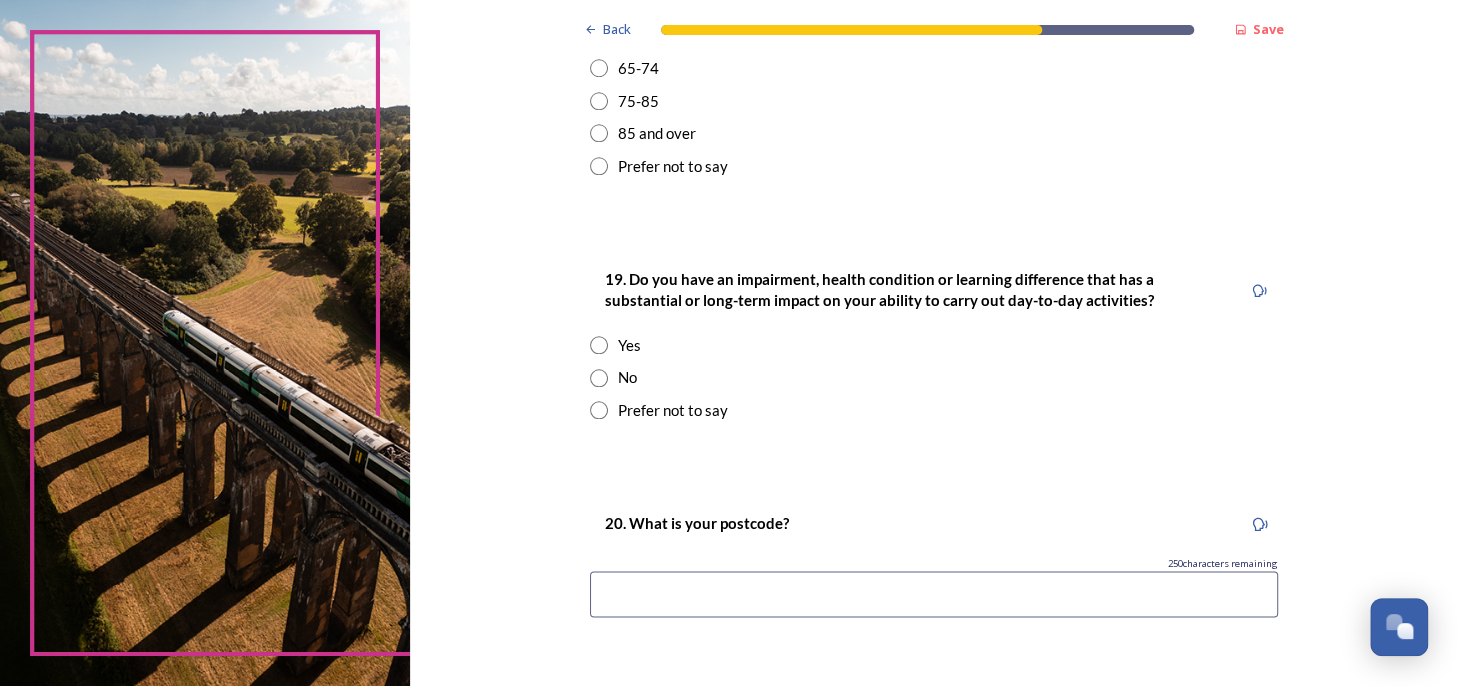 scroll, scrollTop: 900, scrollLeft: 0, axis: vertical 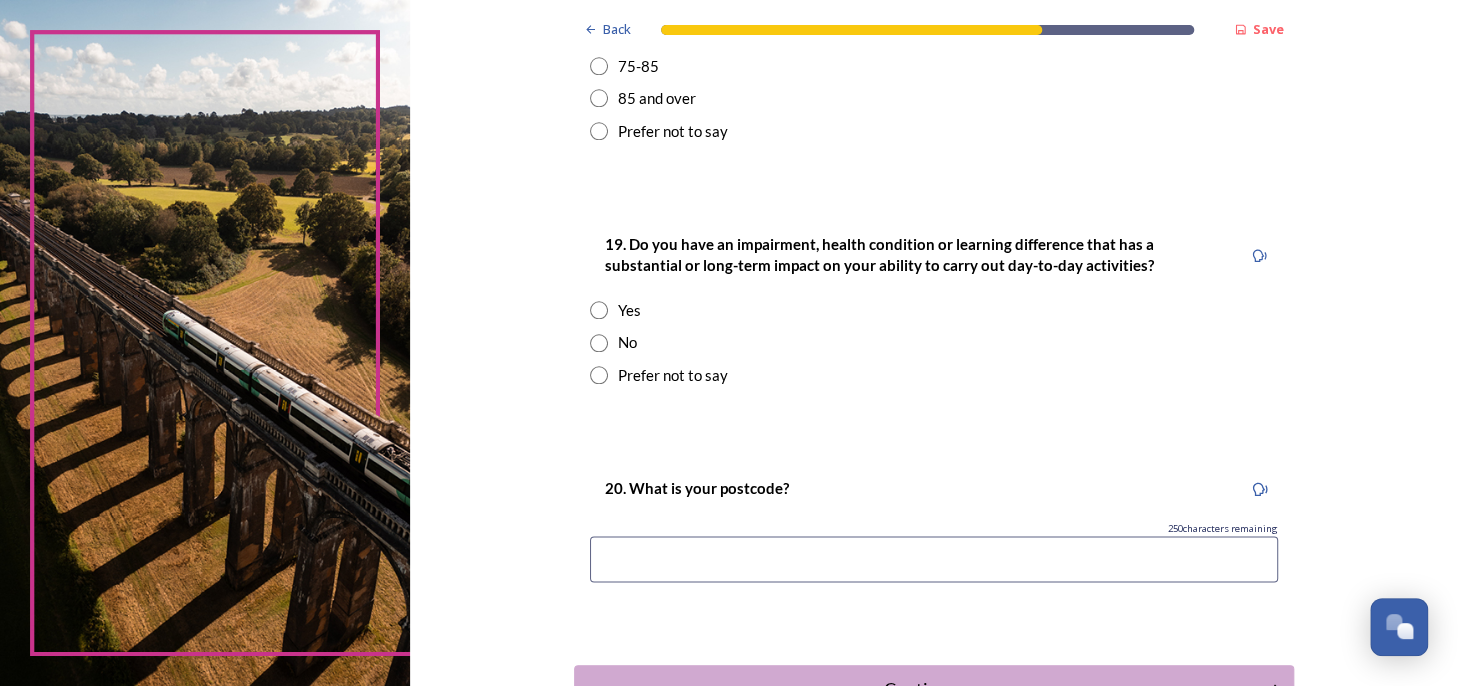 click at bounding box center (599, 343) 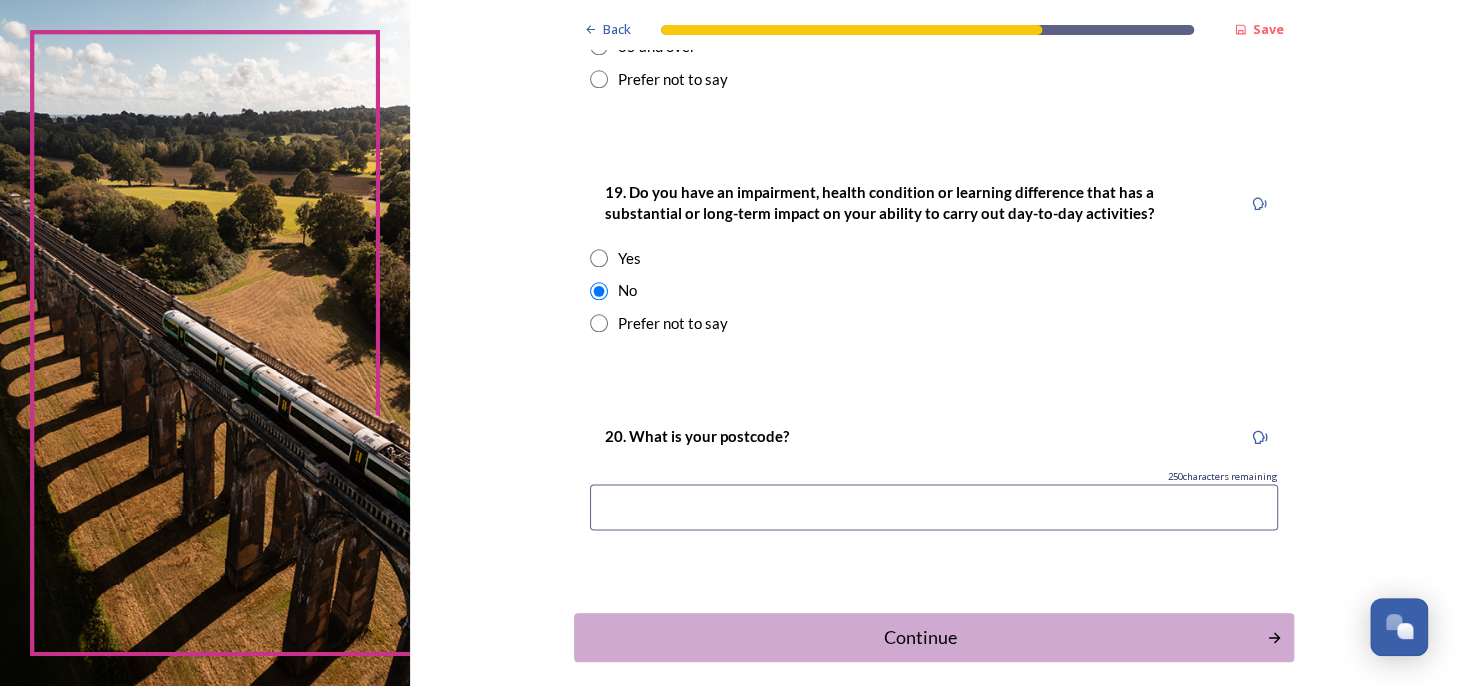 scroll, scrollTop: 1043, scrollLeft: 0, axis: vertical 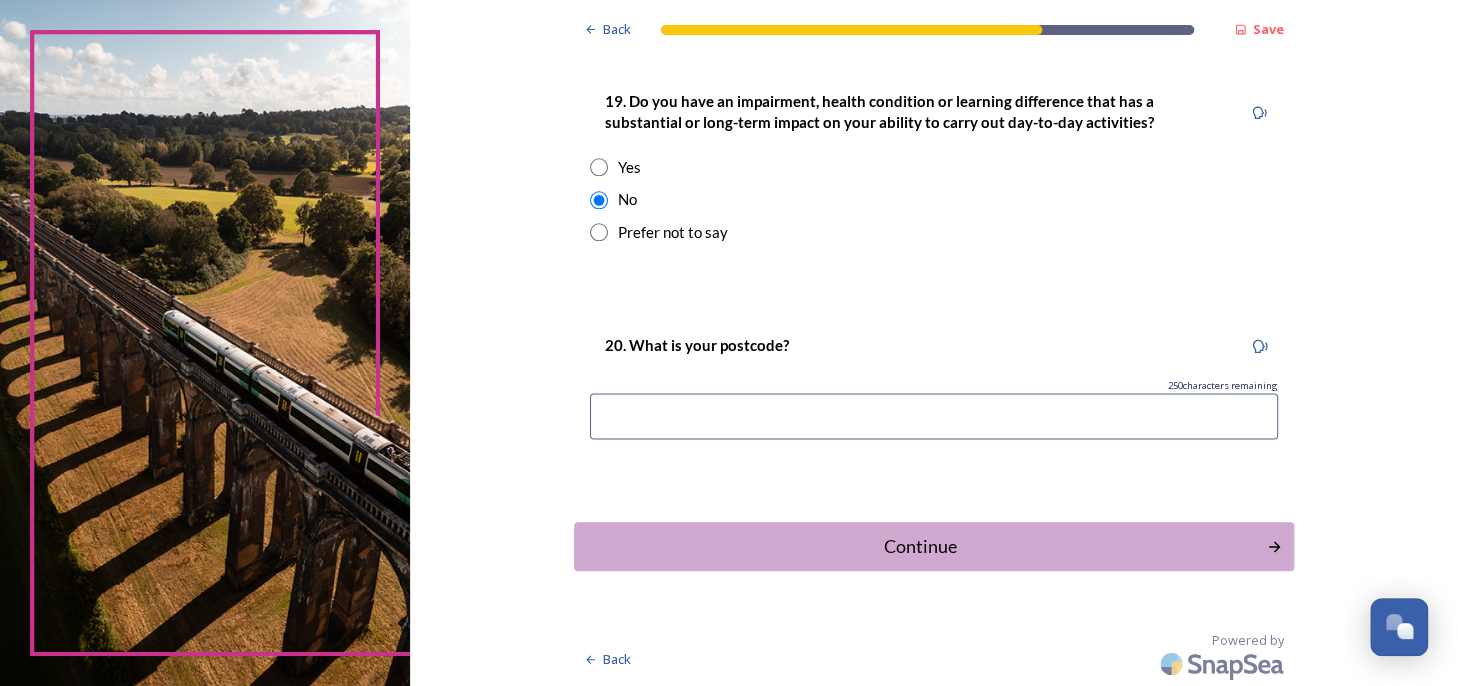 click at bounding box center [934, 416] 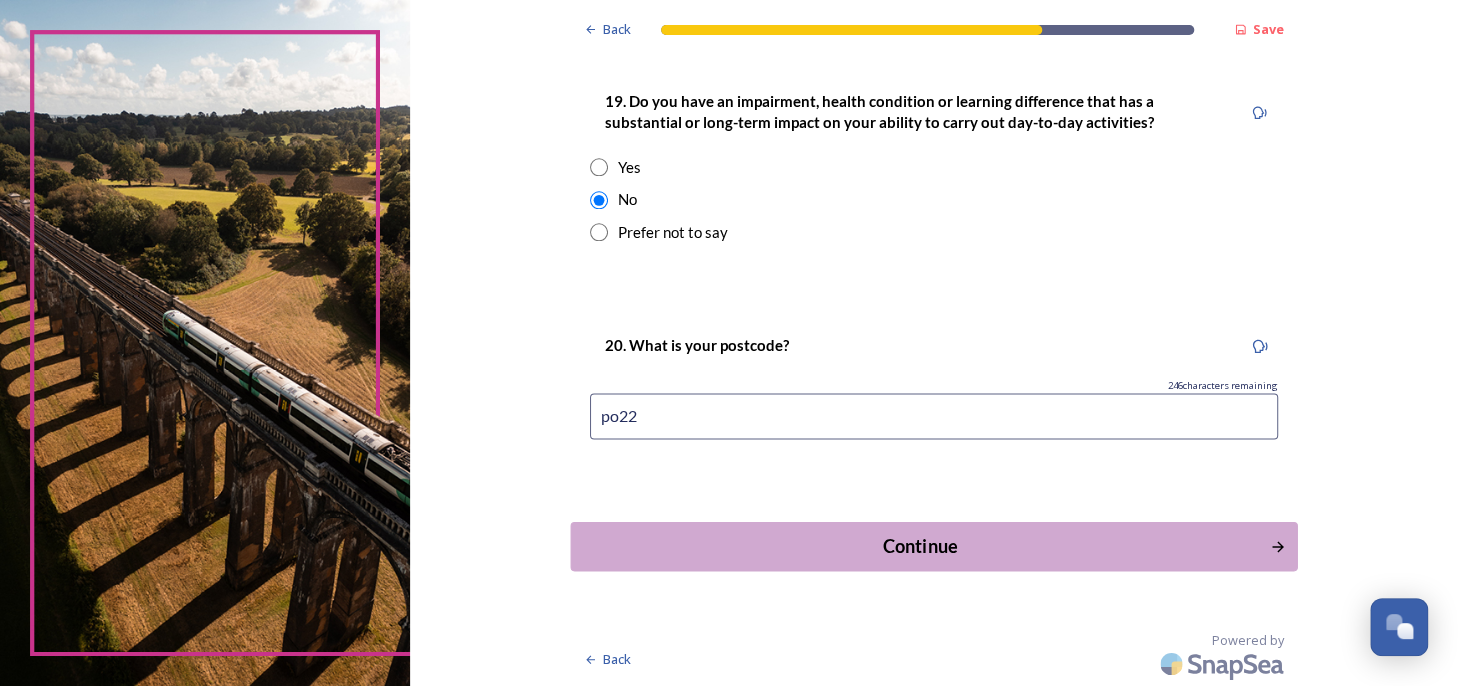 type on "po22" 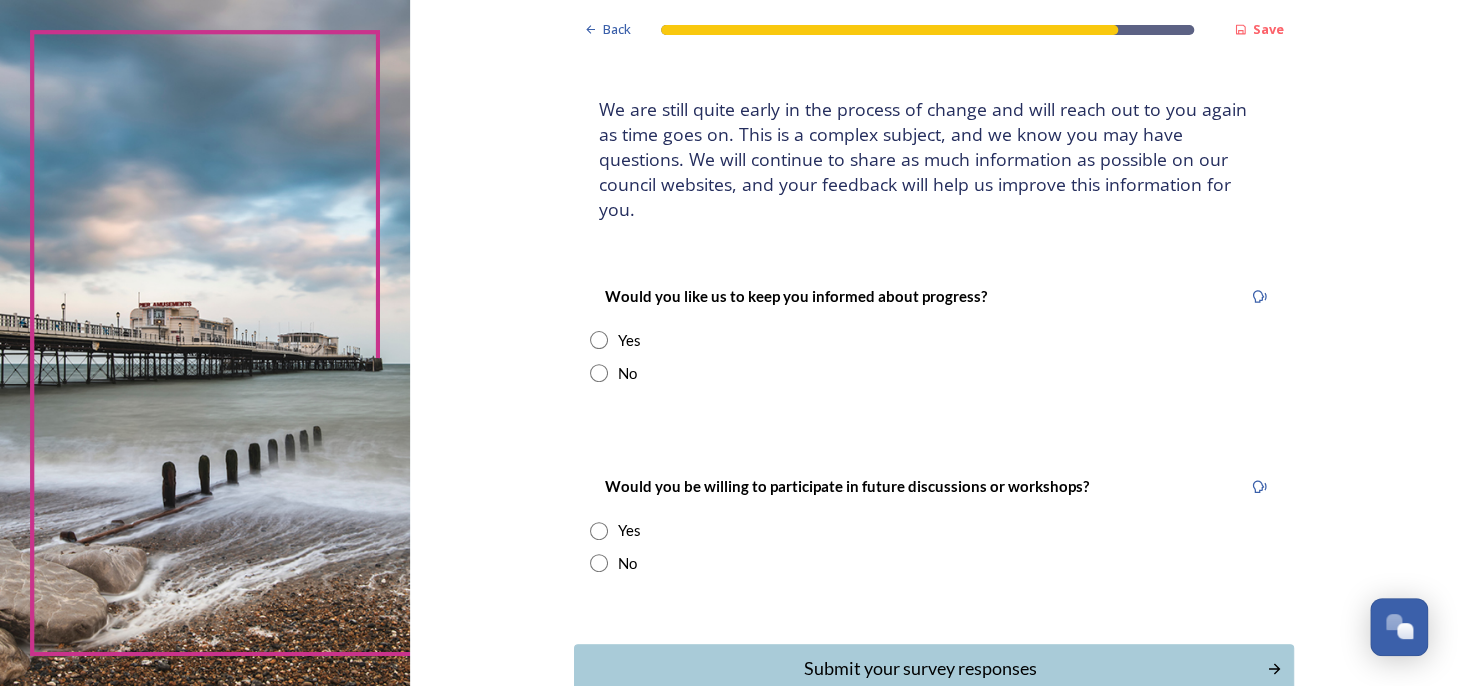 scroll, scrollTop: 197, scrollLeft: 0, axis: vertical 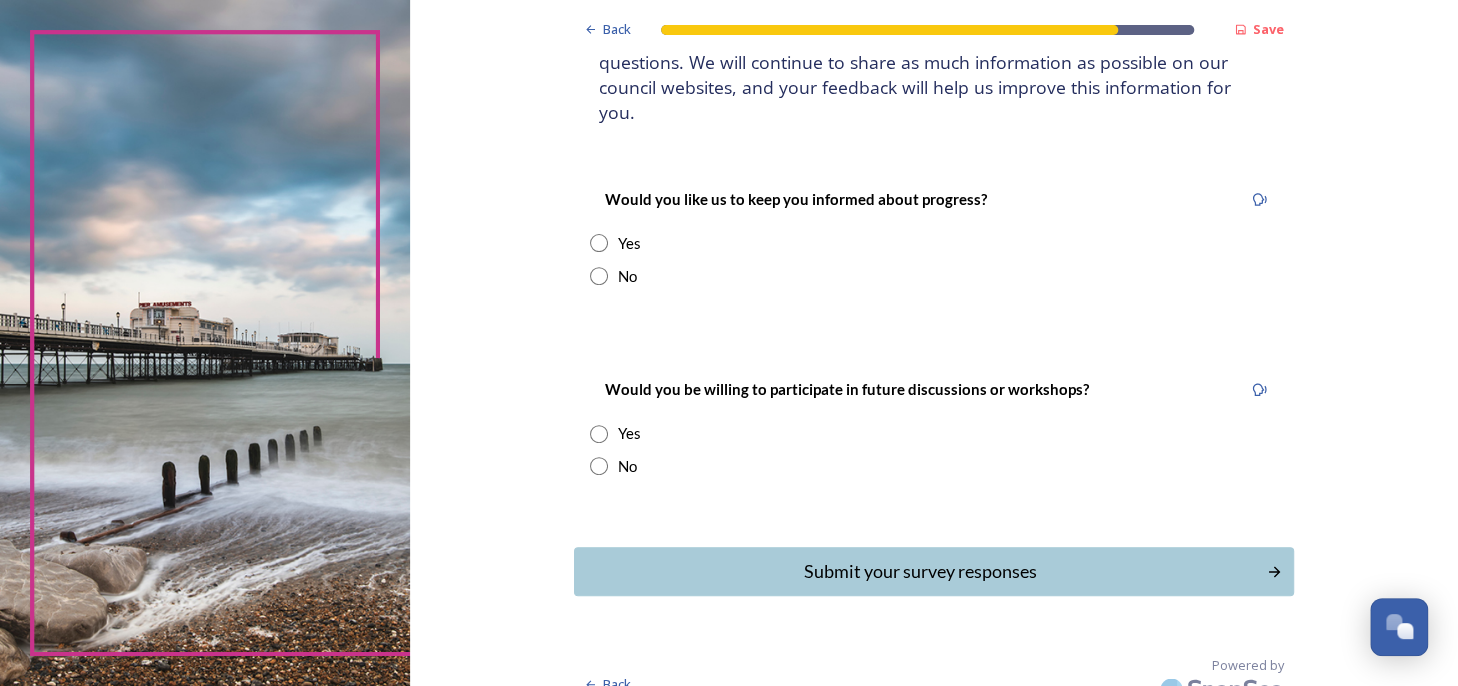 click at bounding box center [599, 276] 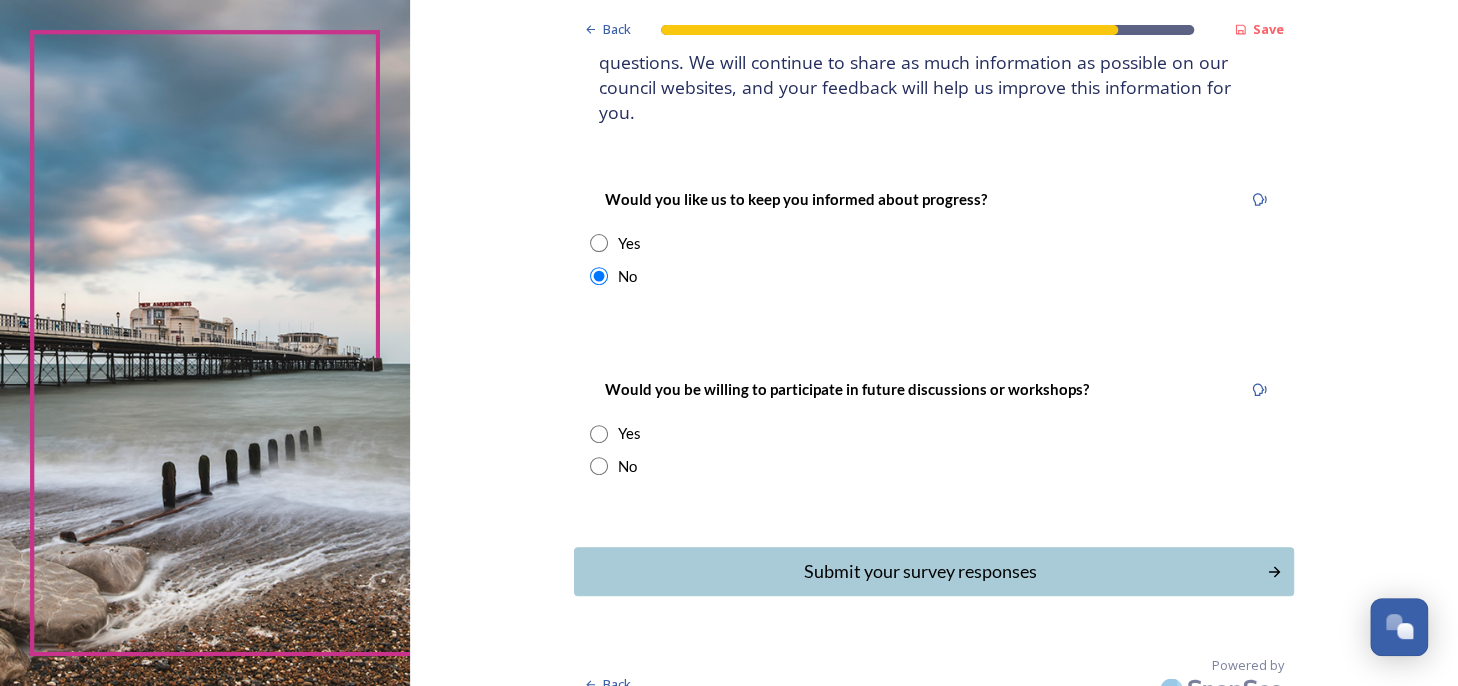 click at bounding box center (599, 243) 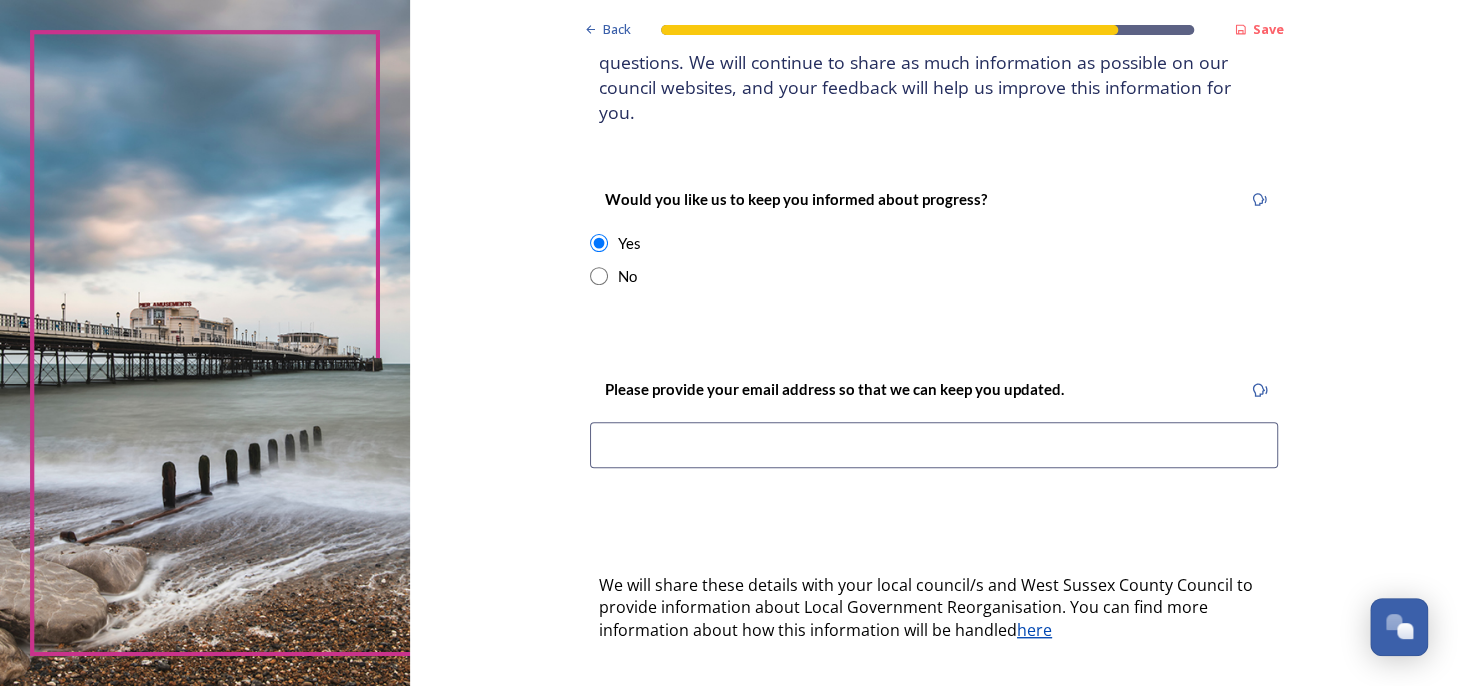 click at bounding box center (599, 276) 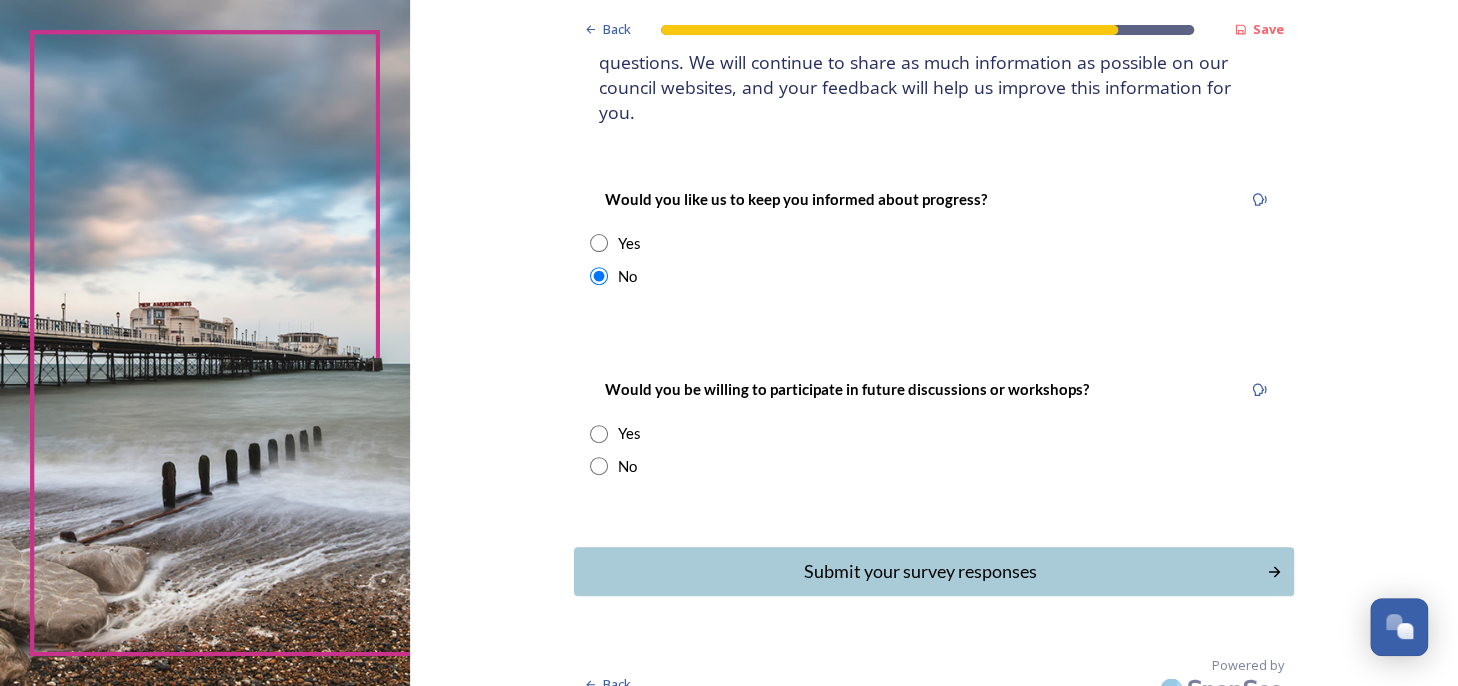 click at bounding box center (599, 466) 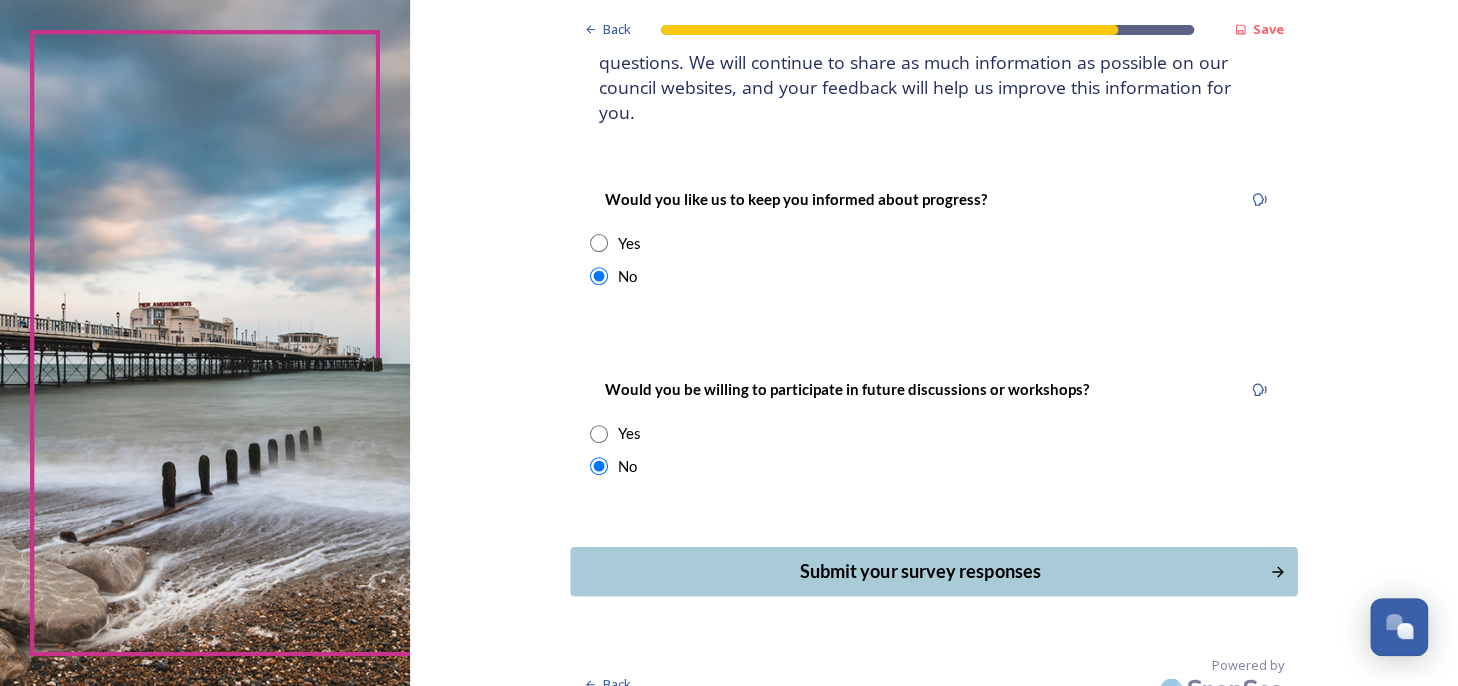 click on "Submit your survey responses" at bounding box center [919, 571] 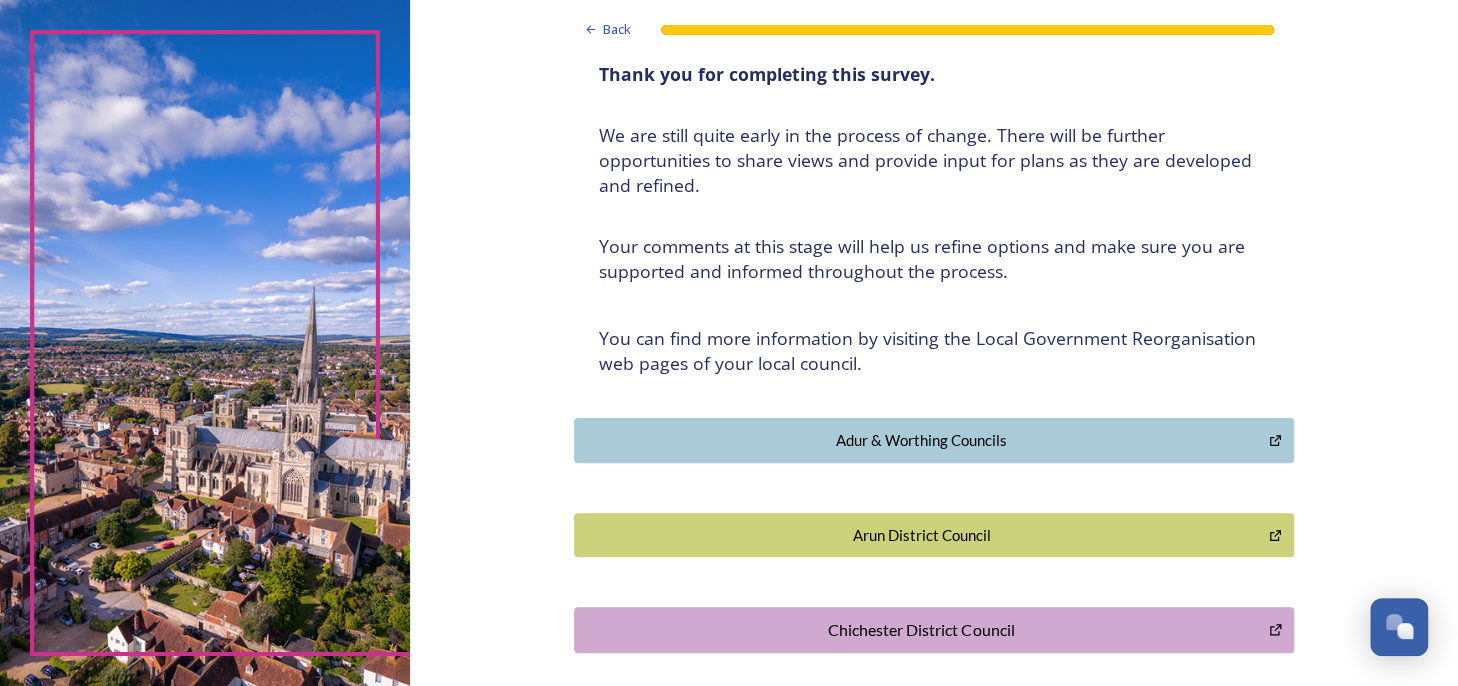 scroll, scrollTop: 0, scrollLeft: 0, axis: both 